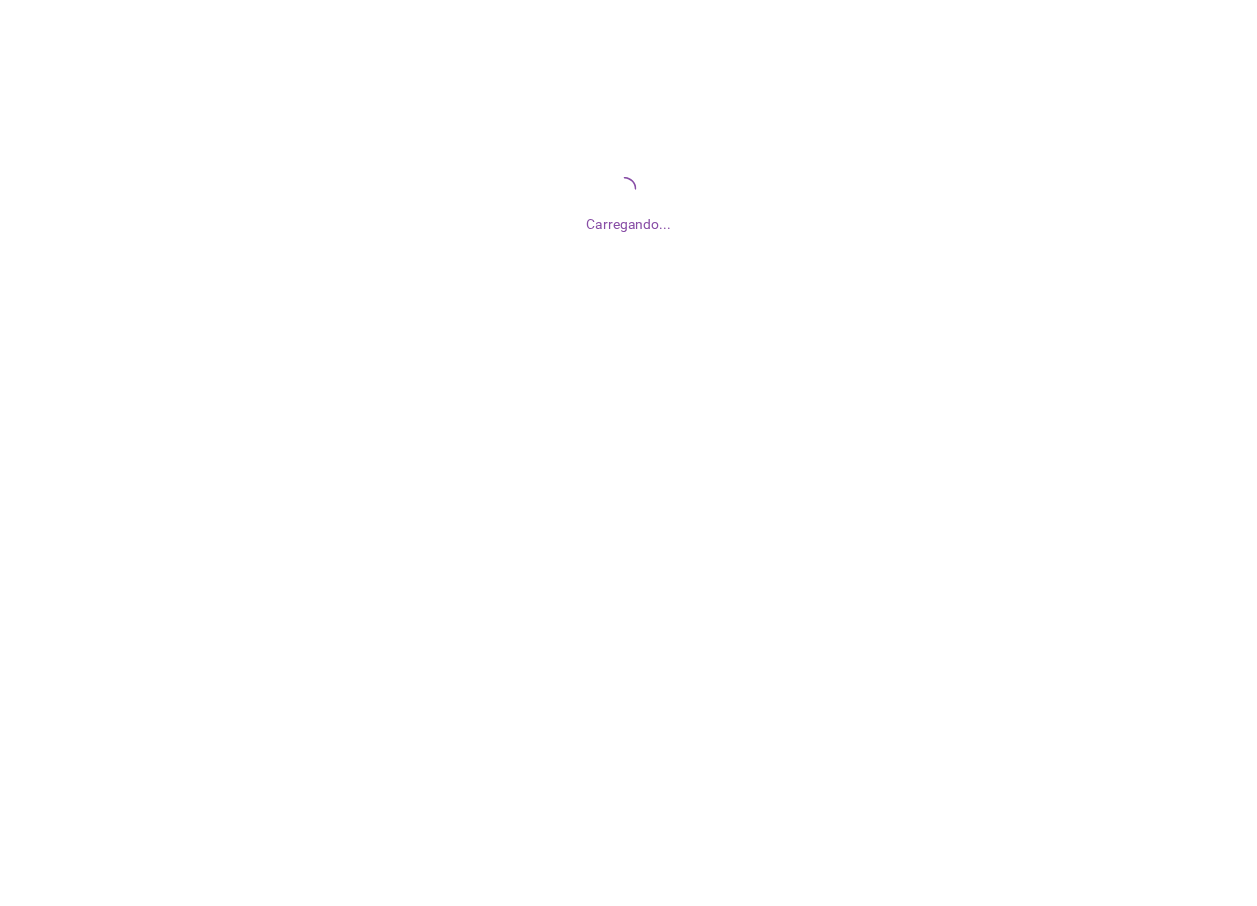 scroll, scrollTop: 0, scrollLeft: 0, axis: both 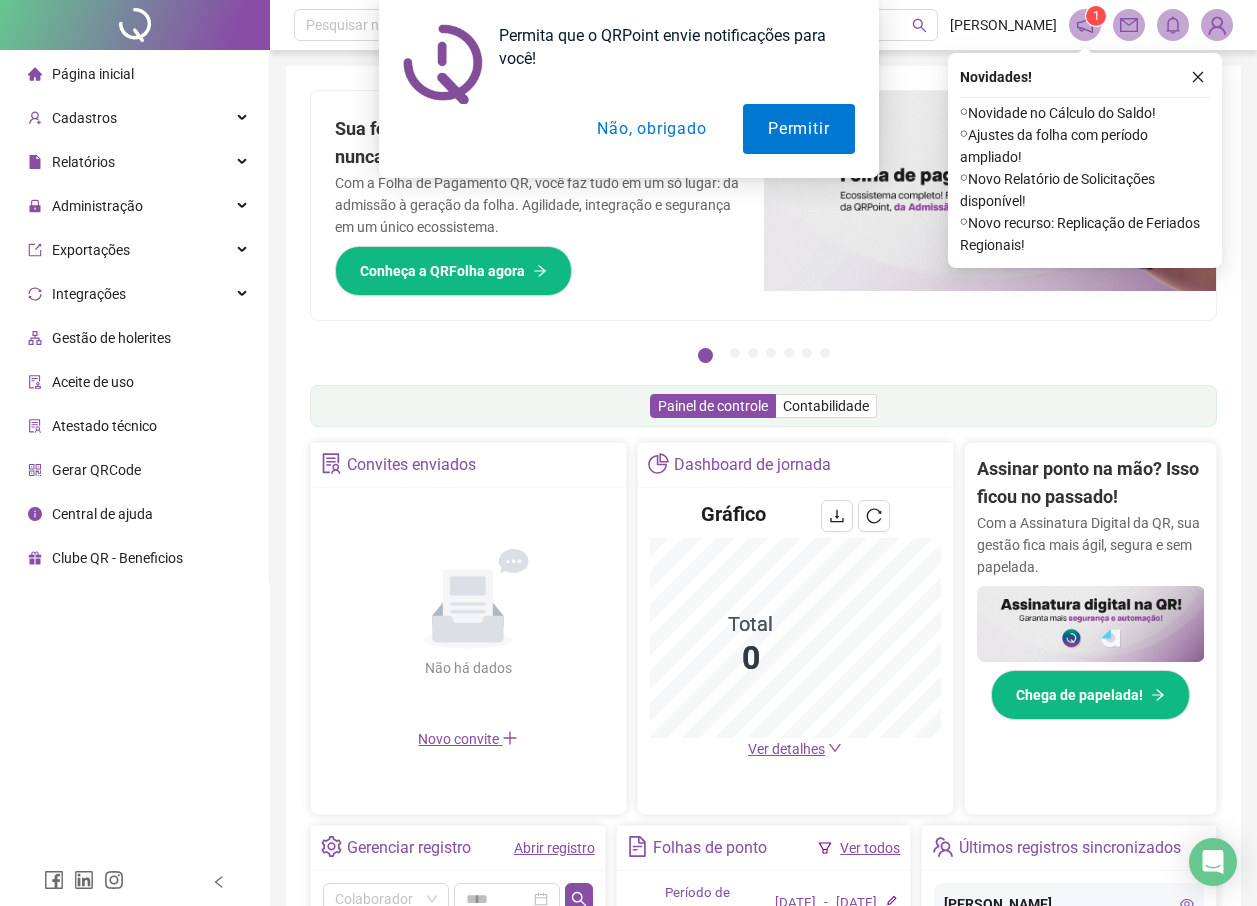 click on "Permita que o QRPoint envie notificações para você! Permitir Não, obrigado" at bounding box center [628, 89] 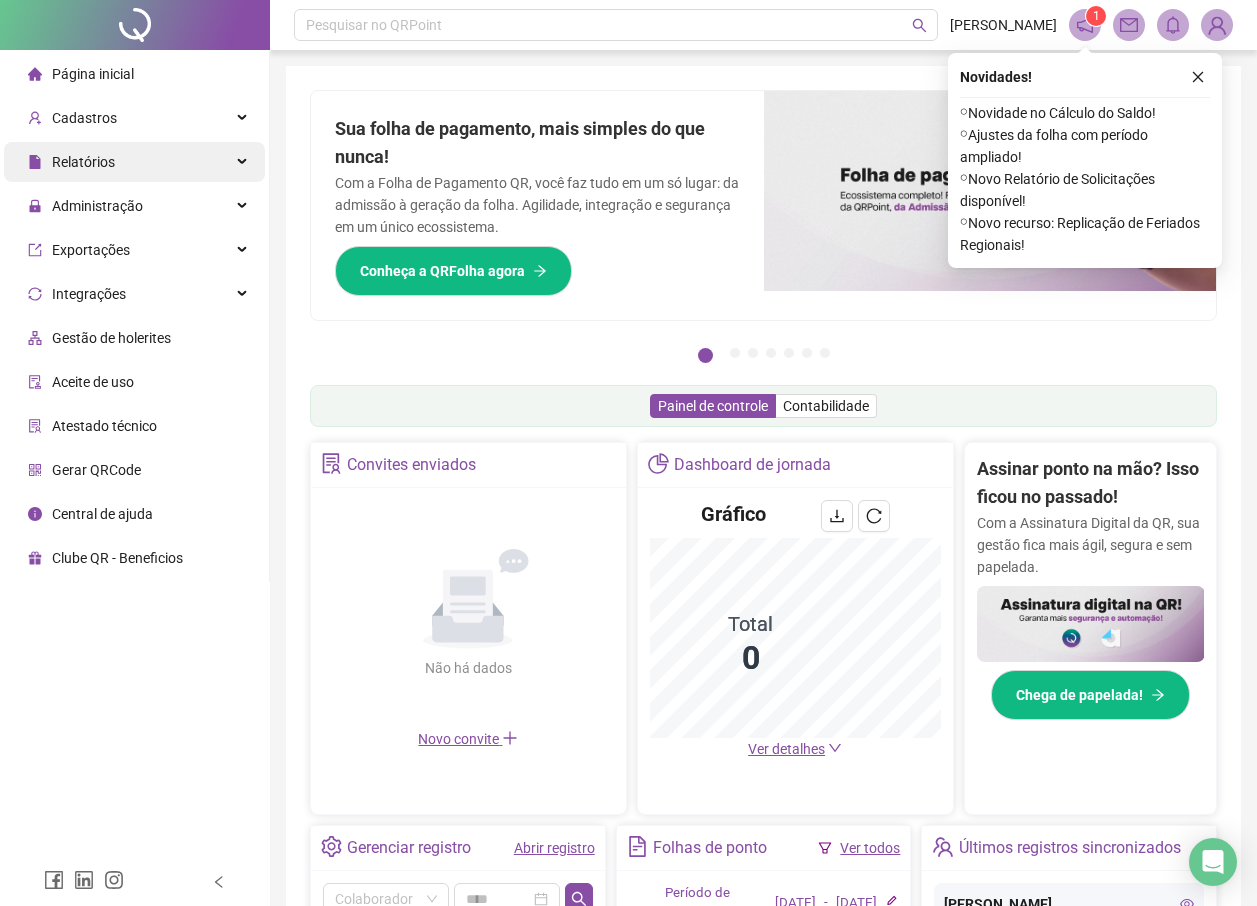 click on "Relatórios" at bounding box center (83, 162) 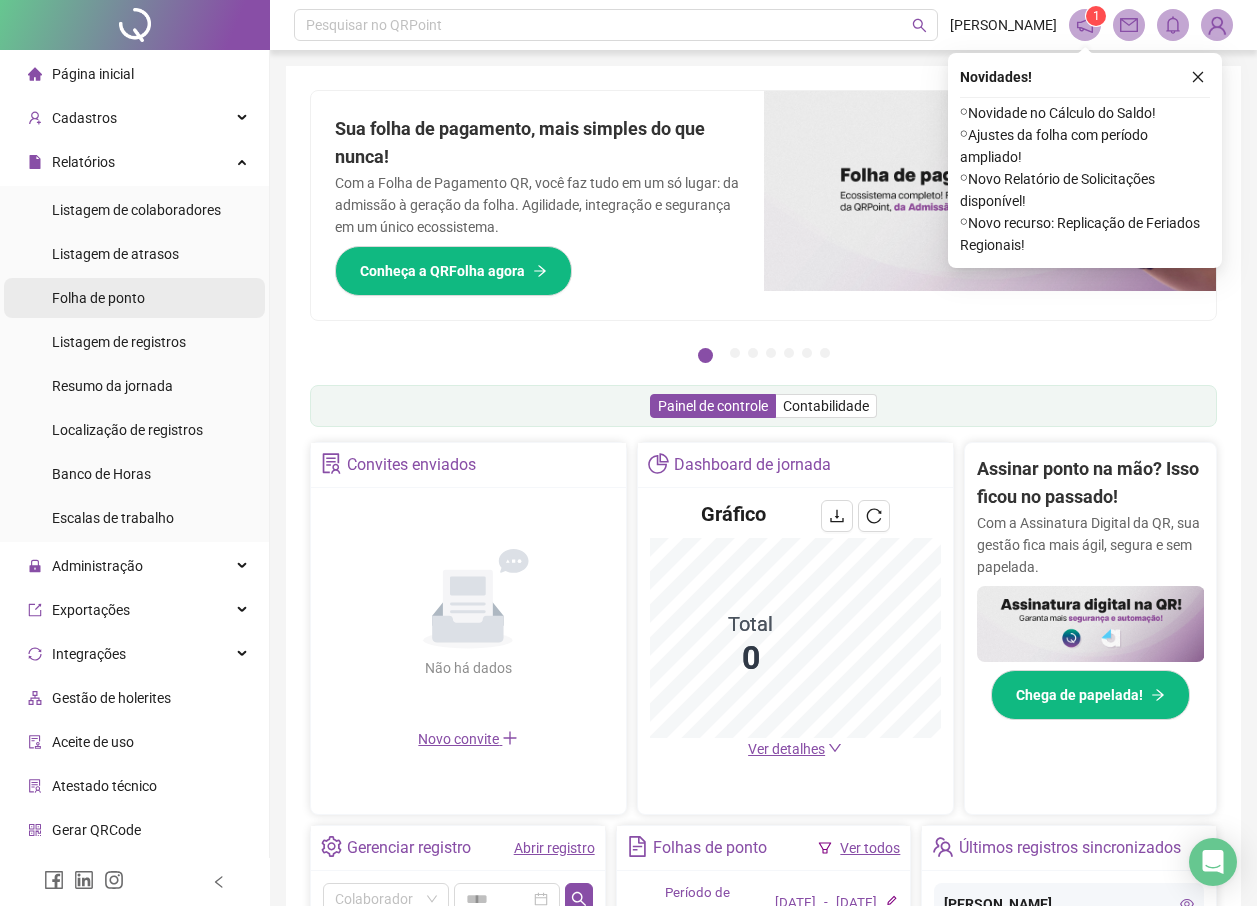 click on "Folha de ponto" at bounding box center [98, 298] 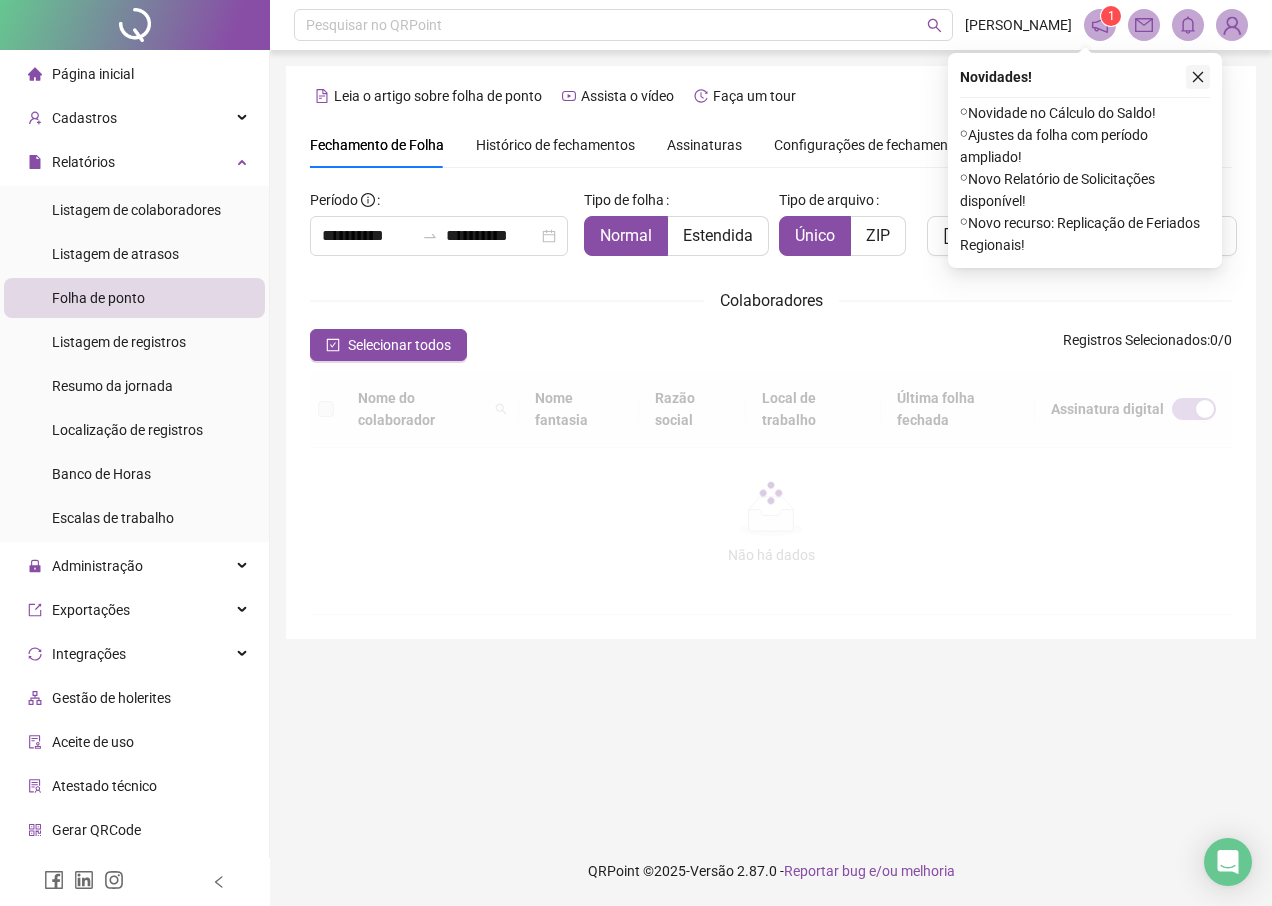 click at bounding box center (1198, 77) 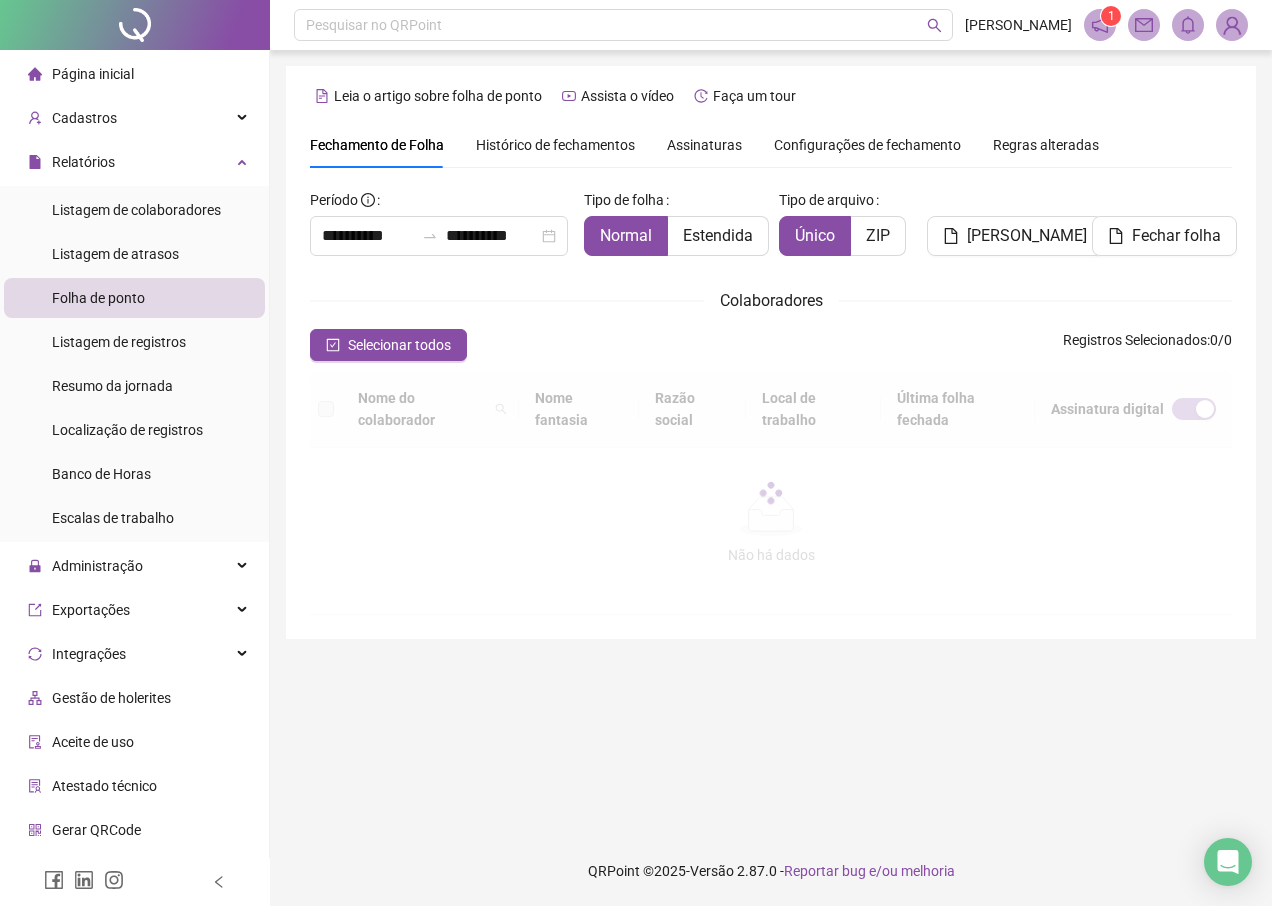click on "Assinaturas" at bounding box center (704, 145) 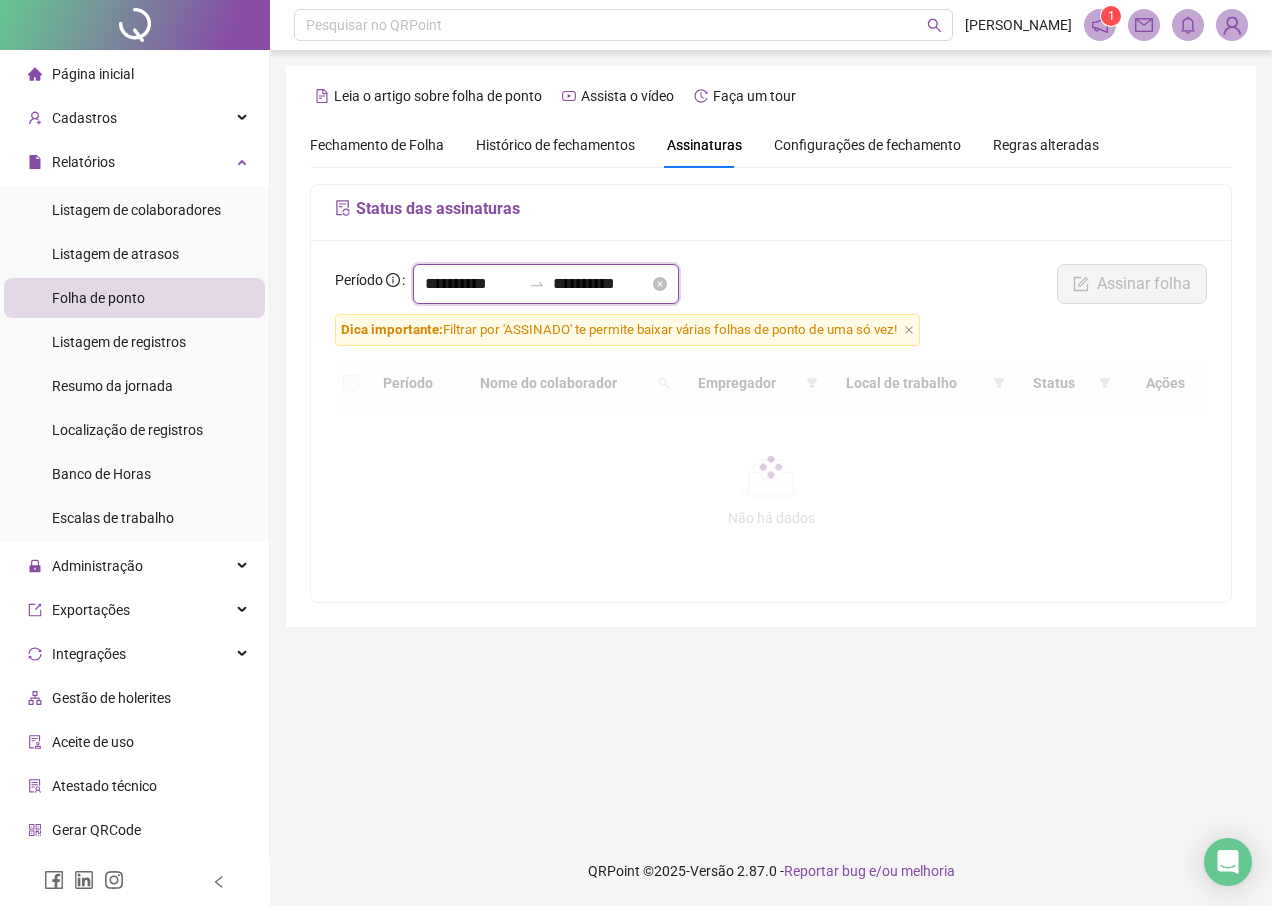 click on "**********" at bounding box center [473, 284] 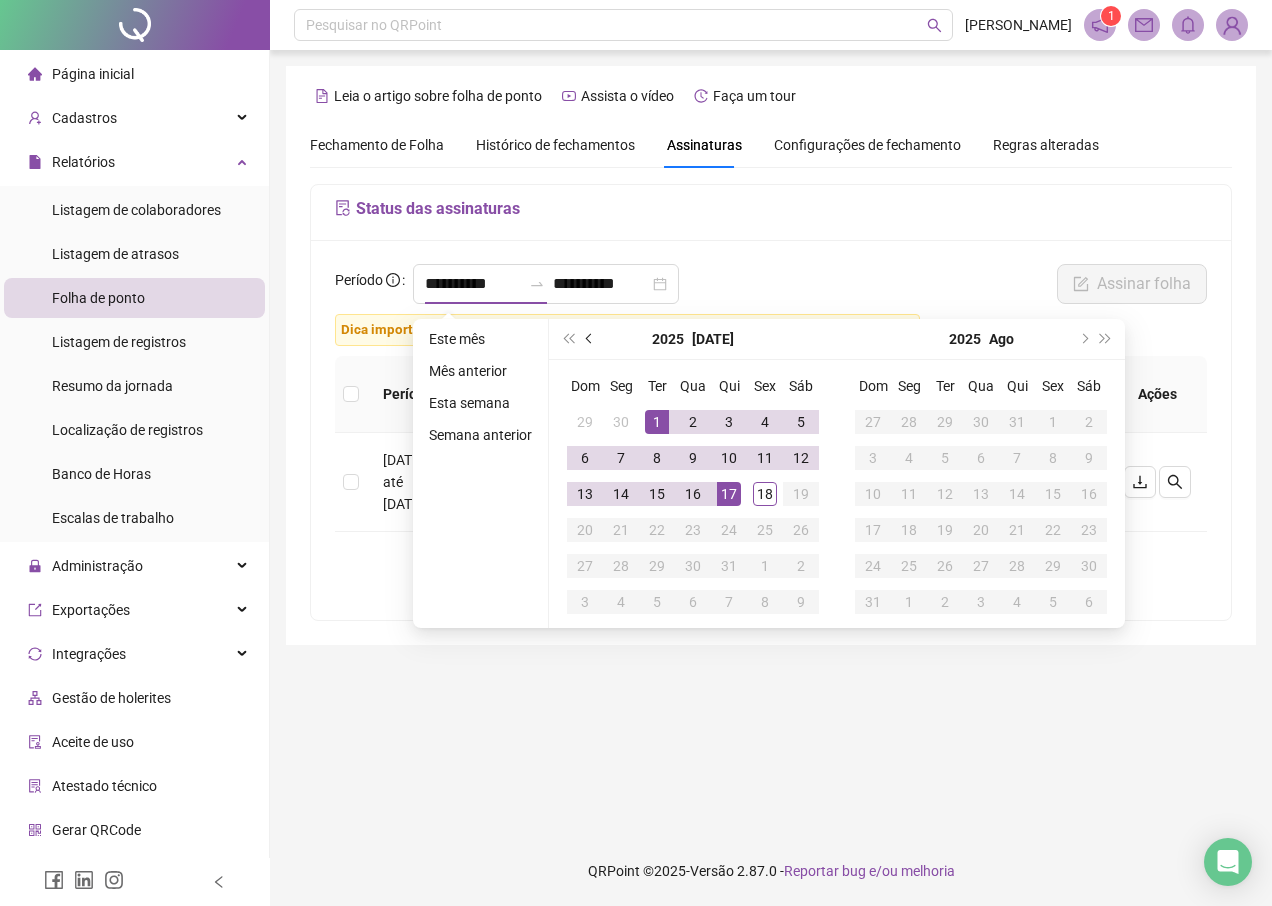click at bounding box center [590, 339] 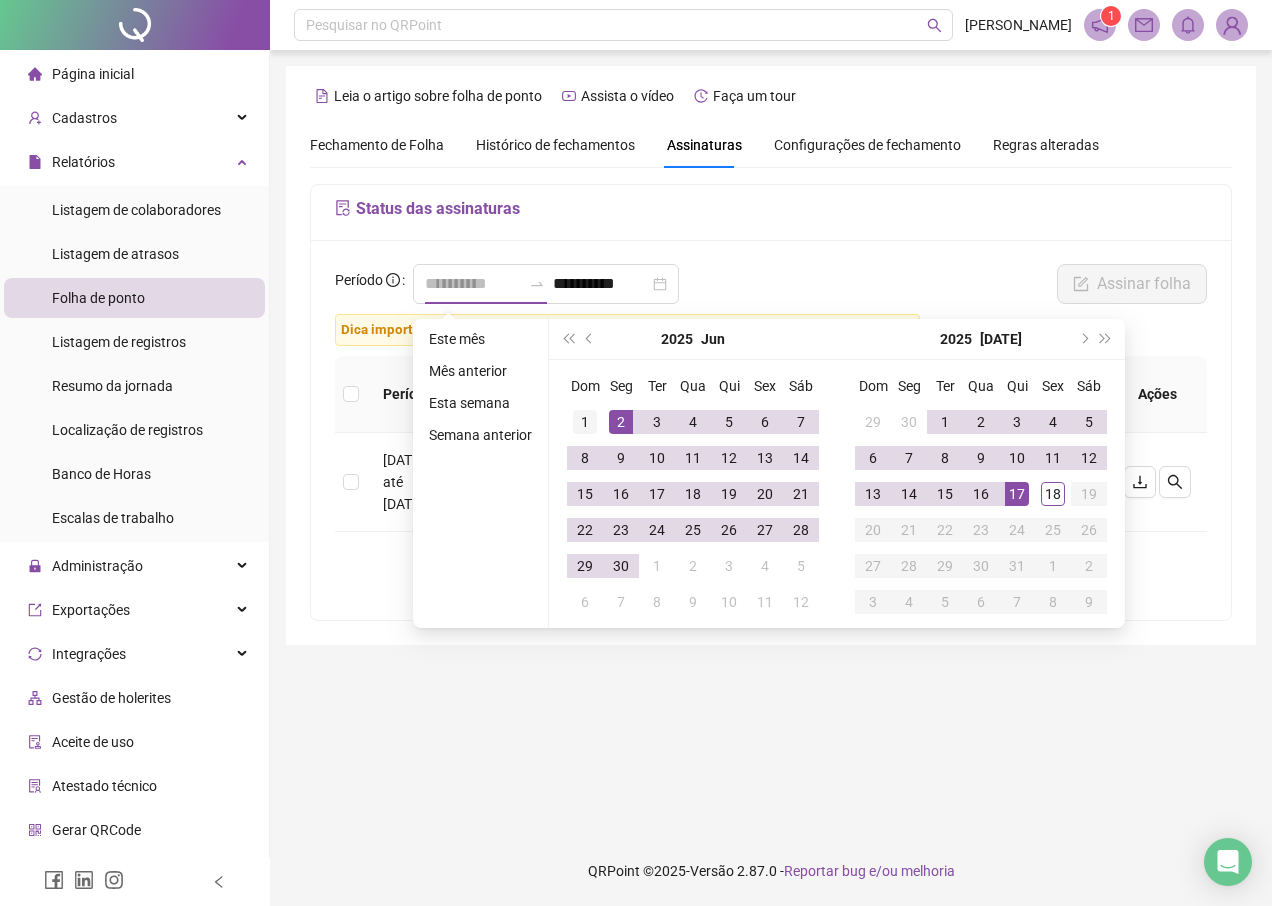 type on "**********" 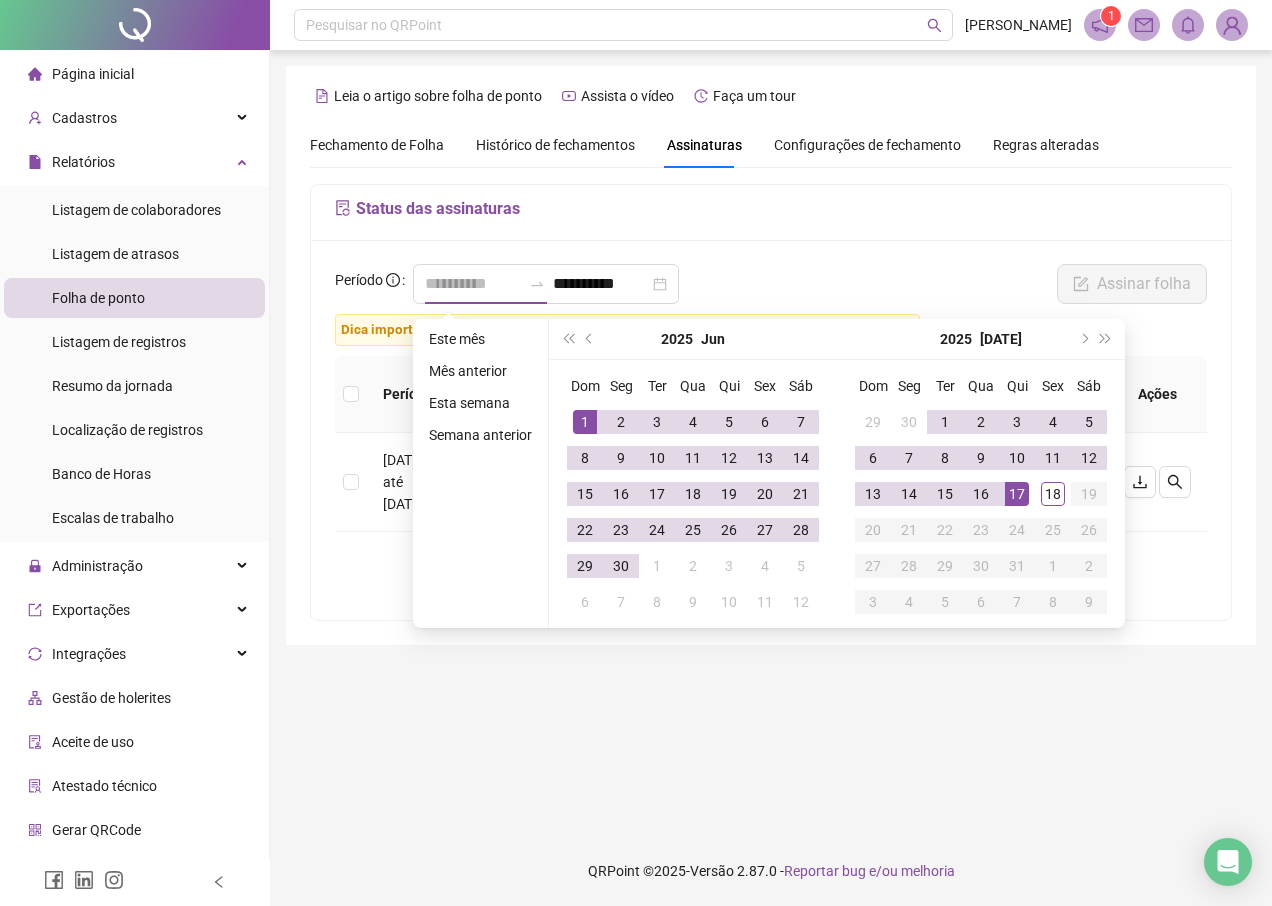 click on "1" at bounding box center [585, 422] 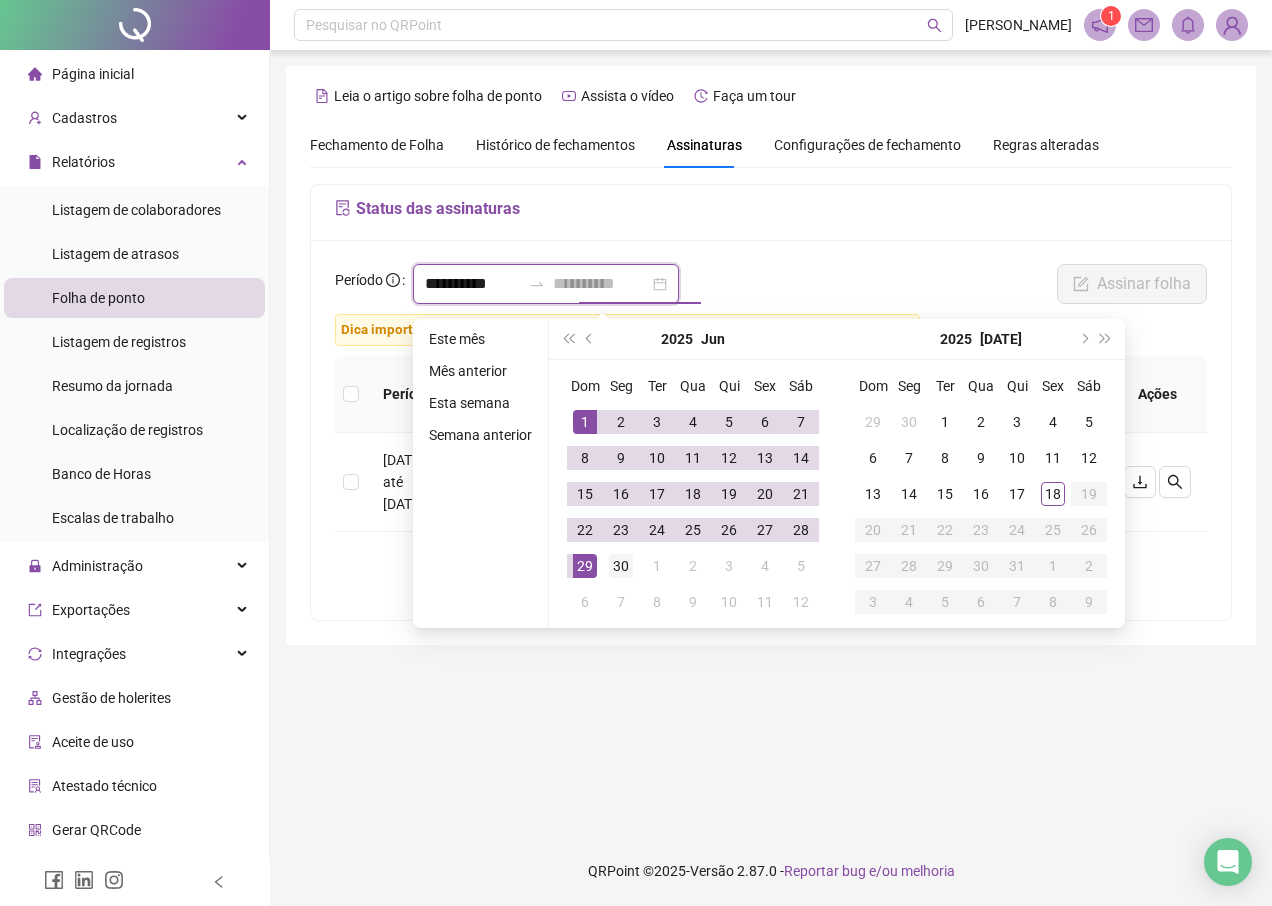 type on "**********" 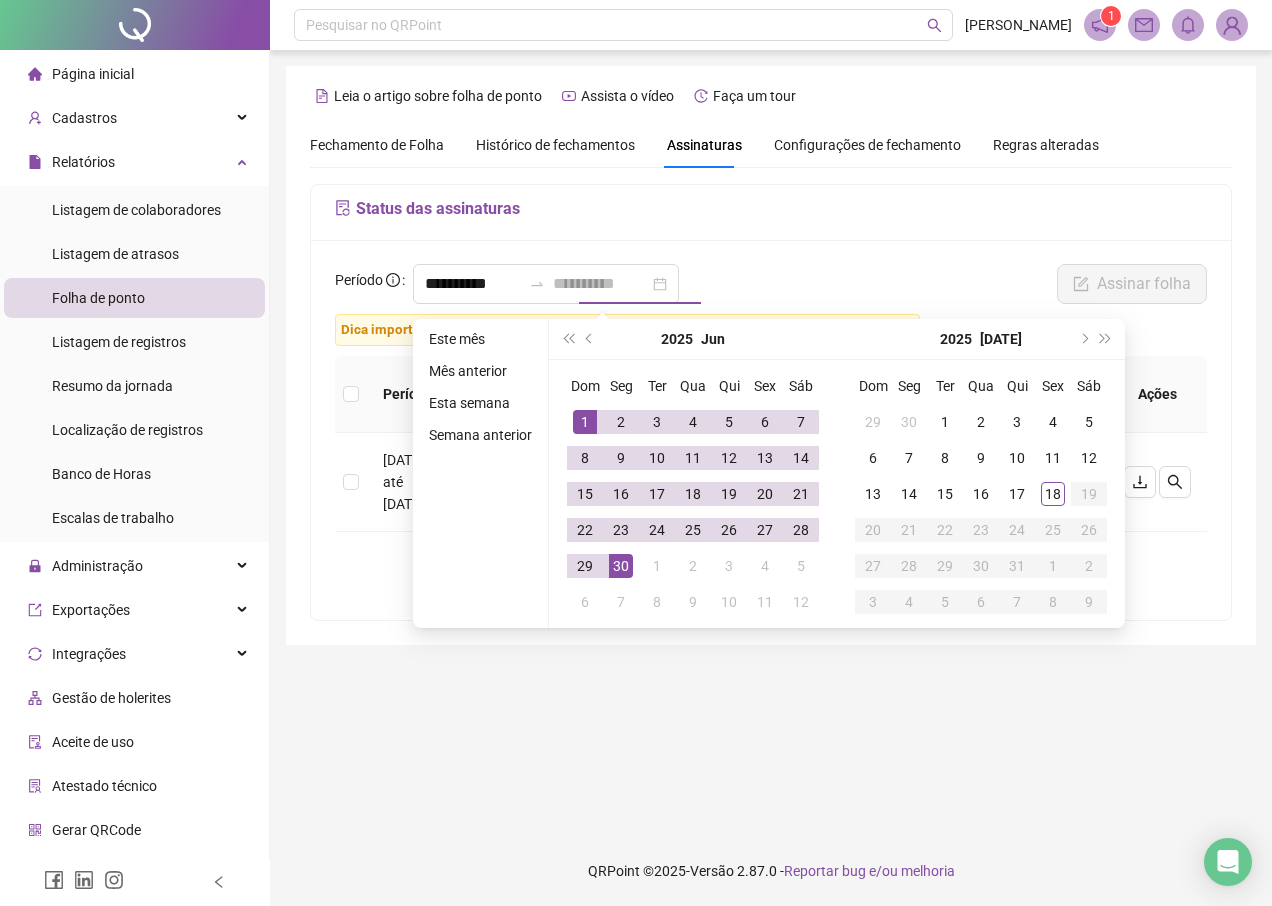 click on "30" at bounding box center (621, 566) 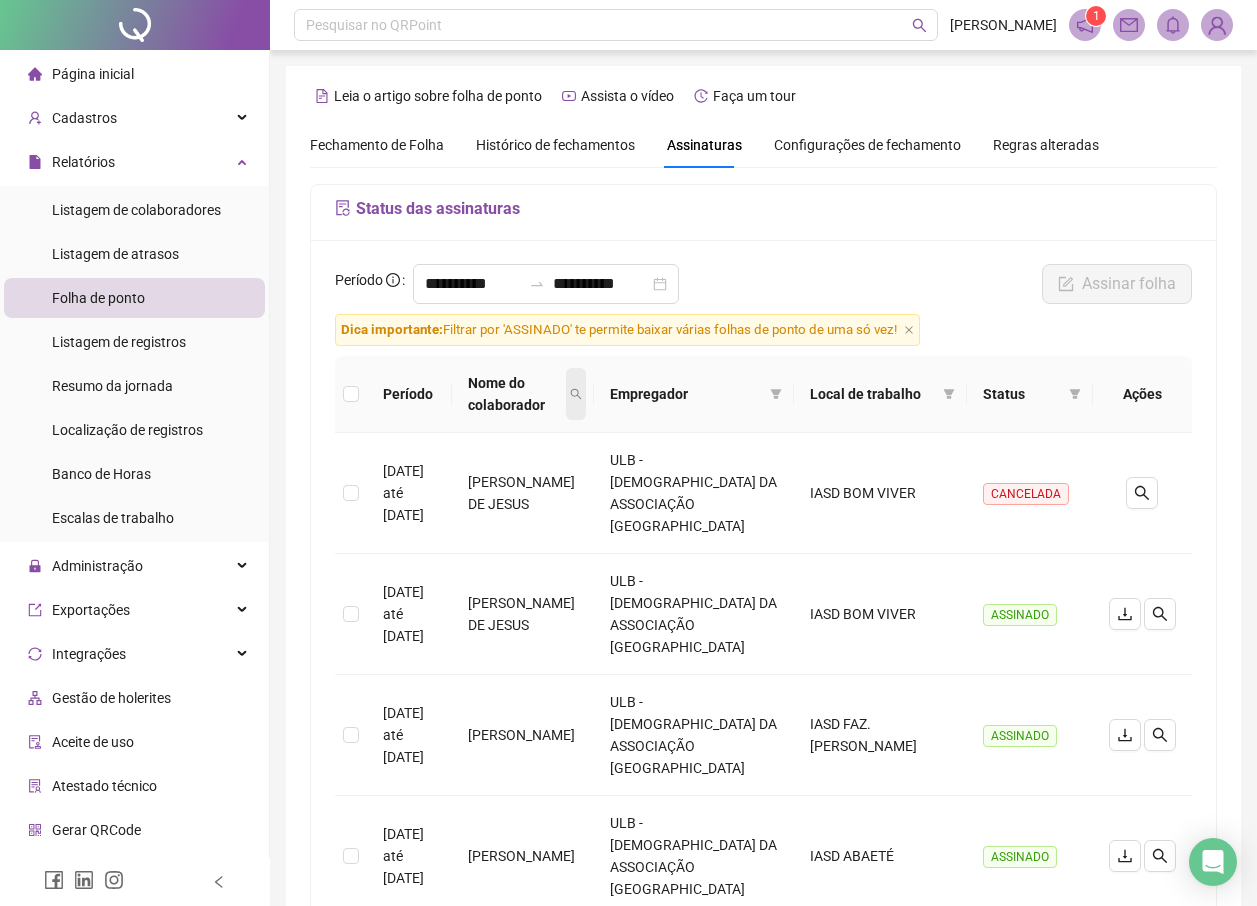 click at bounding box center [576, 394] 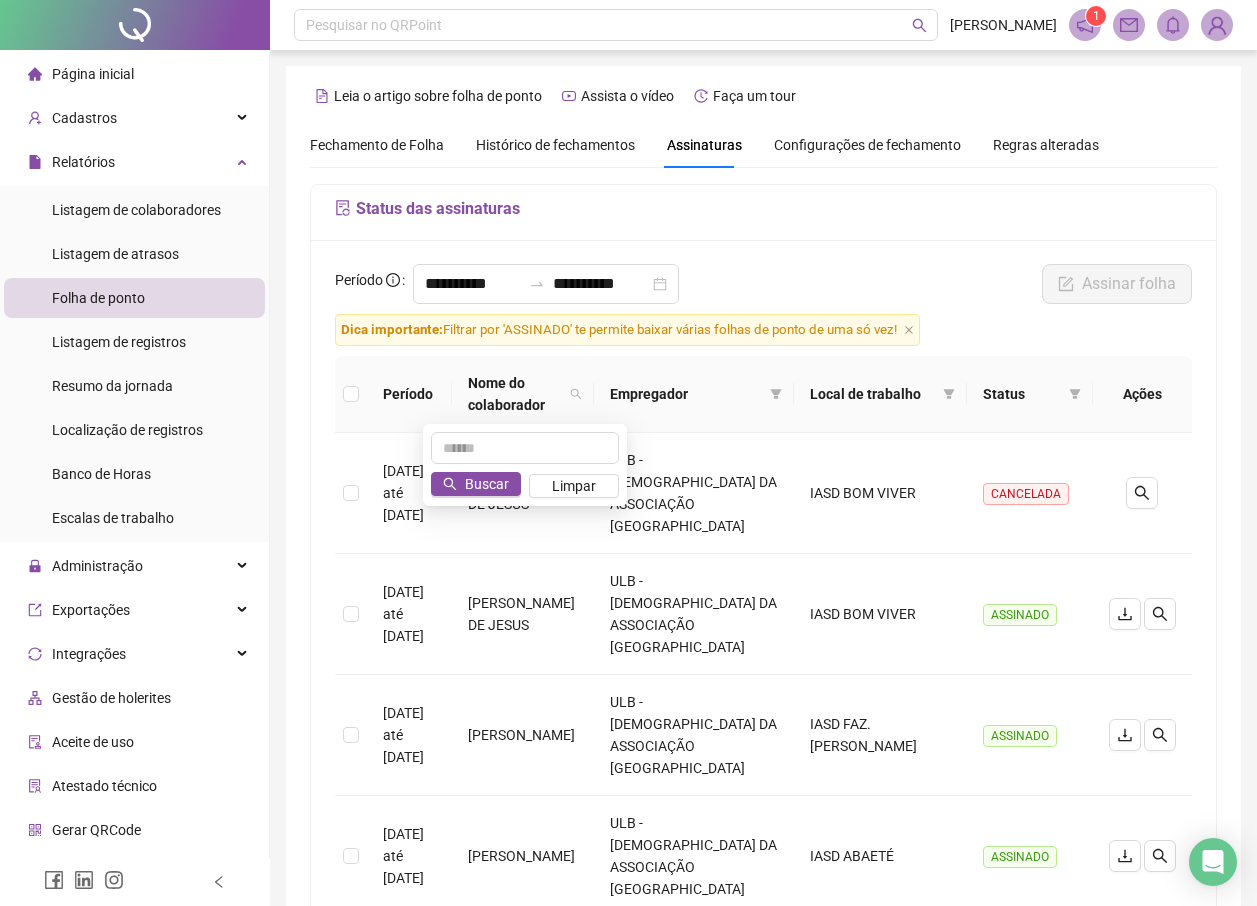 click on "Buscar Limpar" at bounding box center (525, 465) 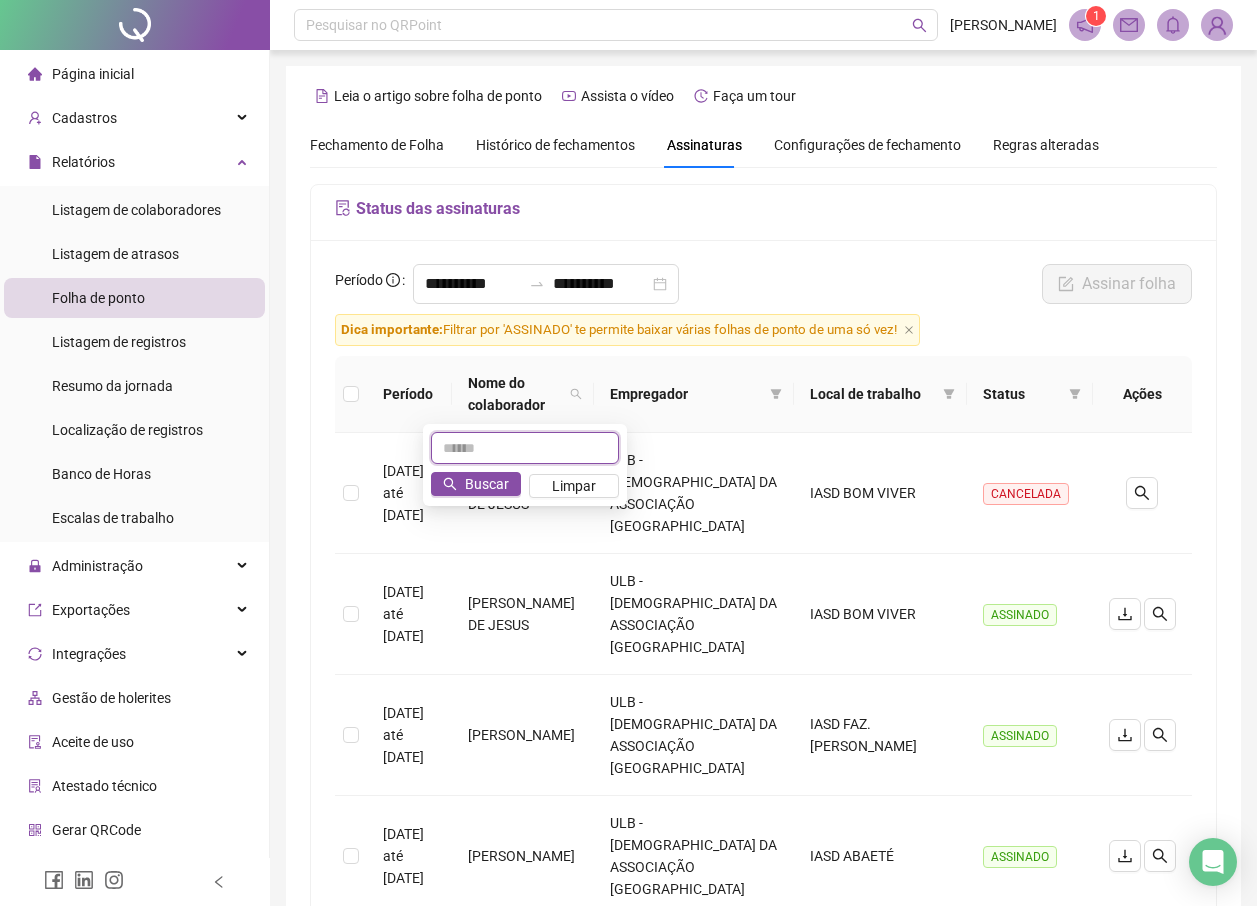 click at bounding box center [525, 448] 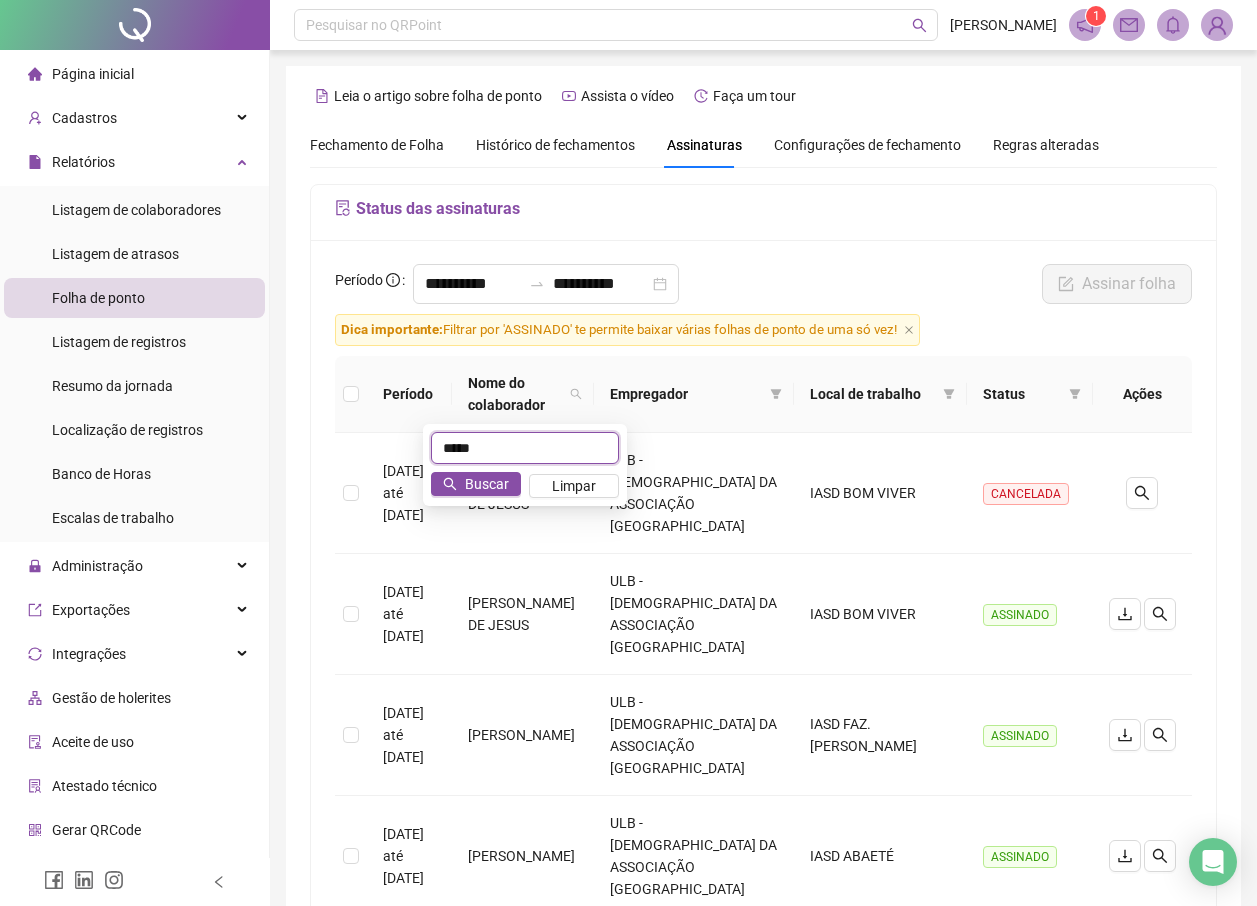 type on "*****" 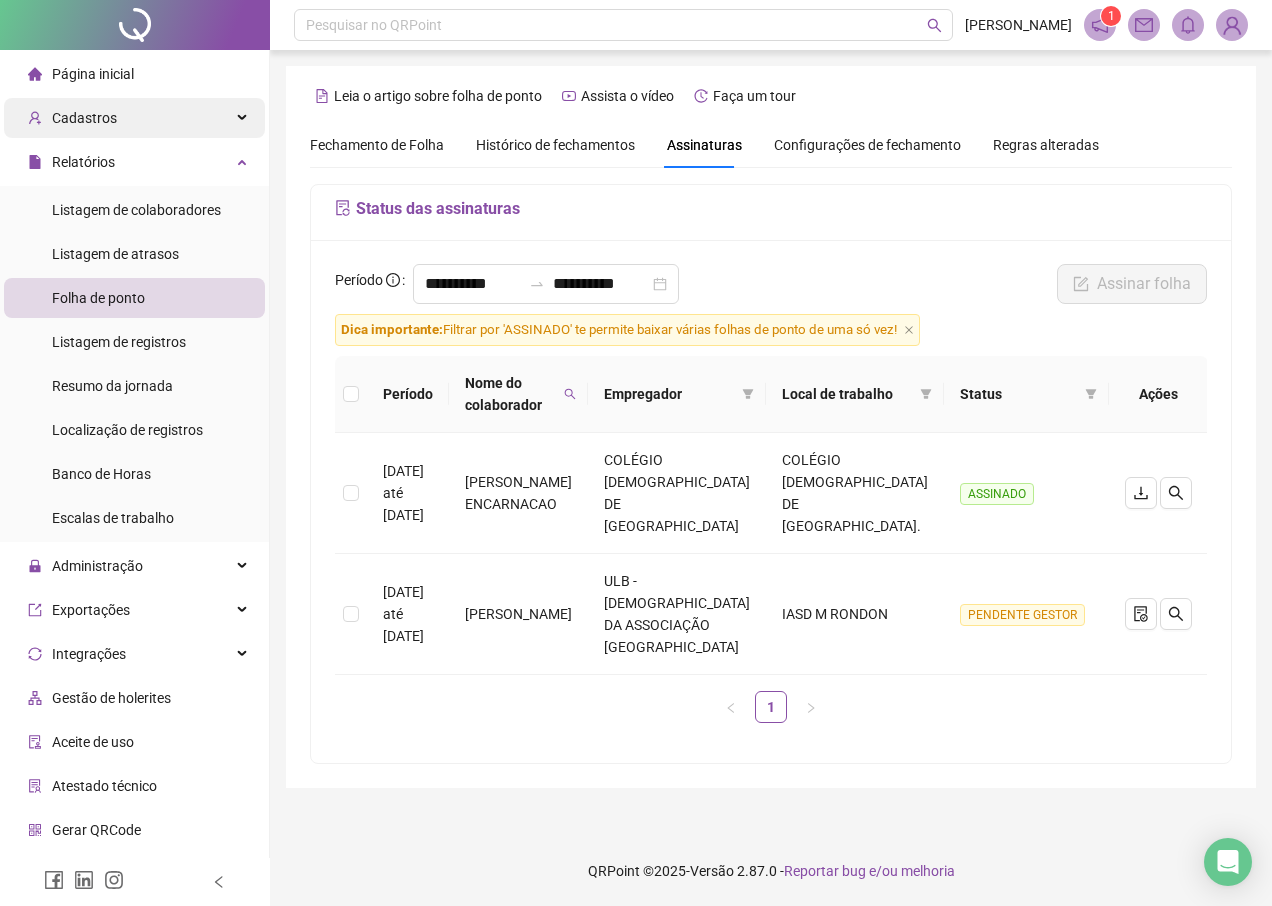 click on "Cadastros" at bounding box center (84, 118) 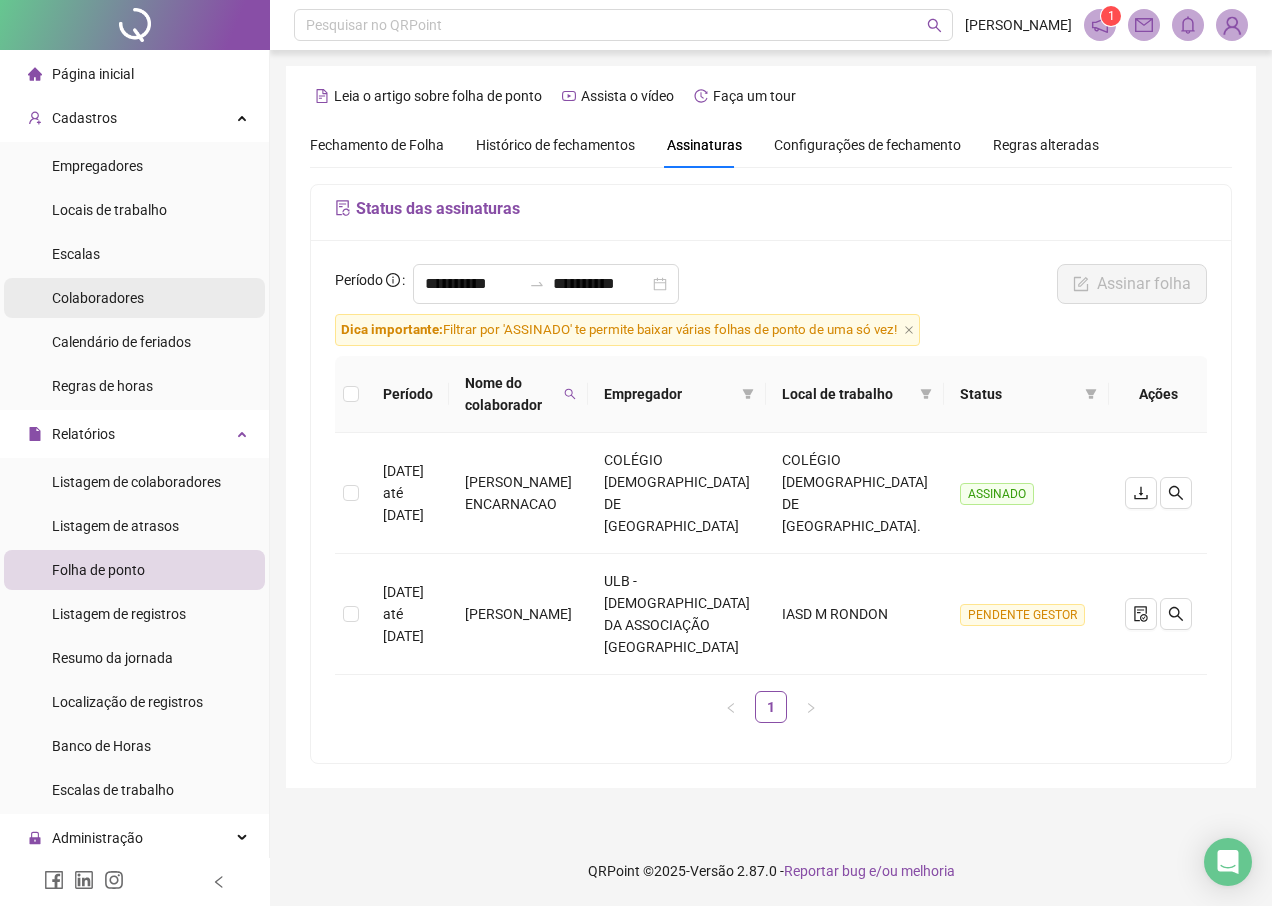 click on "Colaboradores" at bounding box center [98, 298] 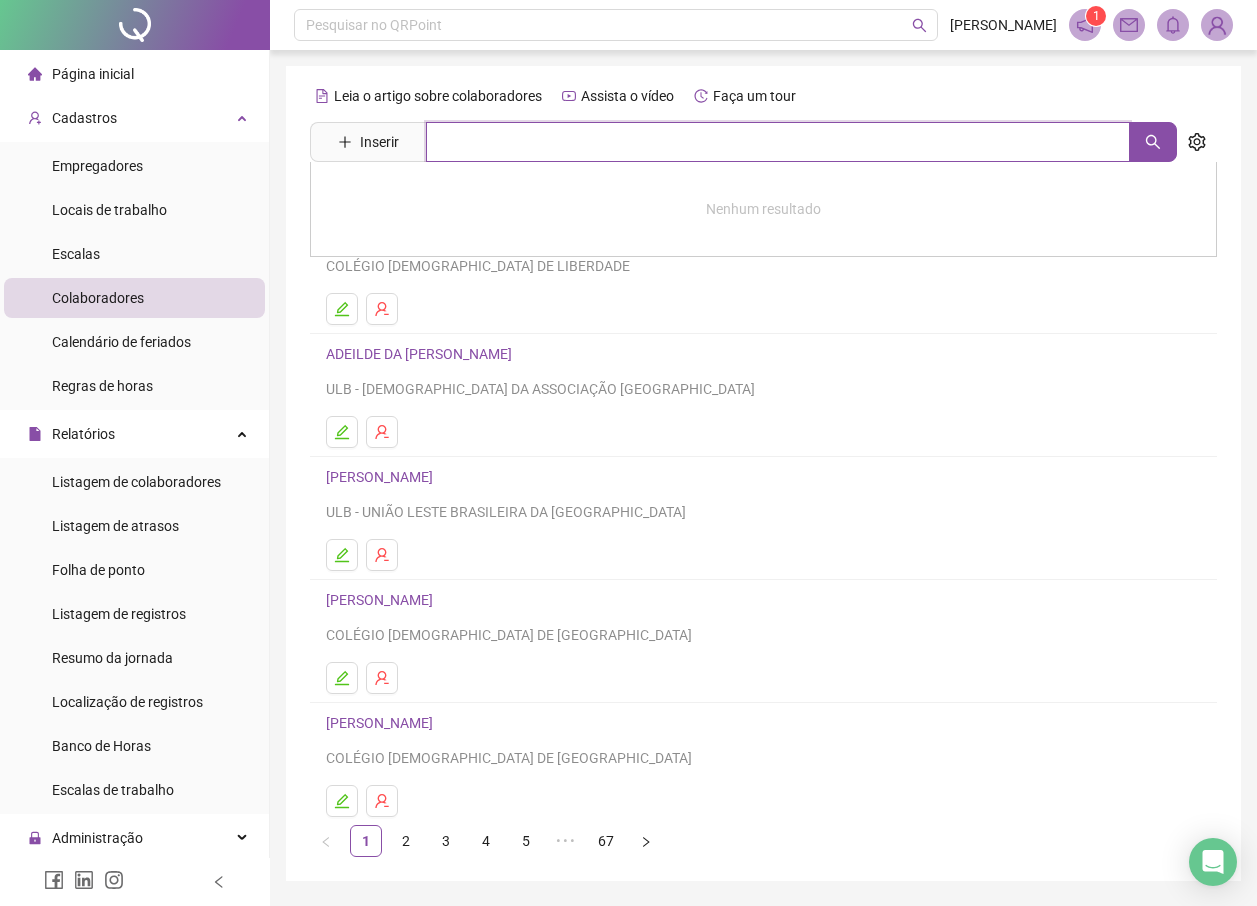 click at bounding box center [778, 142] 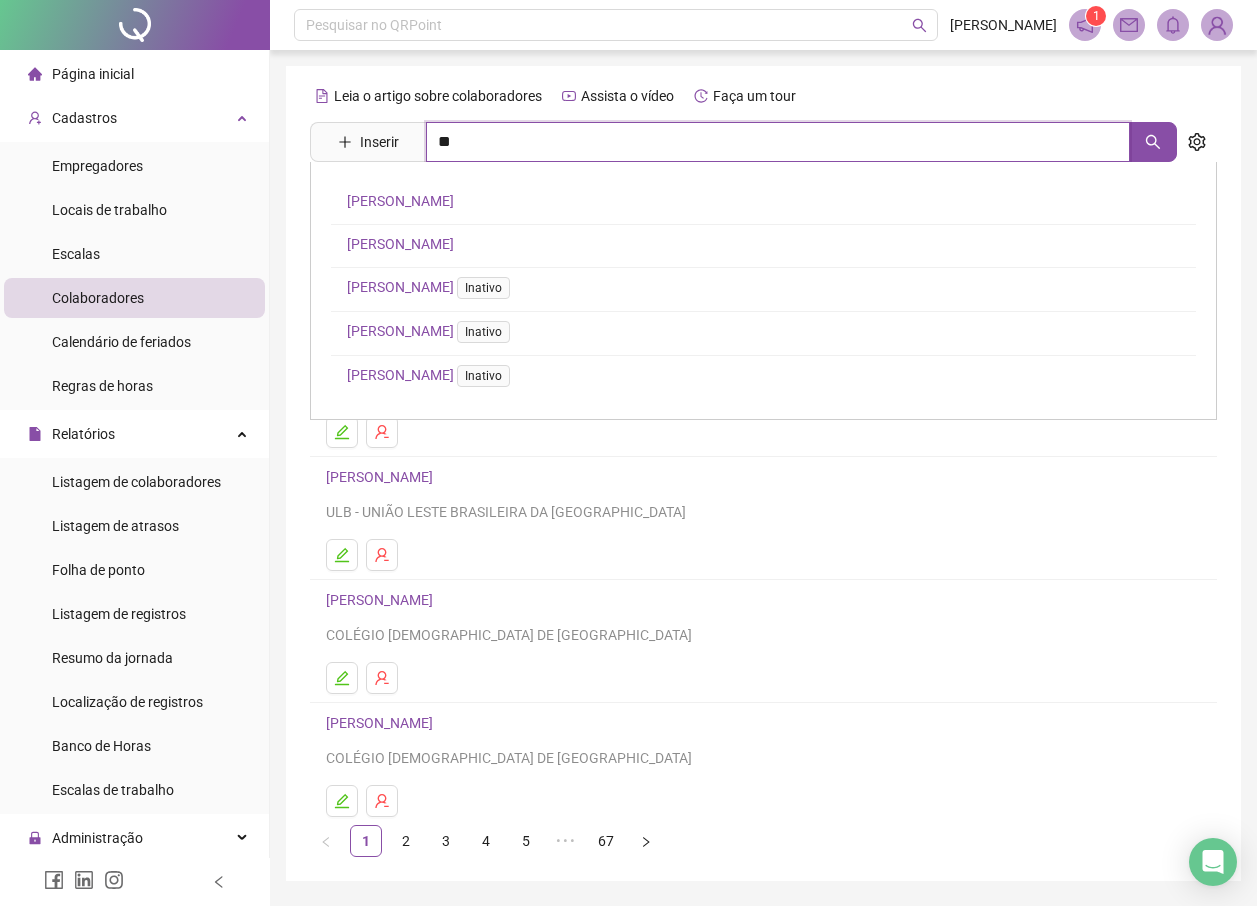 type on "*" 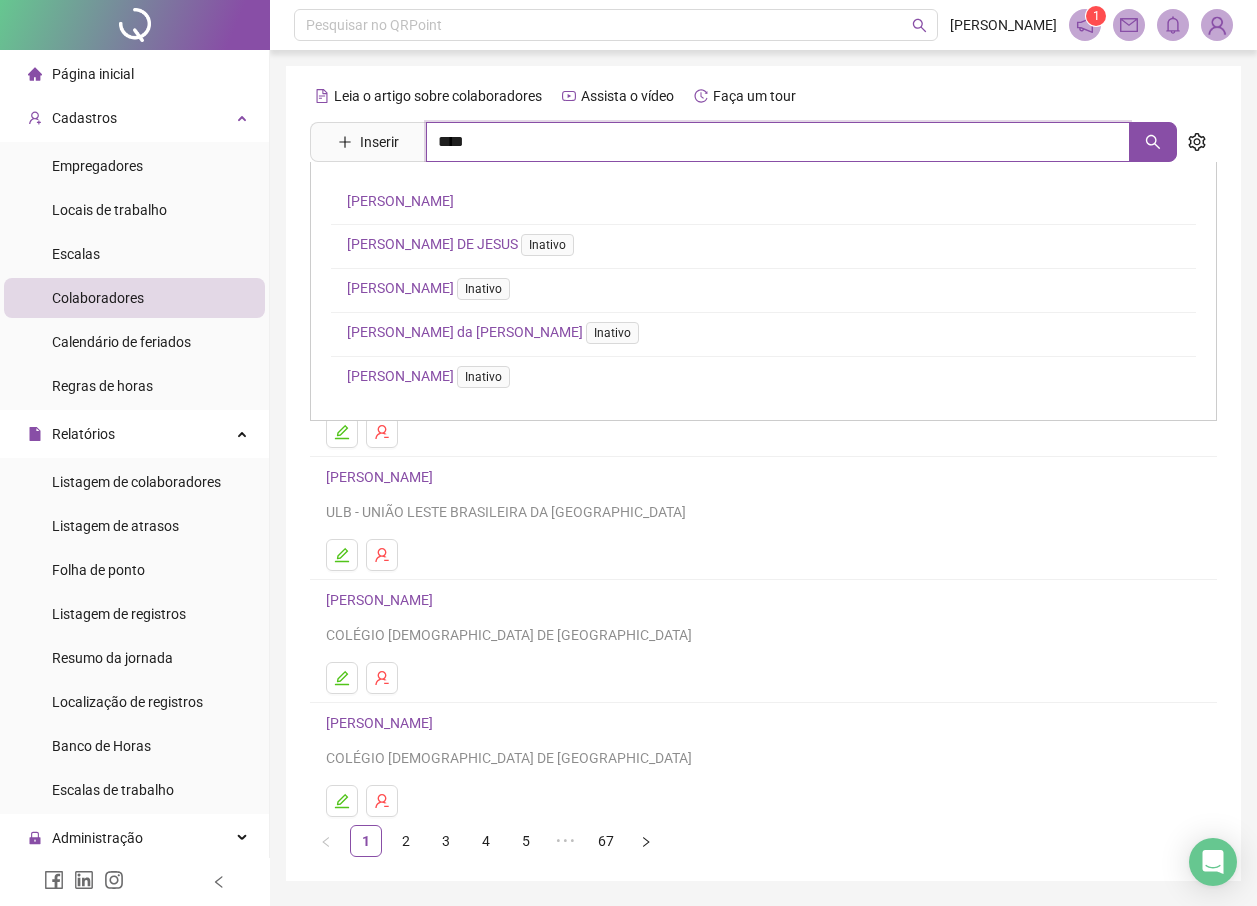 click on "****" at bounding box center (778, 142) 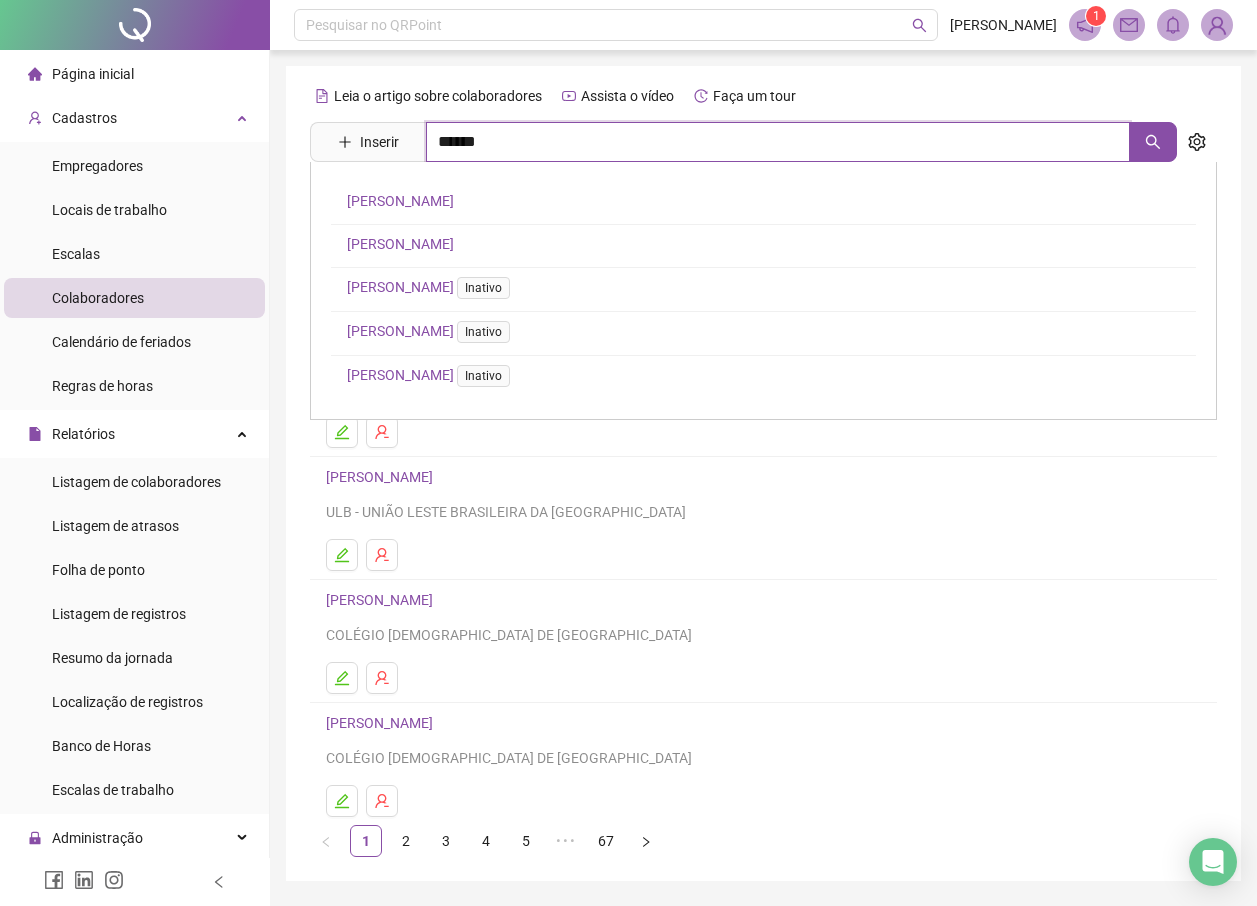 click on "******" at bounding box center [778, 142] 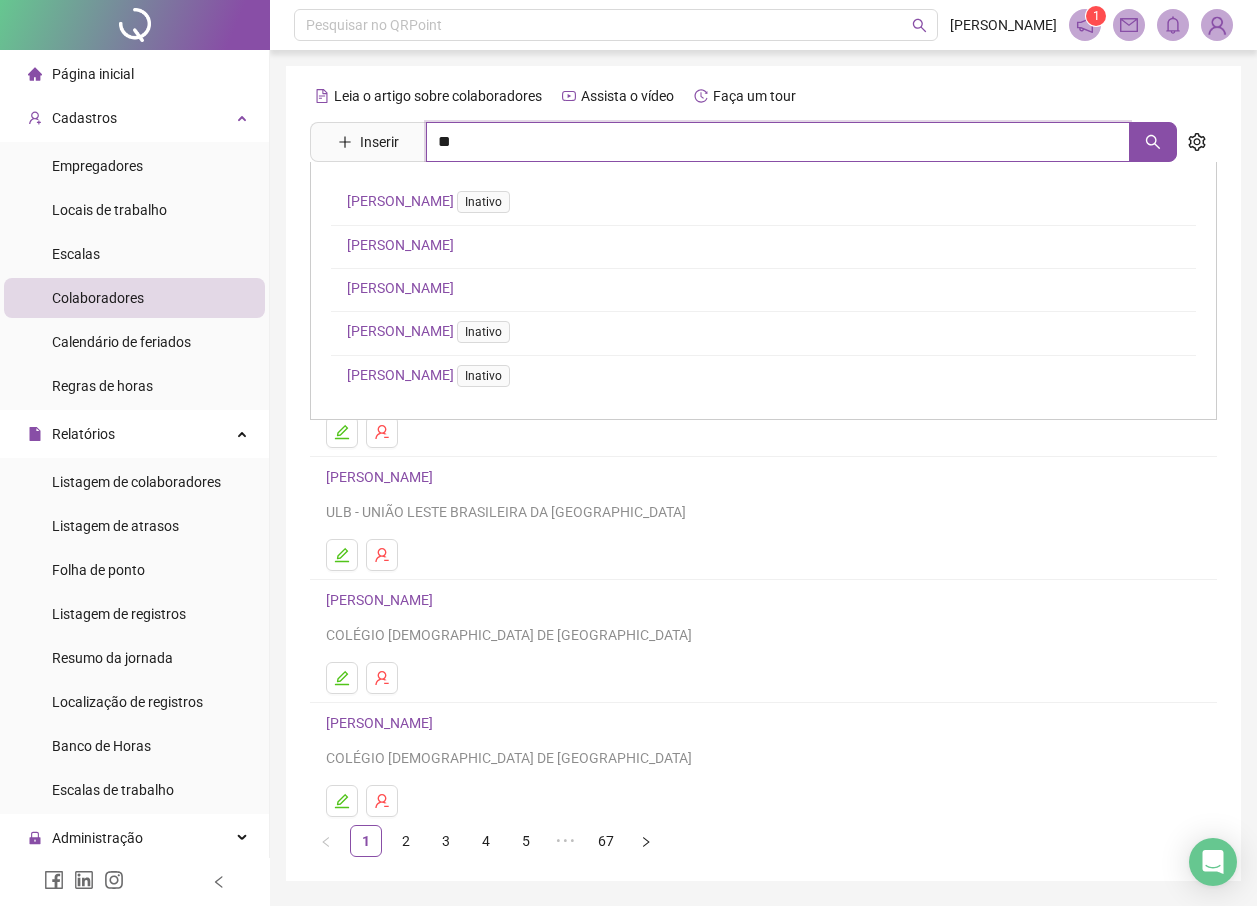 type on "*" 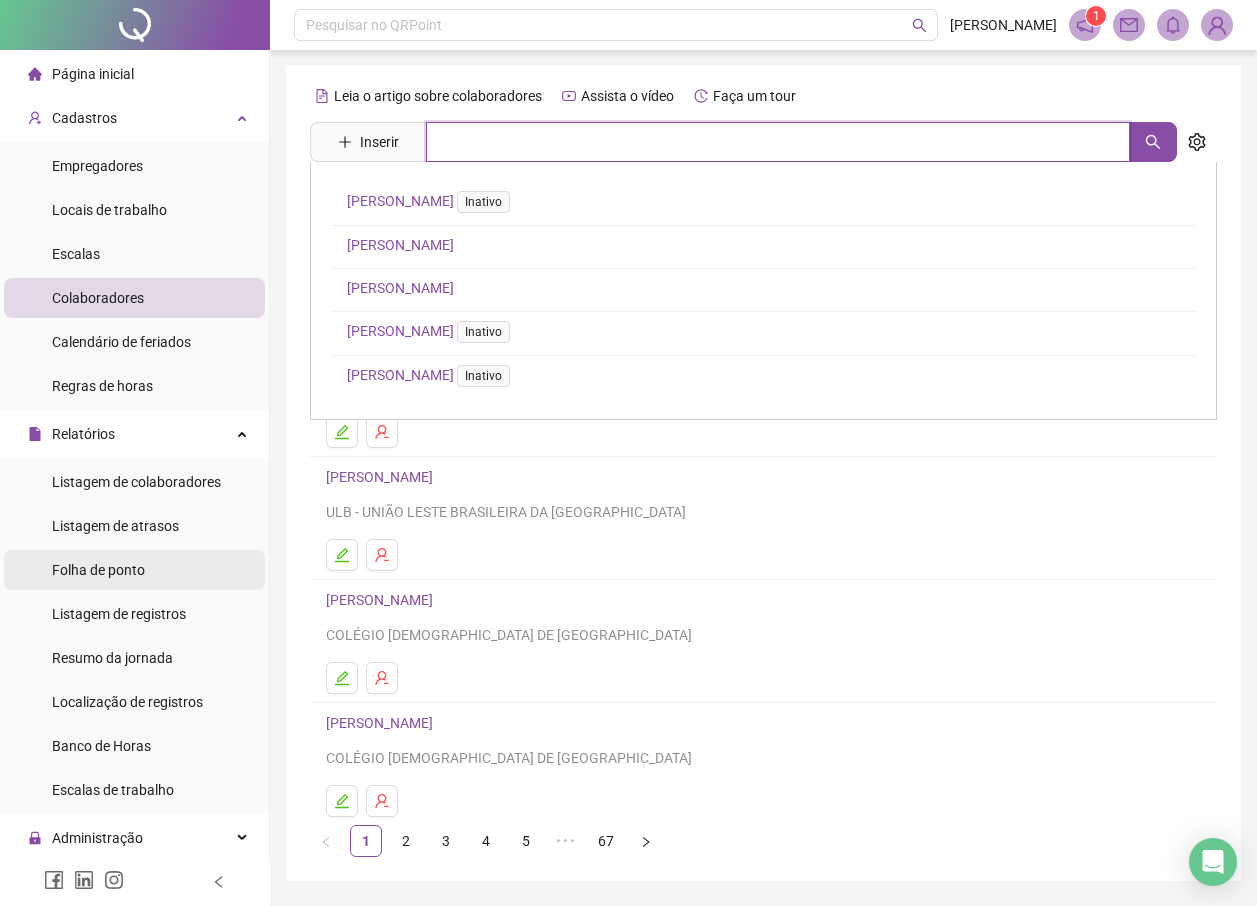 type 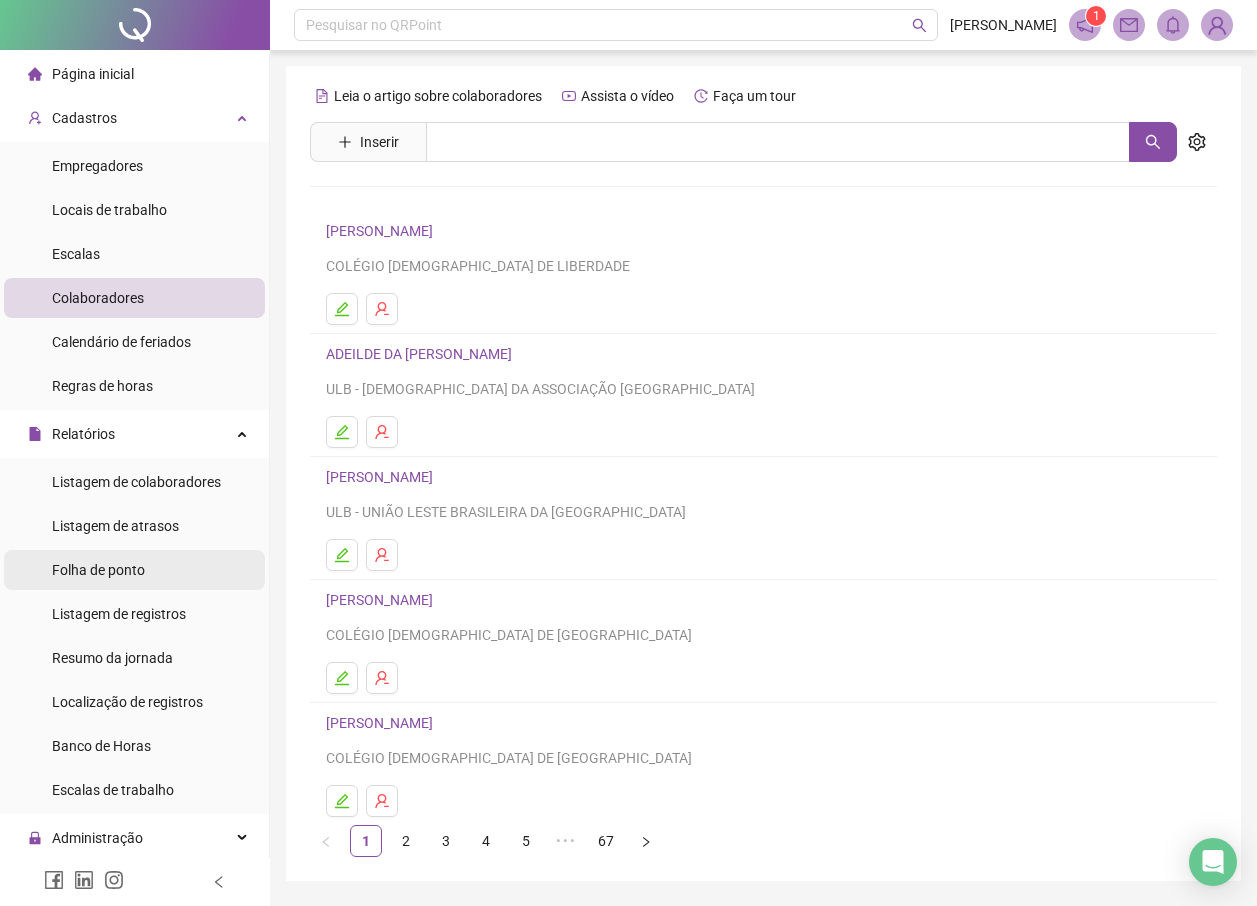 click on "Folha de ponto" at bounding box center (98, 570) 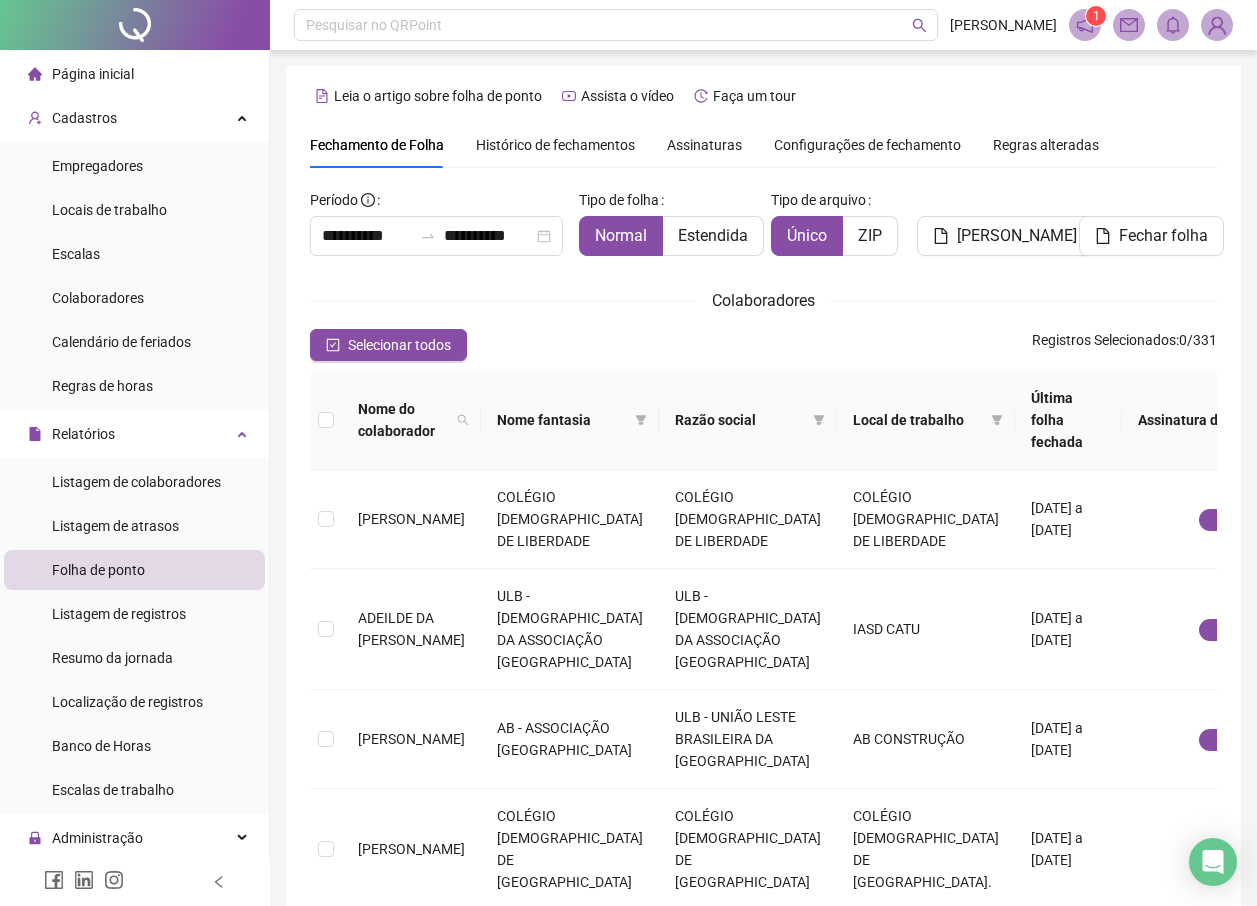 click on "Assinaturas" at bounding box center [704, 145] 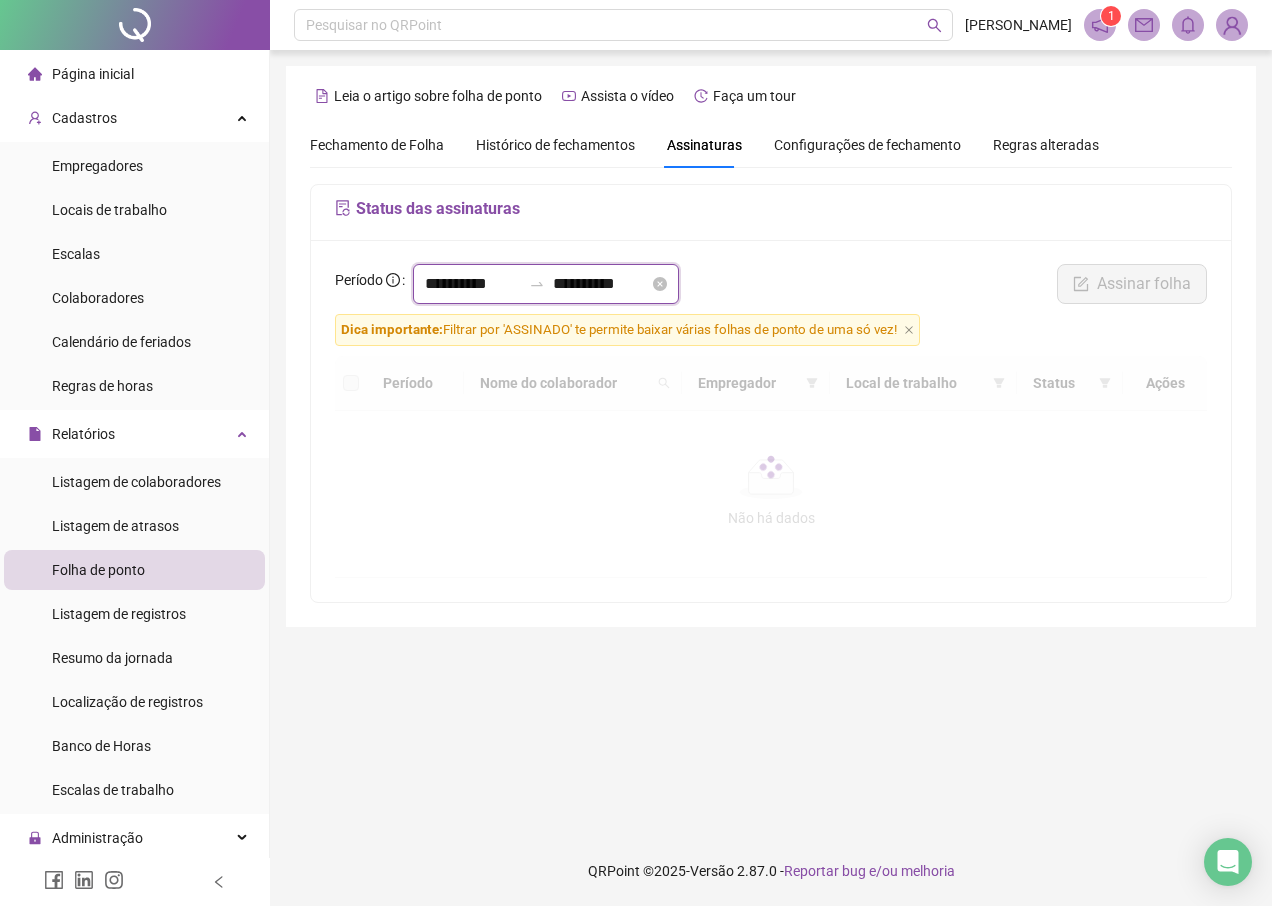 click on "**********" at bounding box center [473, 284] 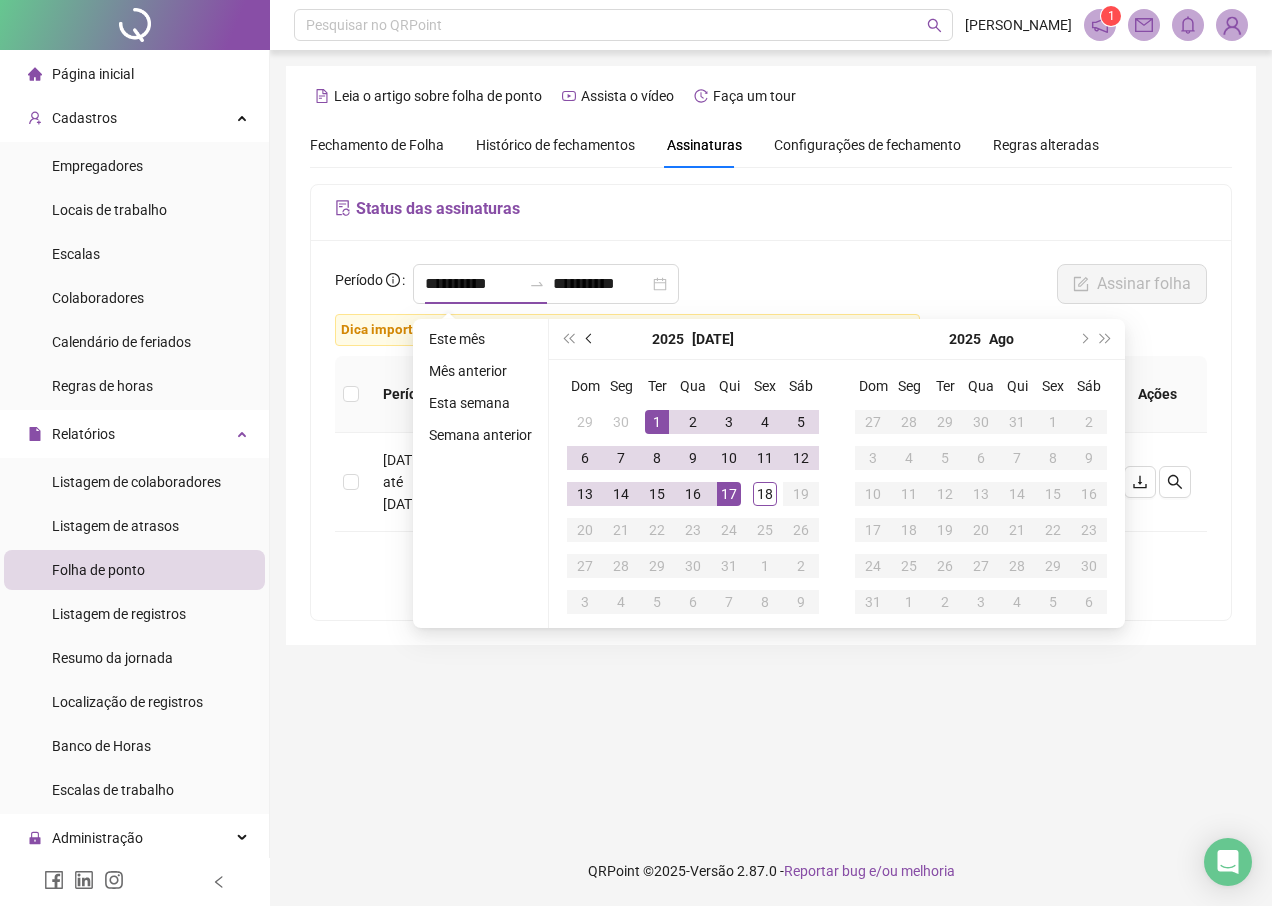 click at bounding box center [590, 339] 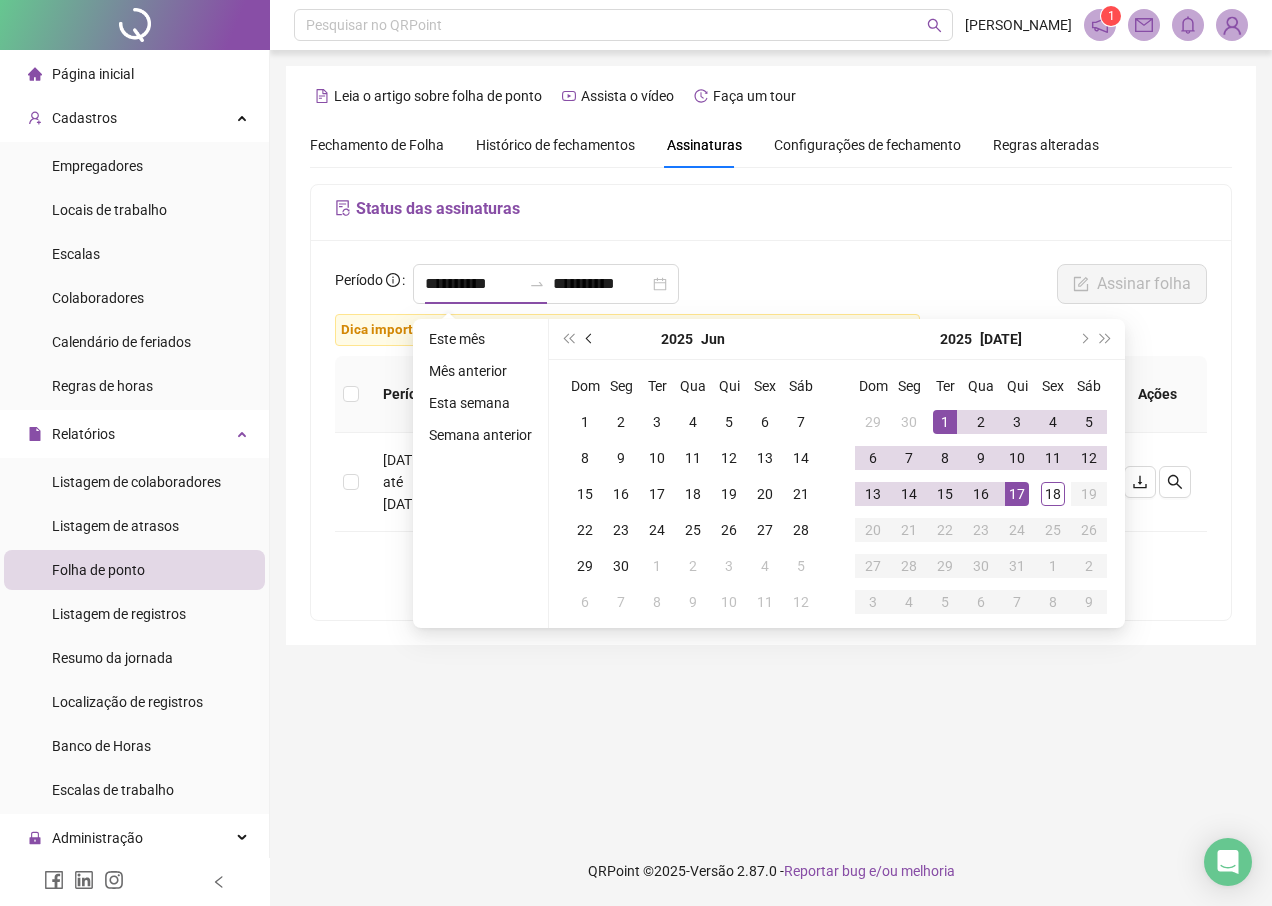 click at bounding box center (590, 339) 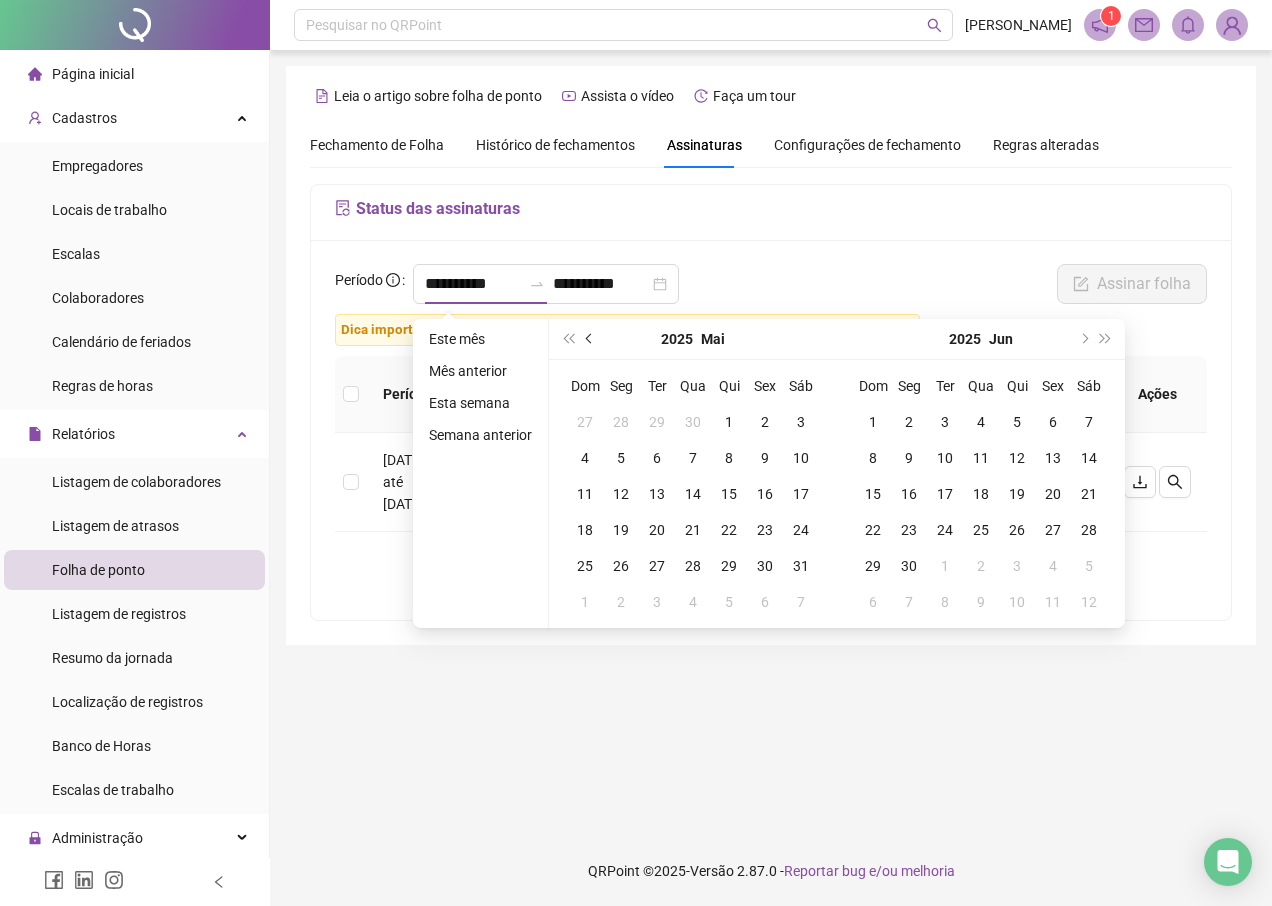 click at bounding box center [590, 339] 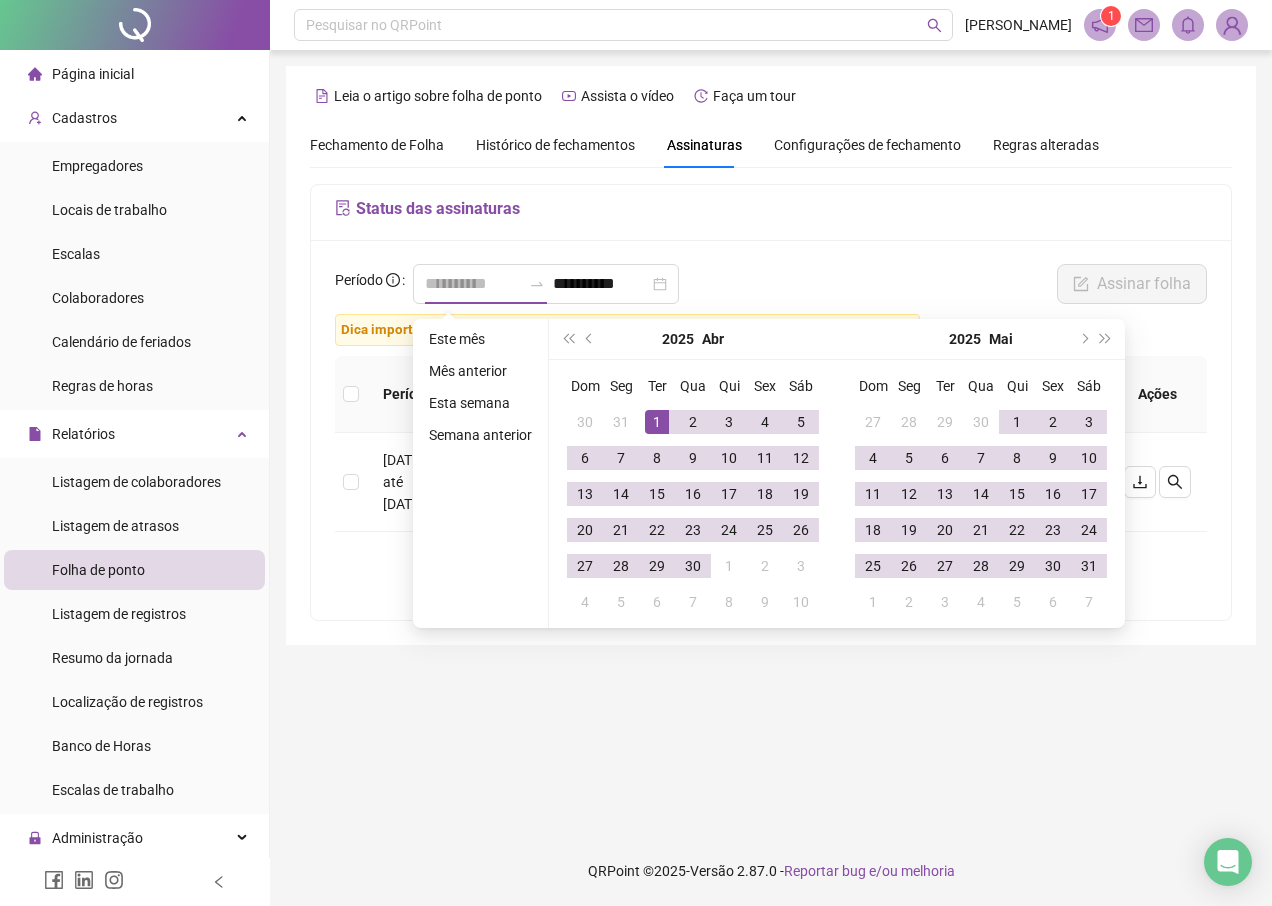 type on "**********" 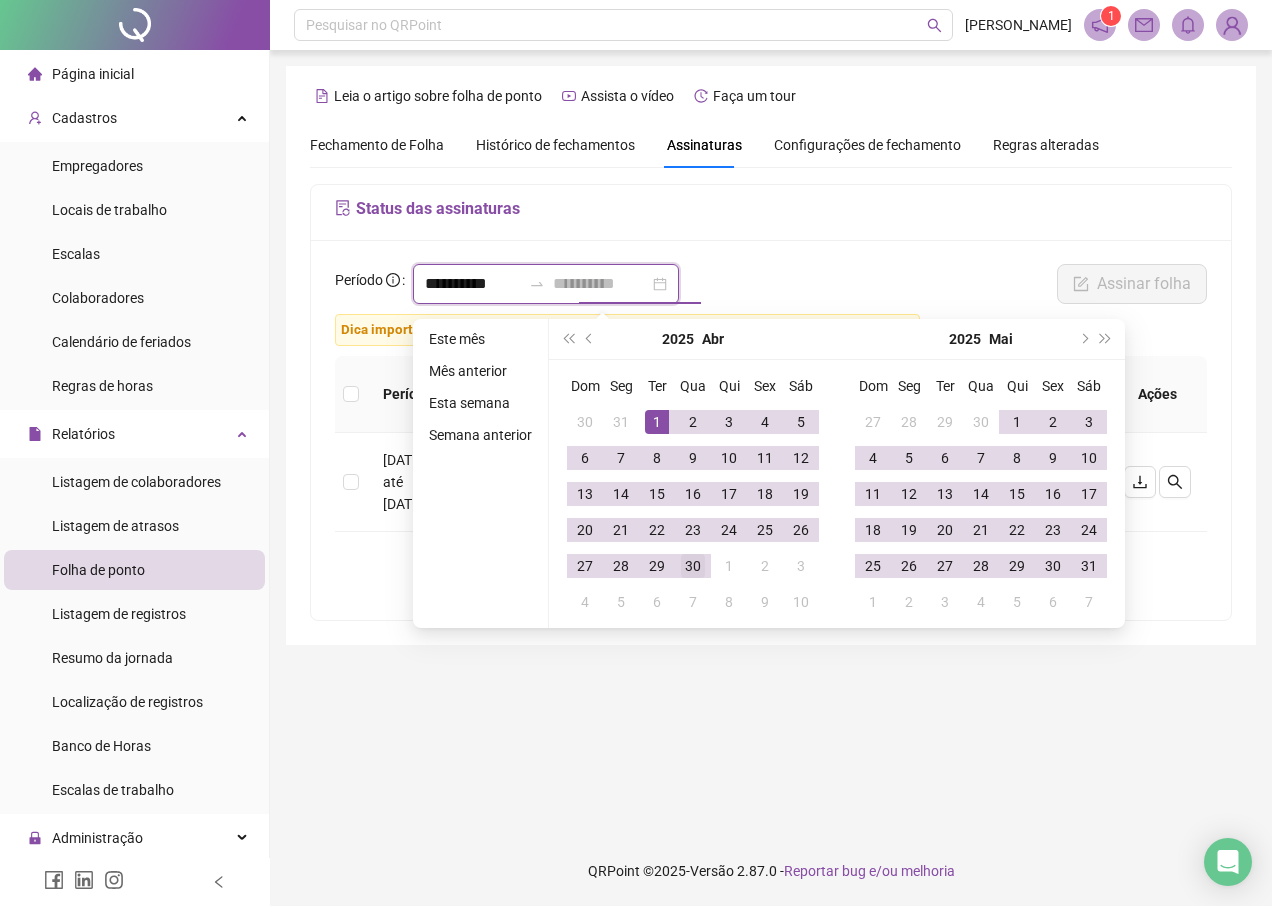 type on "**********" 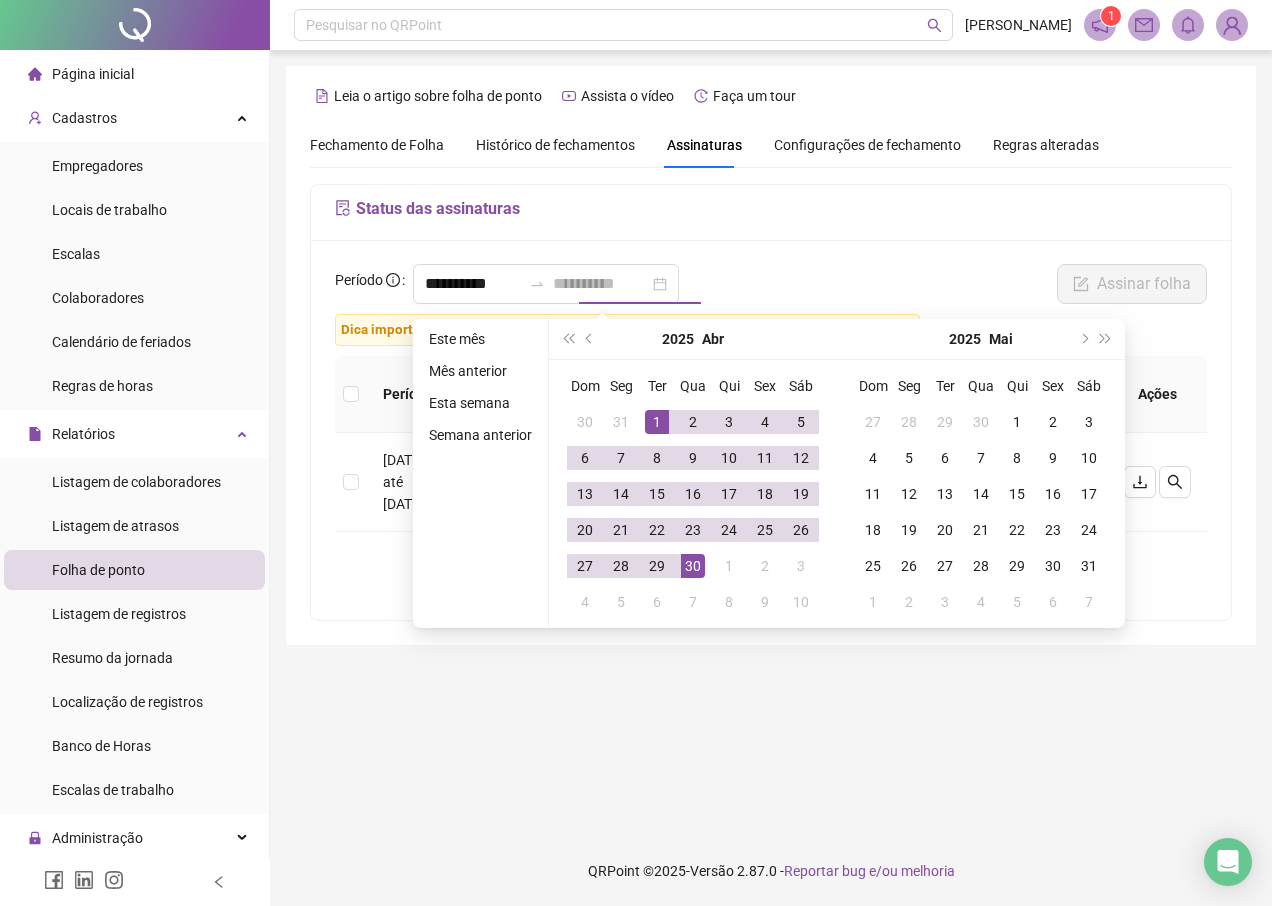 click on "30" at bounding box center [693, 566] 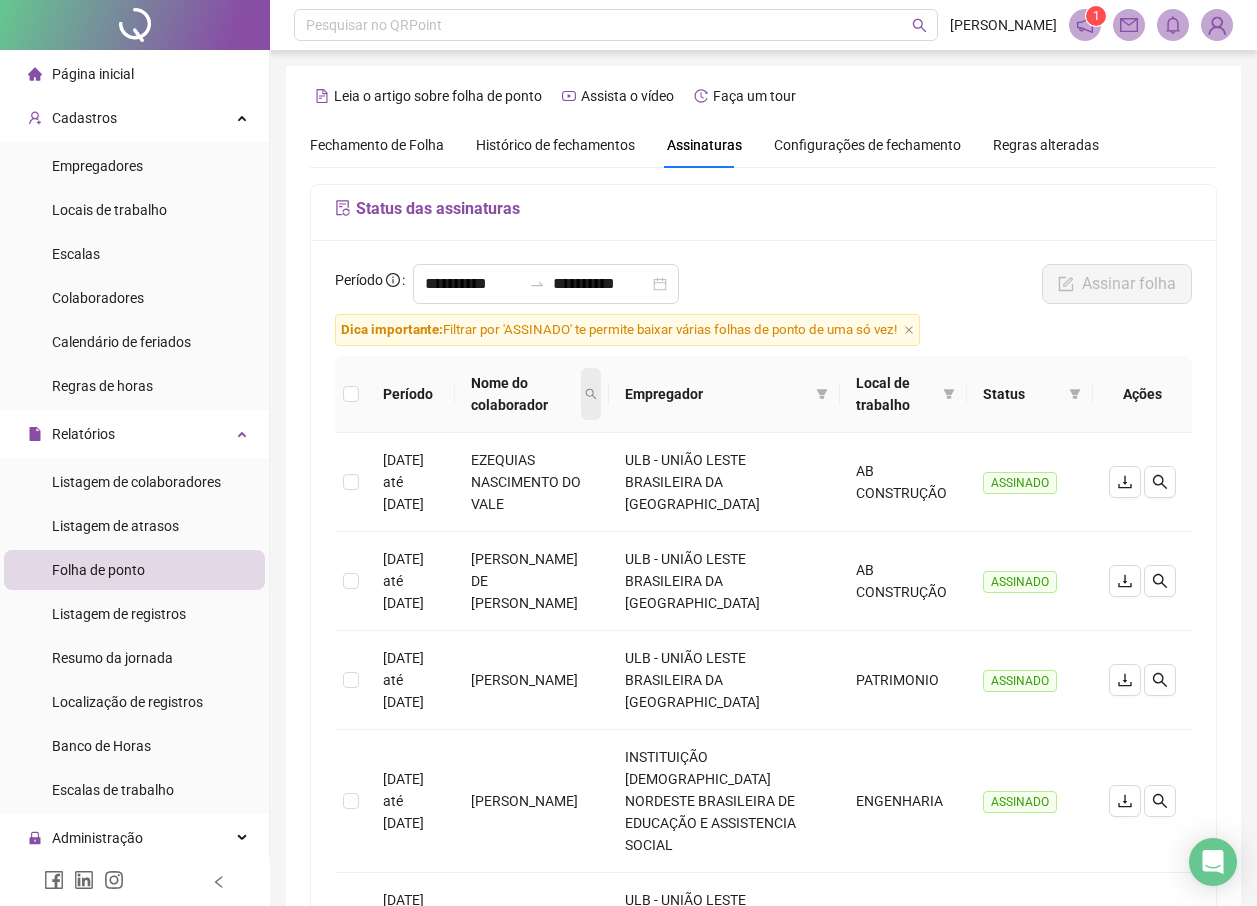 click 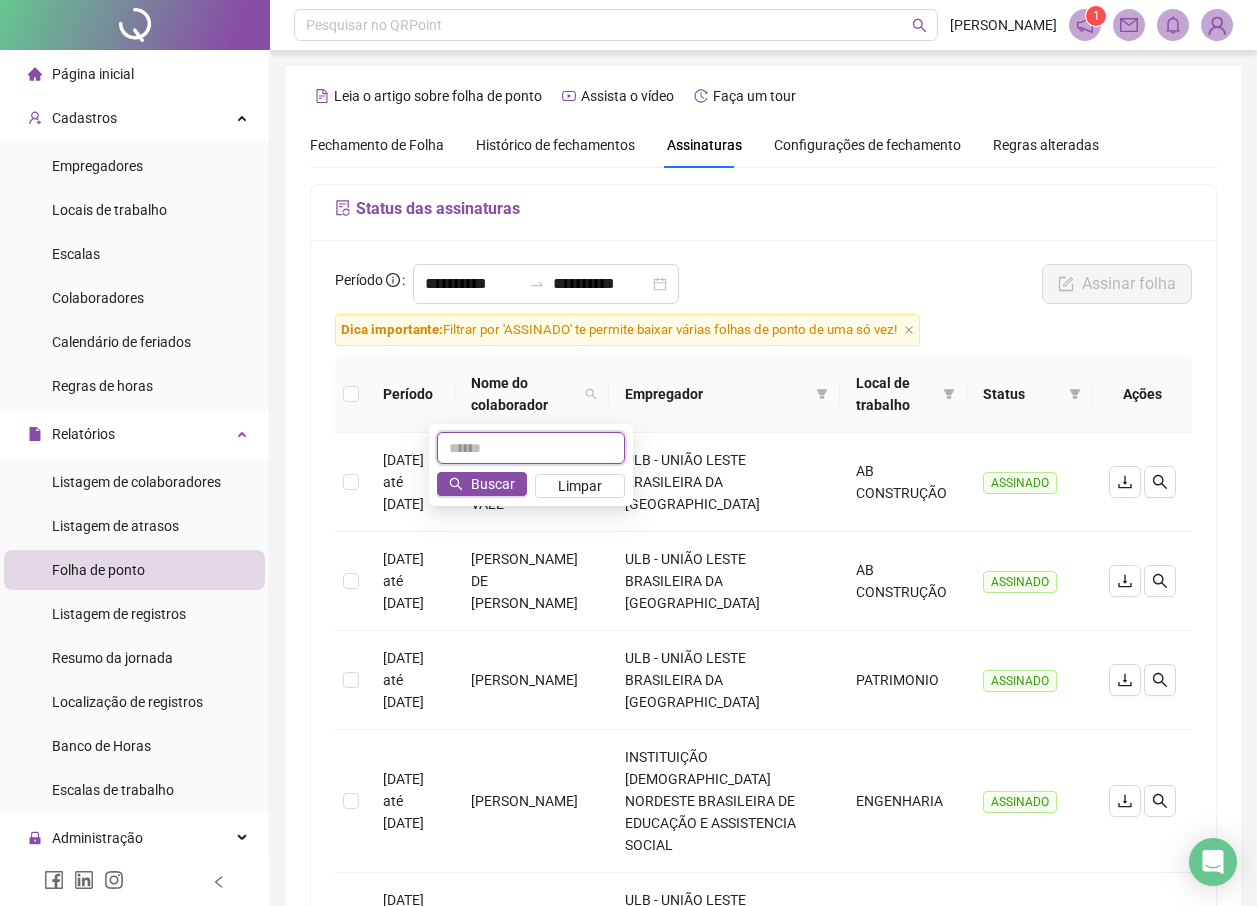 click at bounding box center [531, 448] 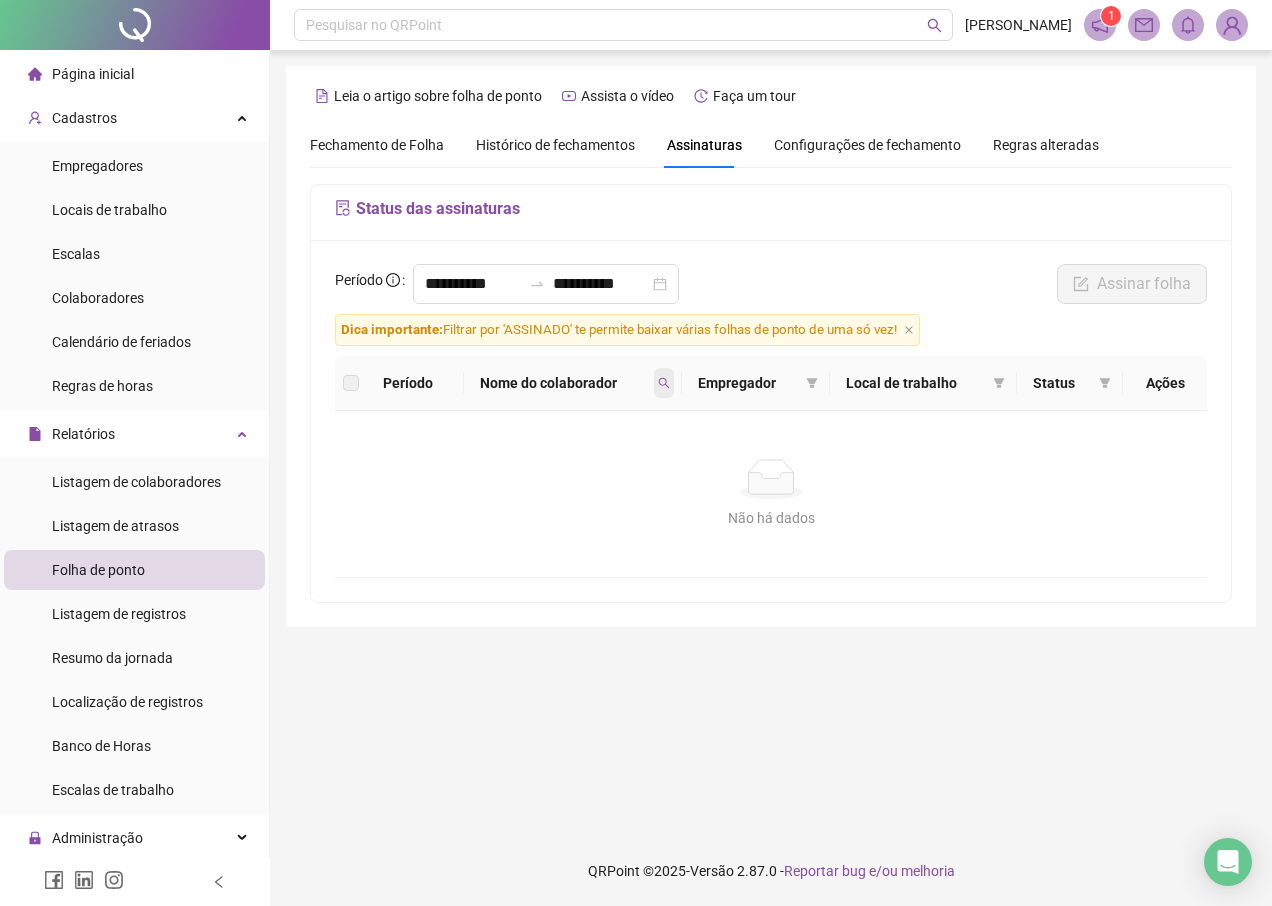 click 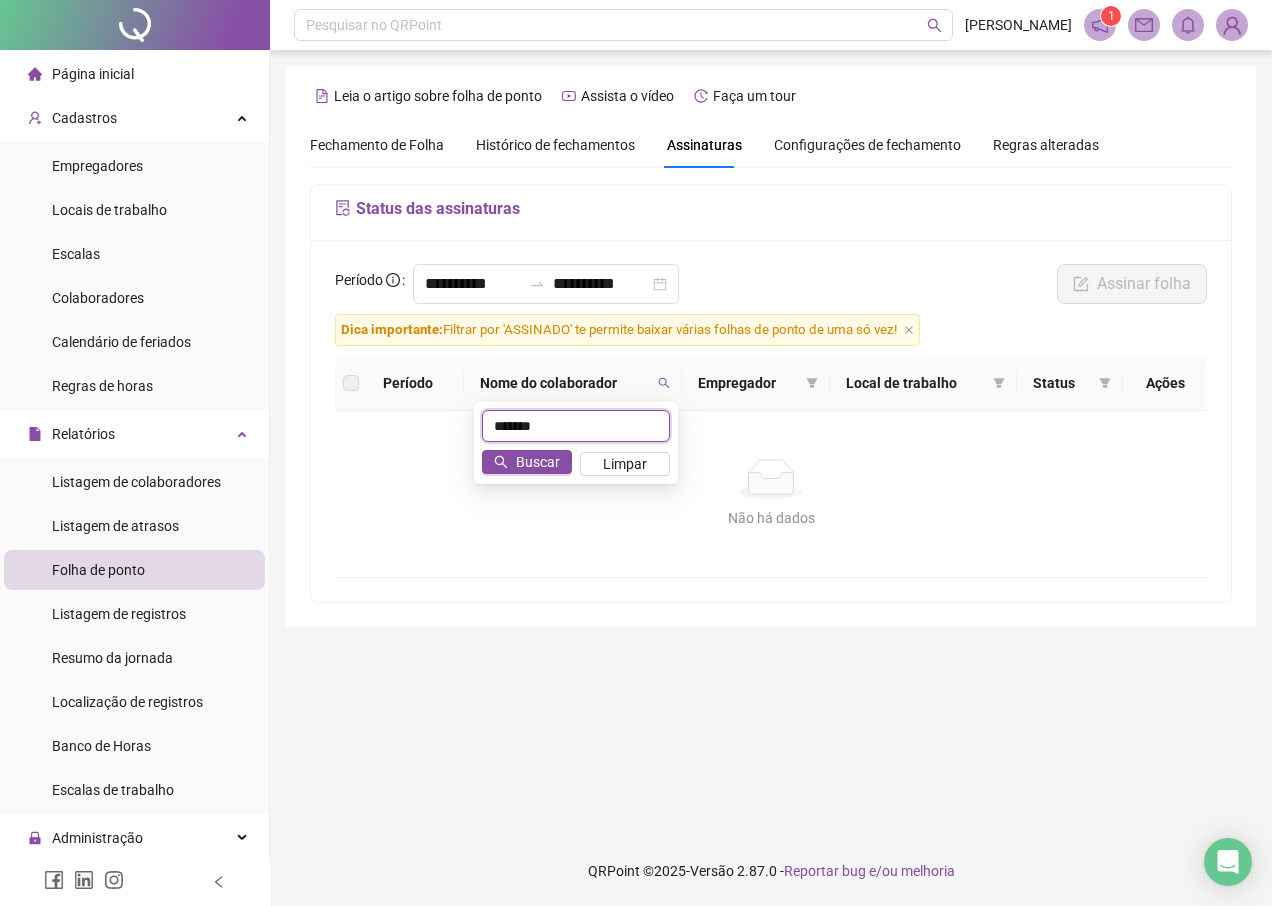 drag, startPoint x: 554, startPoint y: 425, endPoint x: 459, endPoint y: 426, distance: 95.005264 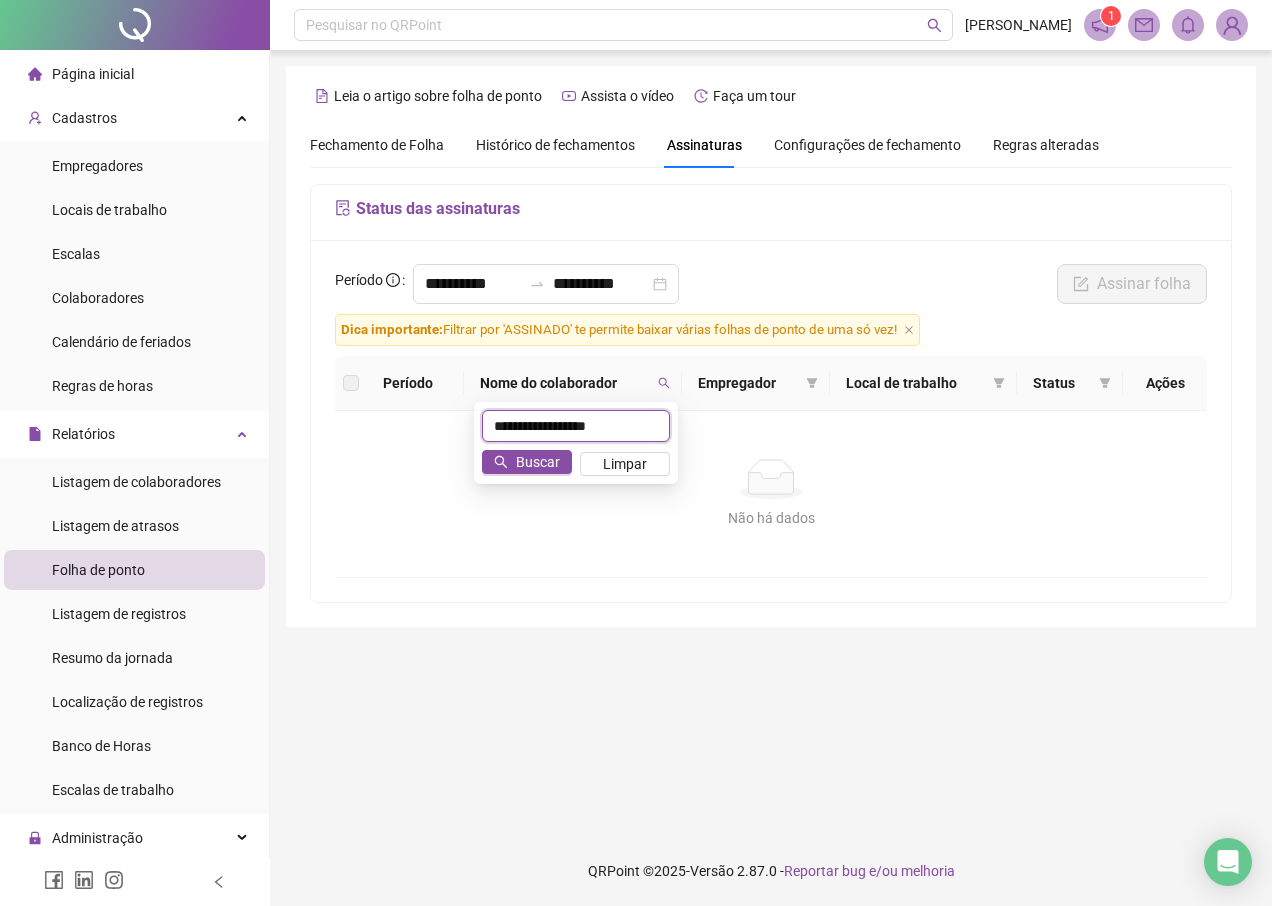 type on "**********" 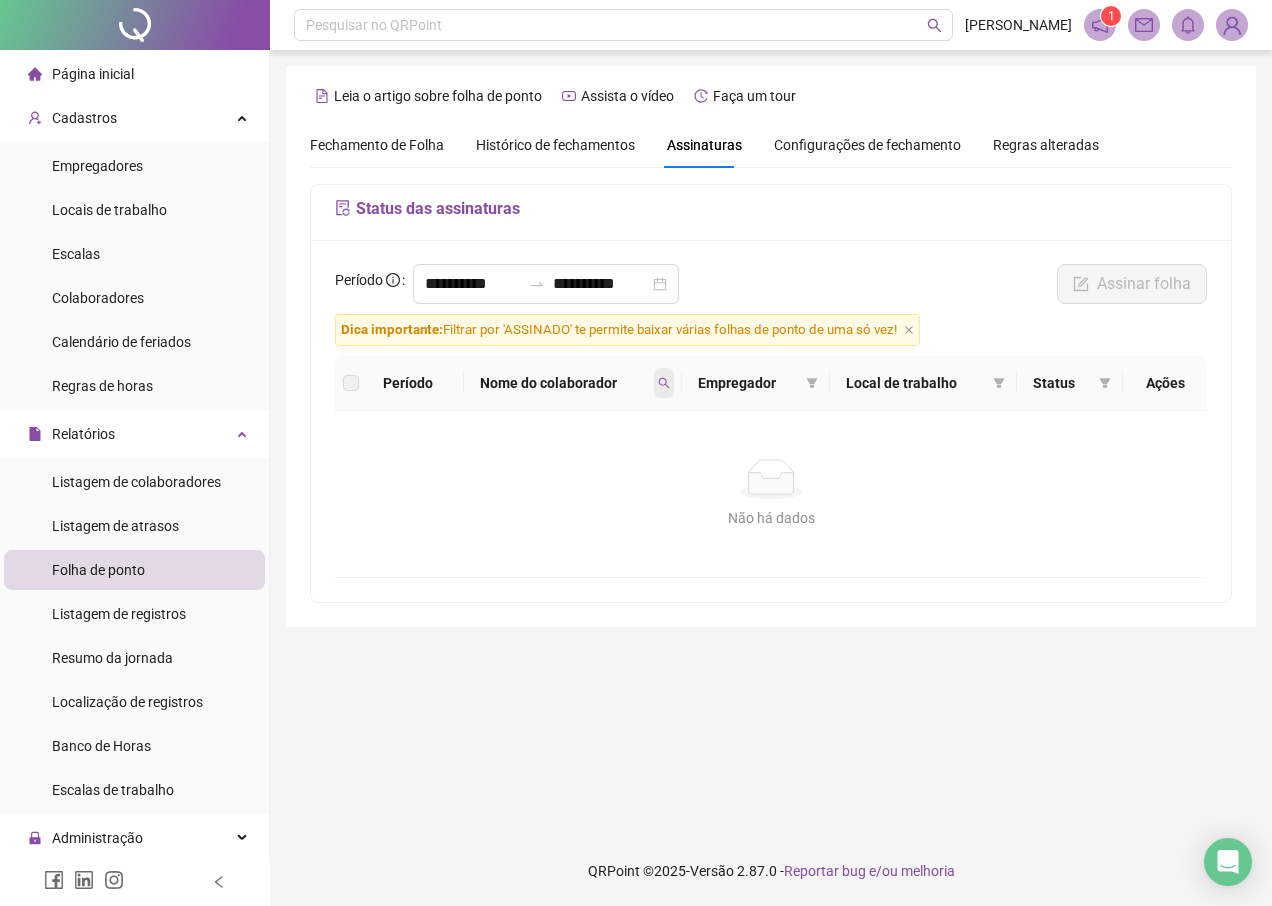 click 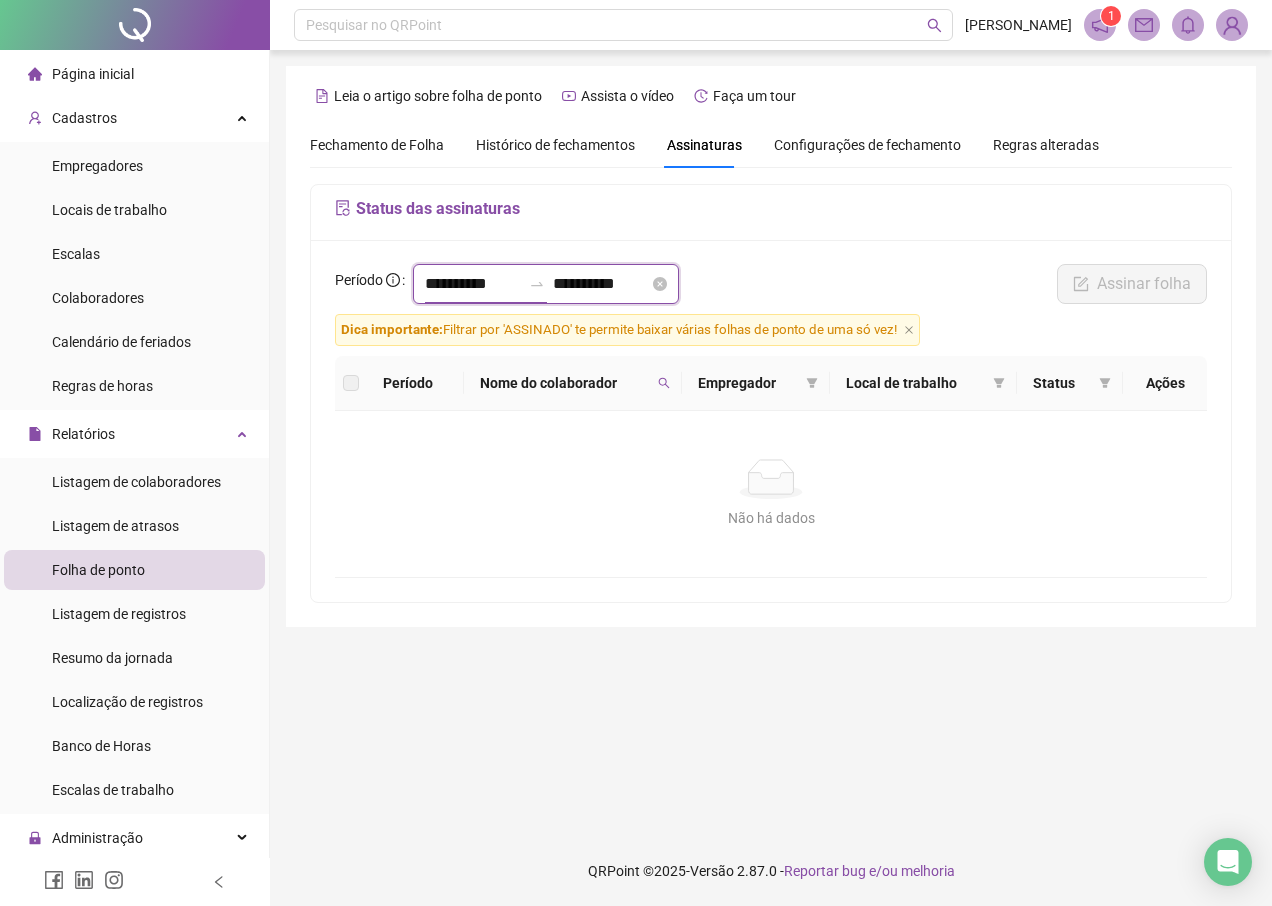 click on "**********" at bounding box center (473, 284) 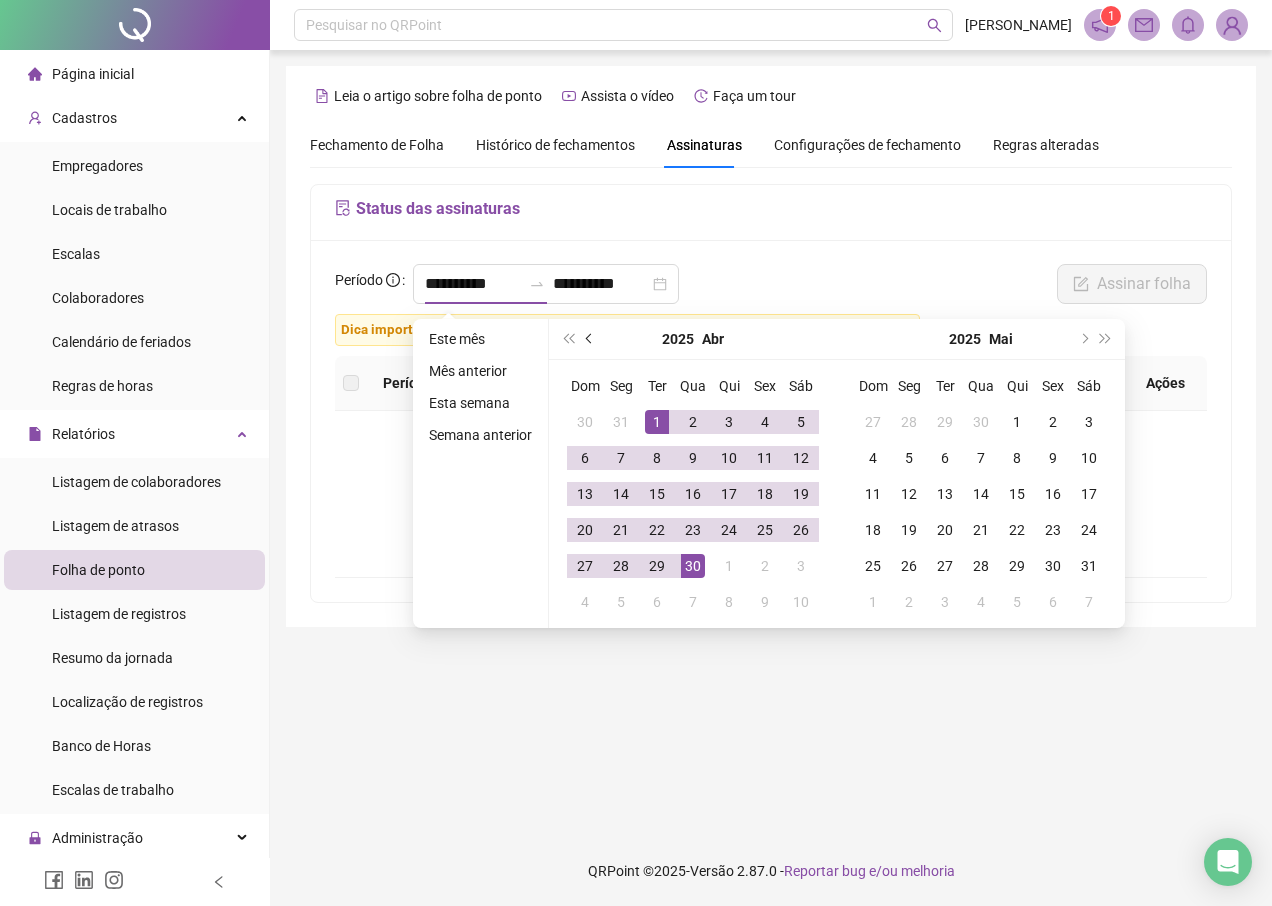 click at bounding box center (590, 339) 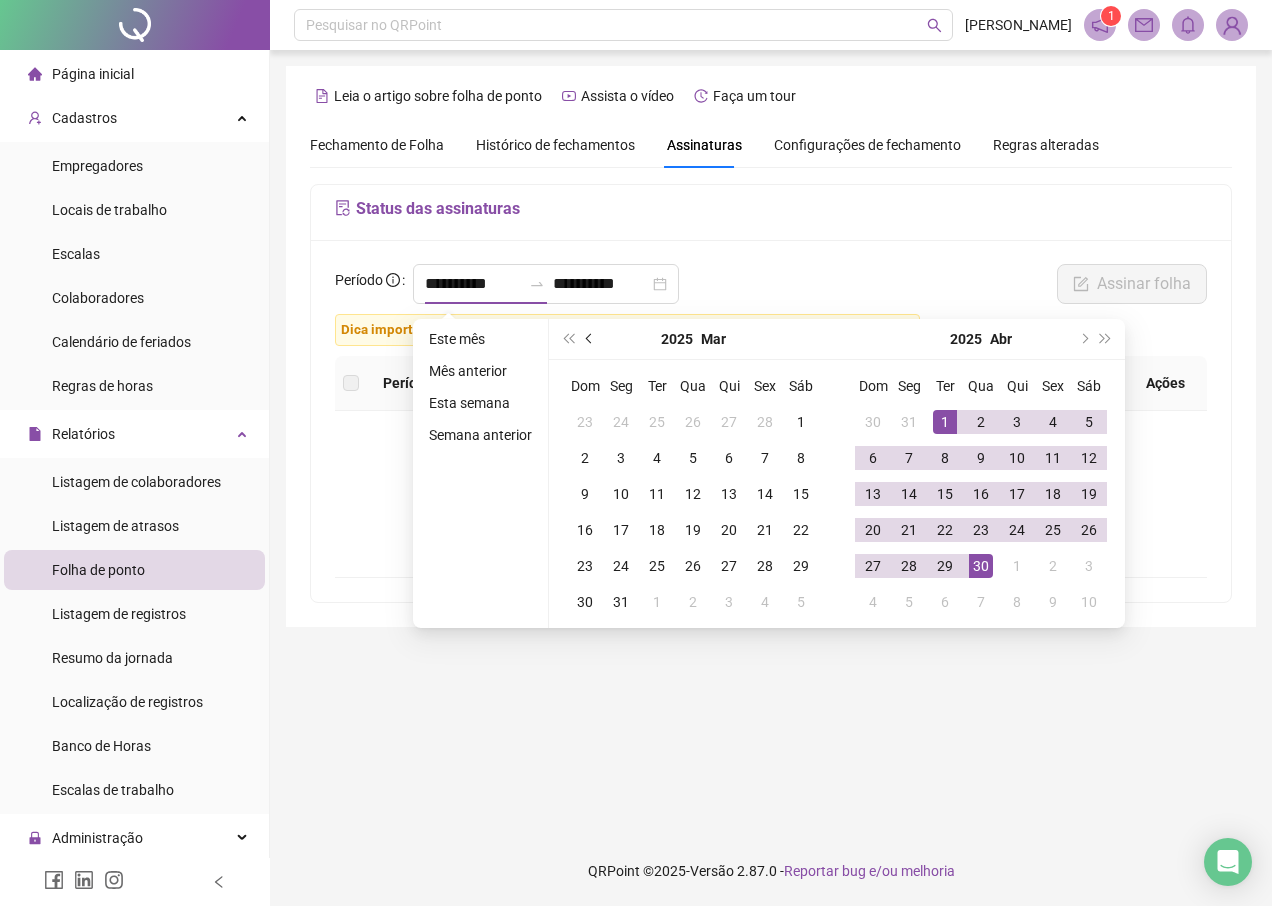click at bounding box center [590, 339] 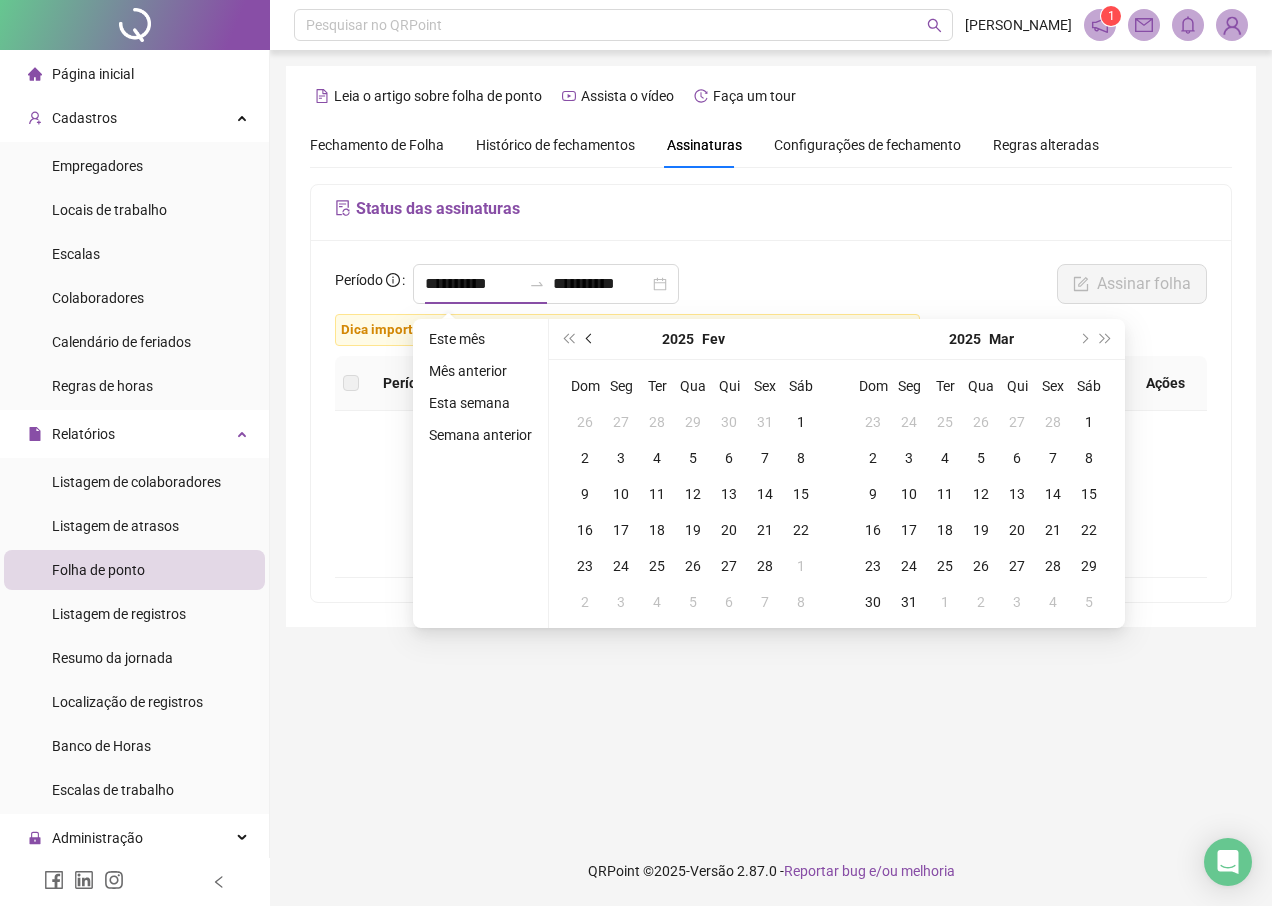 click at bounding box center [590, 339] 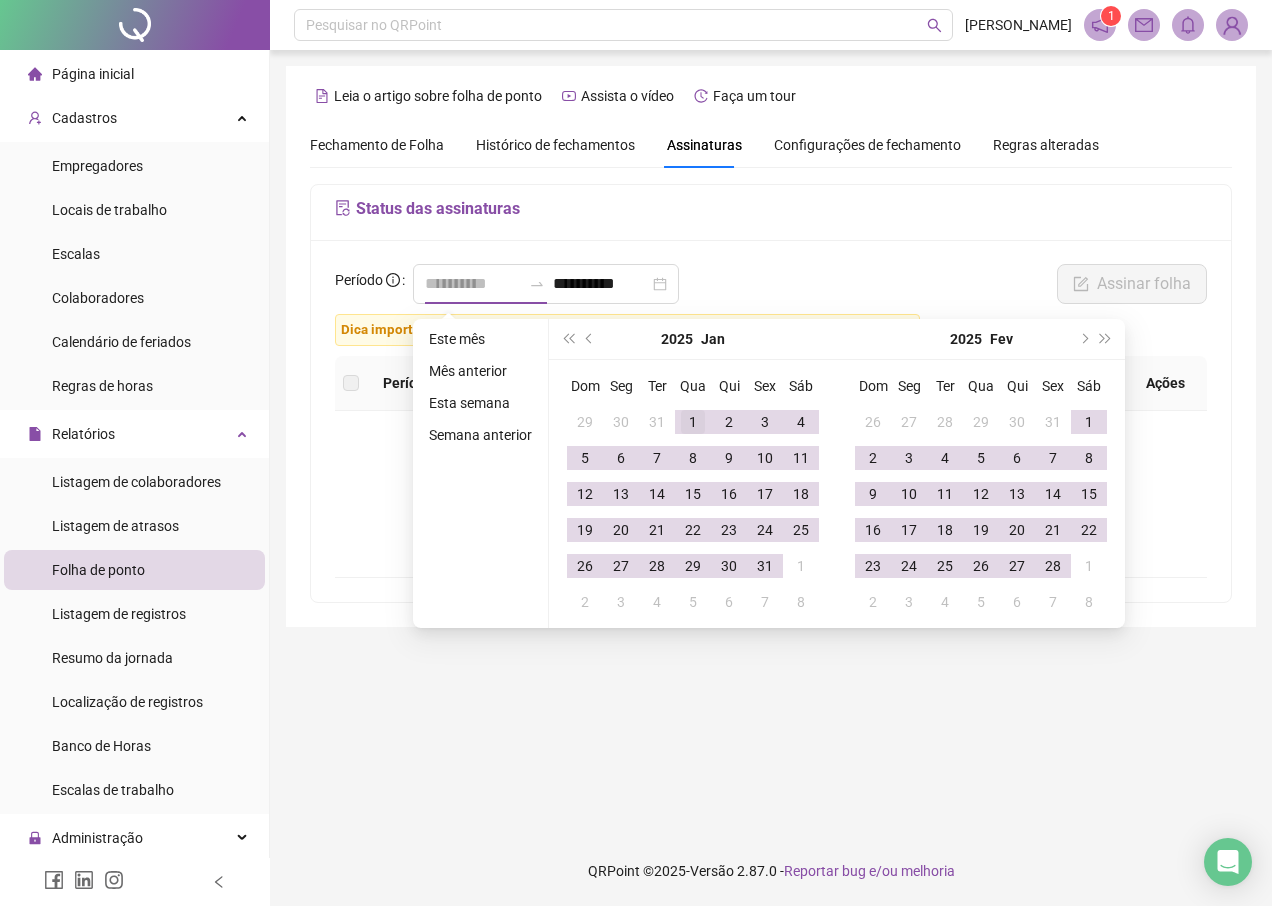 type on "**********" 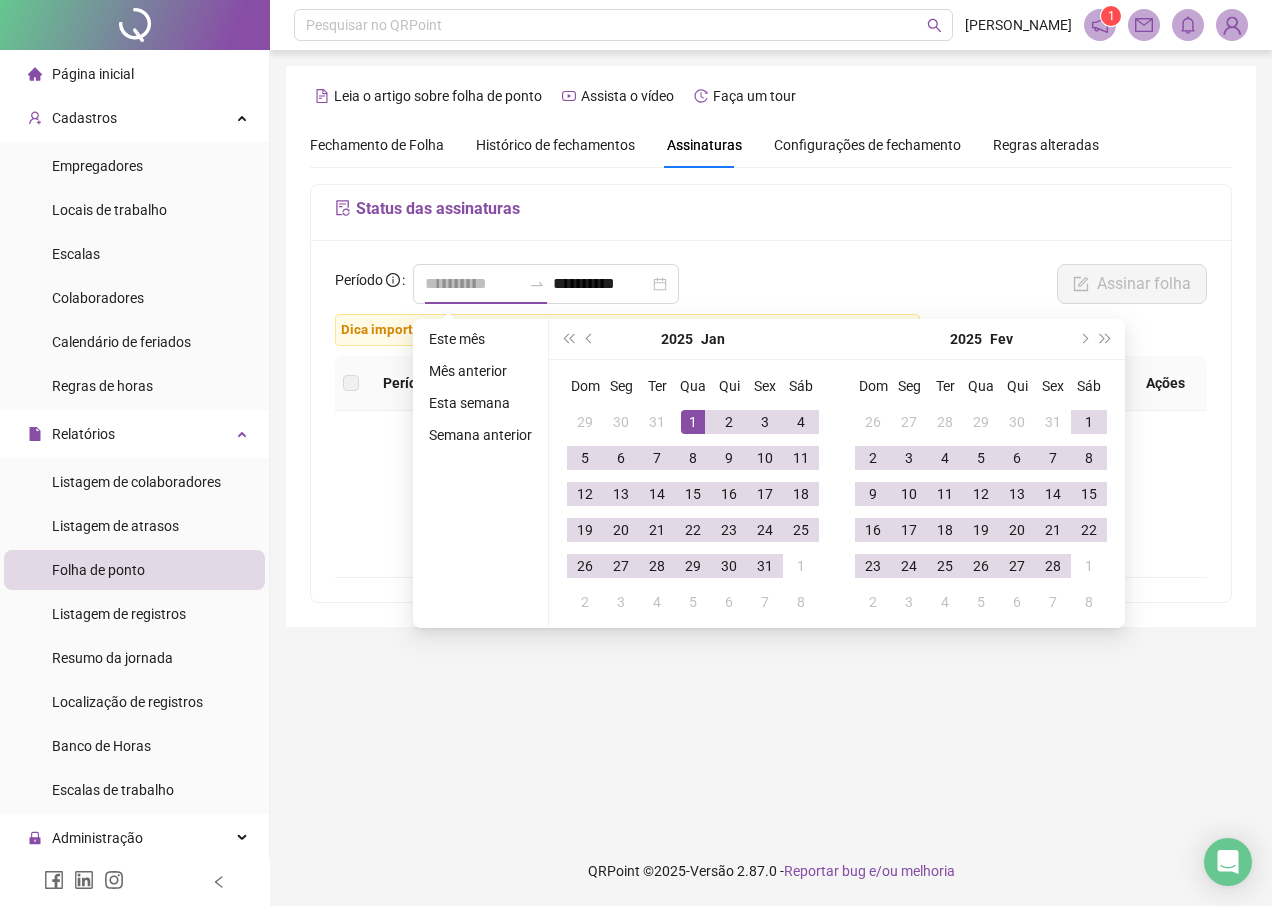 click on "1" at bounding box center [693, 422] 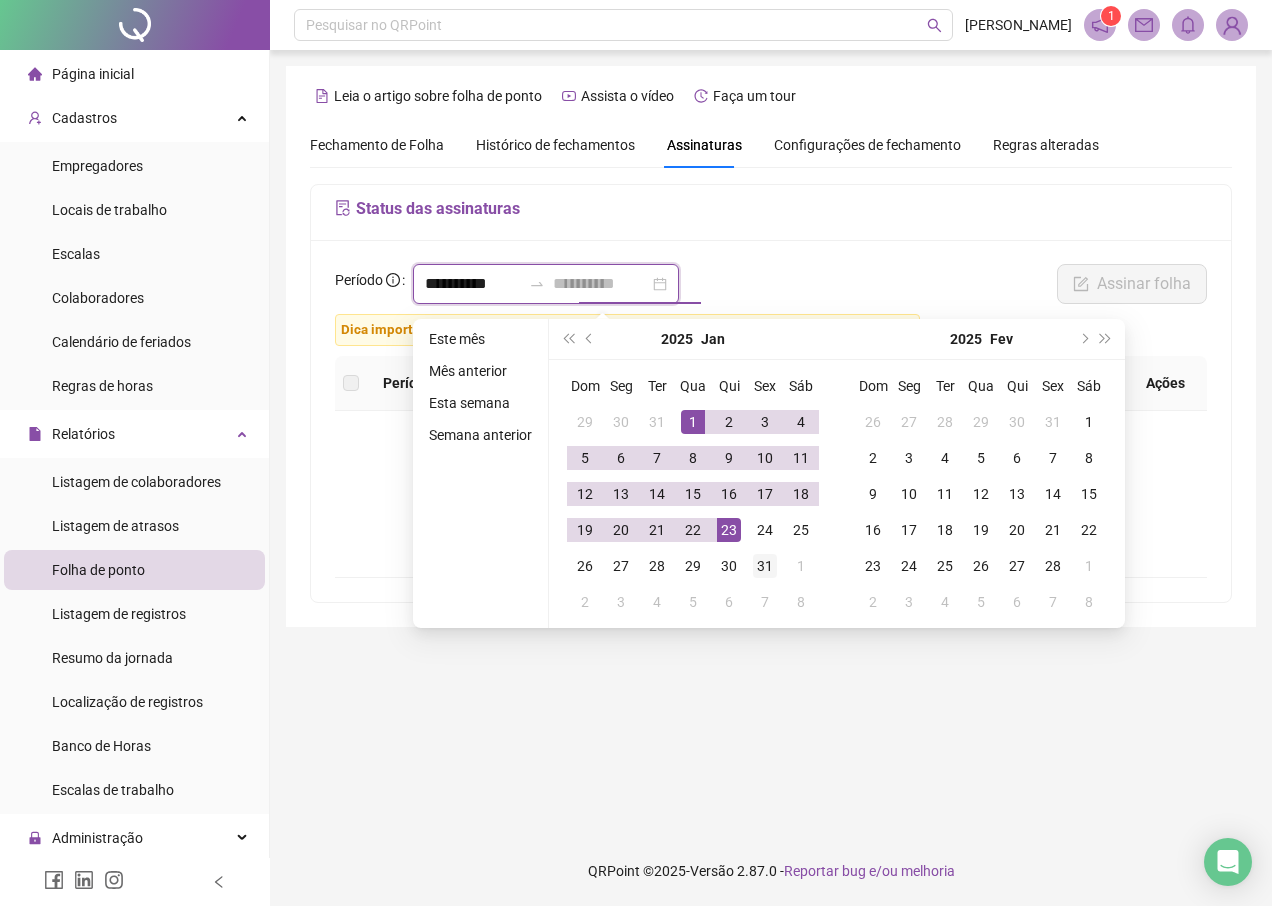 type on "**********" 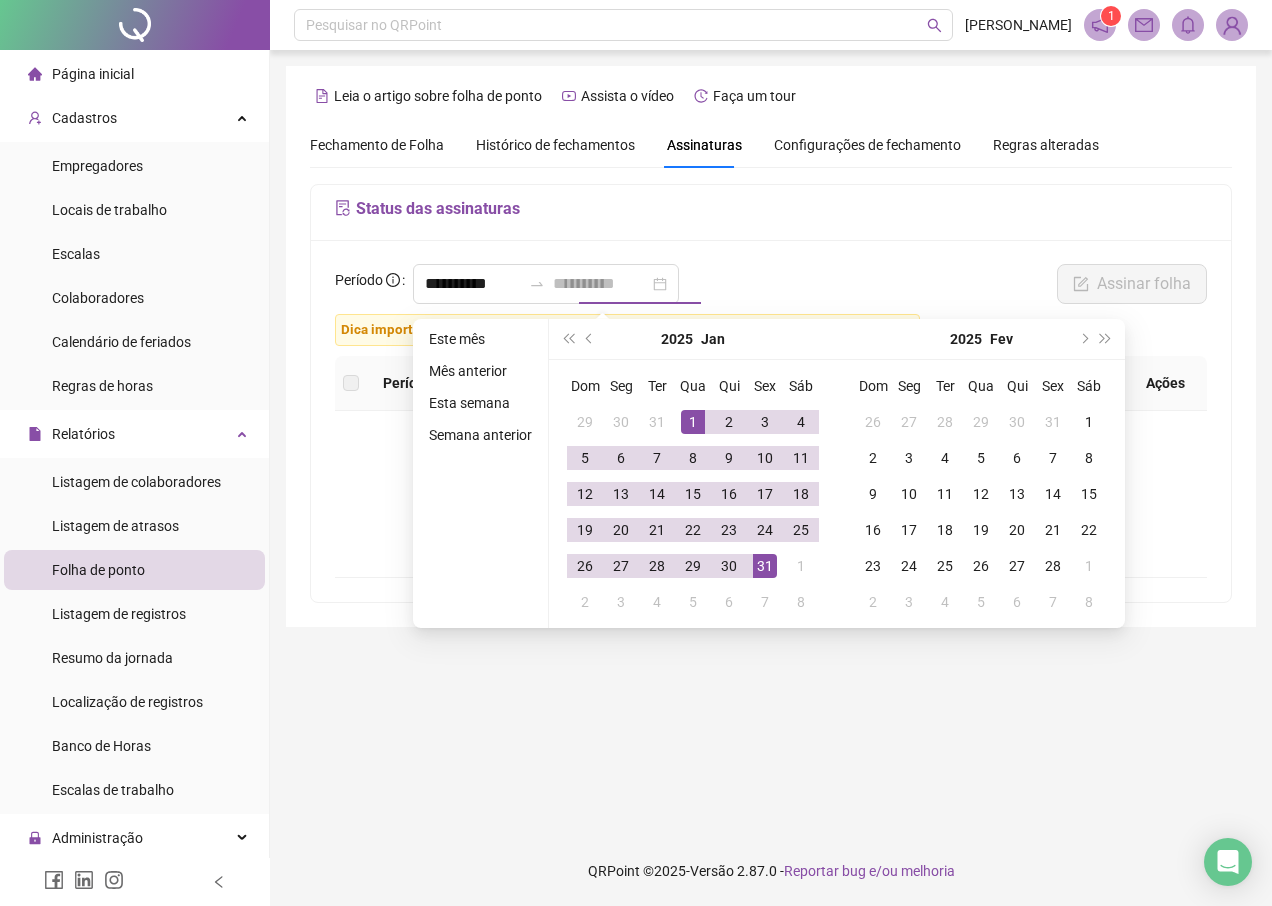 click on "31" at bounding box center [765, 566] 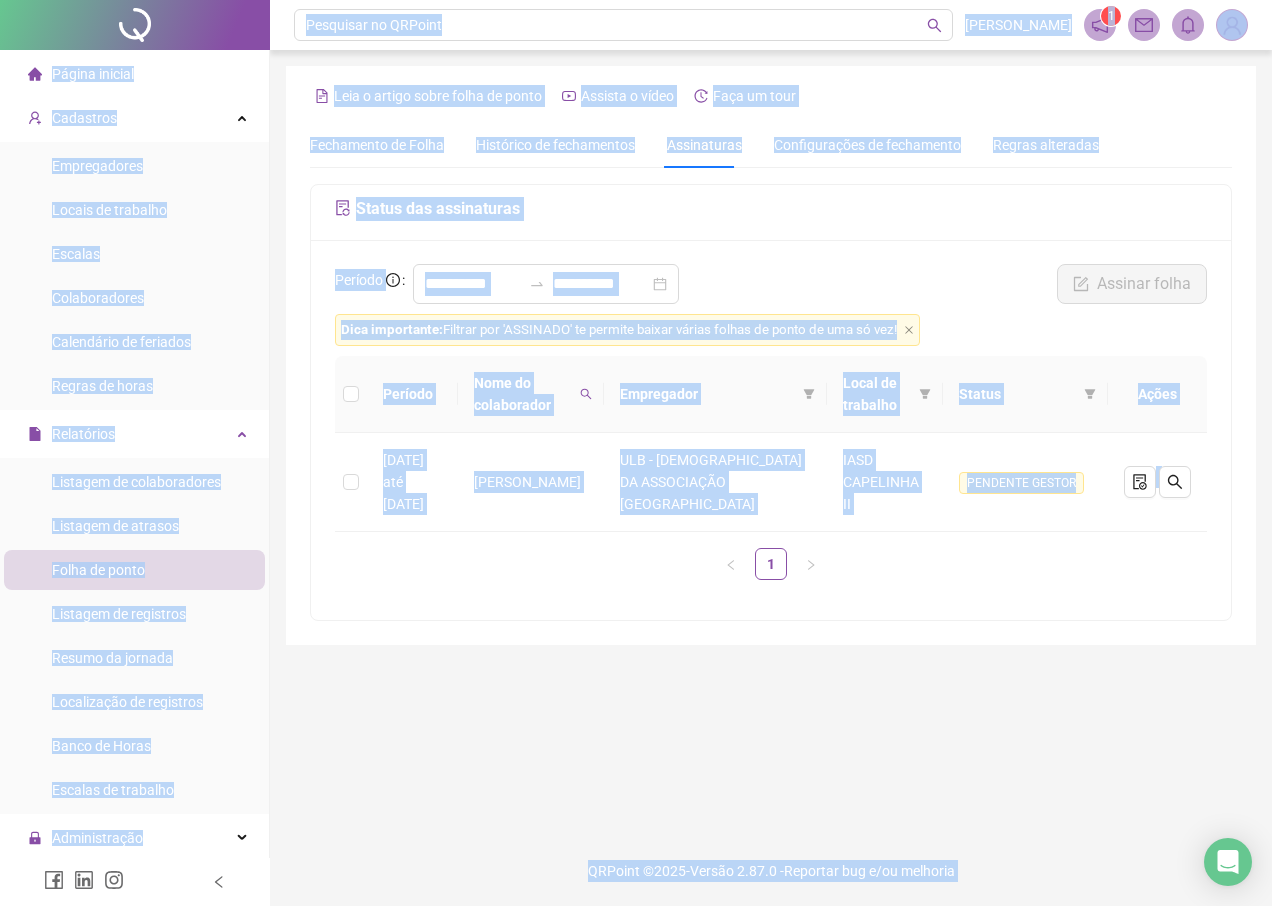 click on "**********" at bounding box center [771, 402] 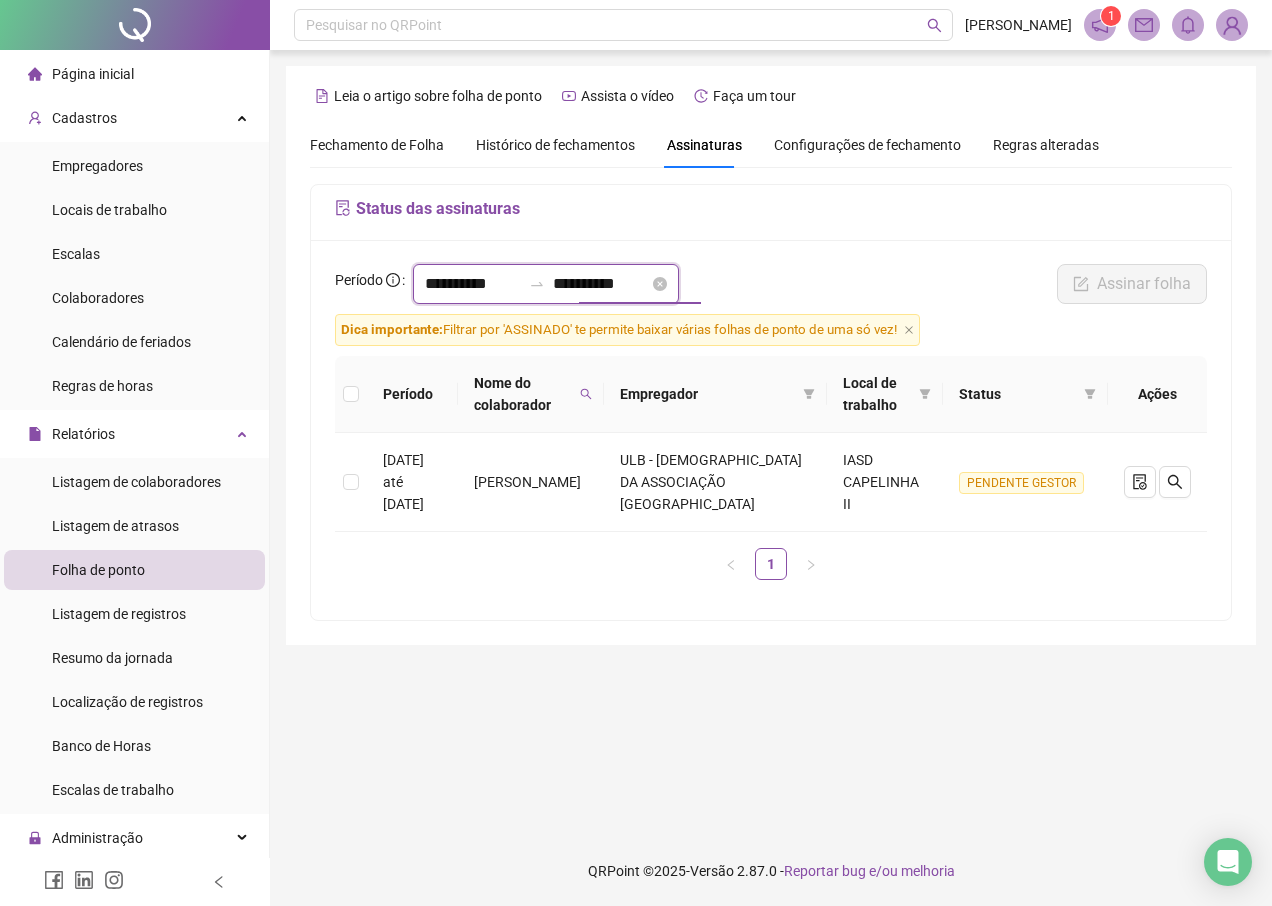 click on "**********" at bounding box center [473, 284] 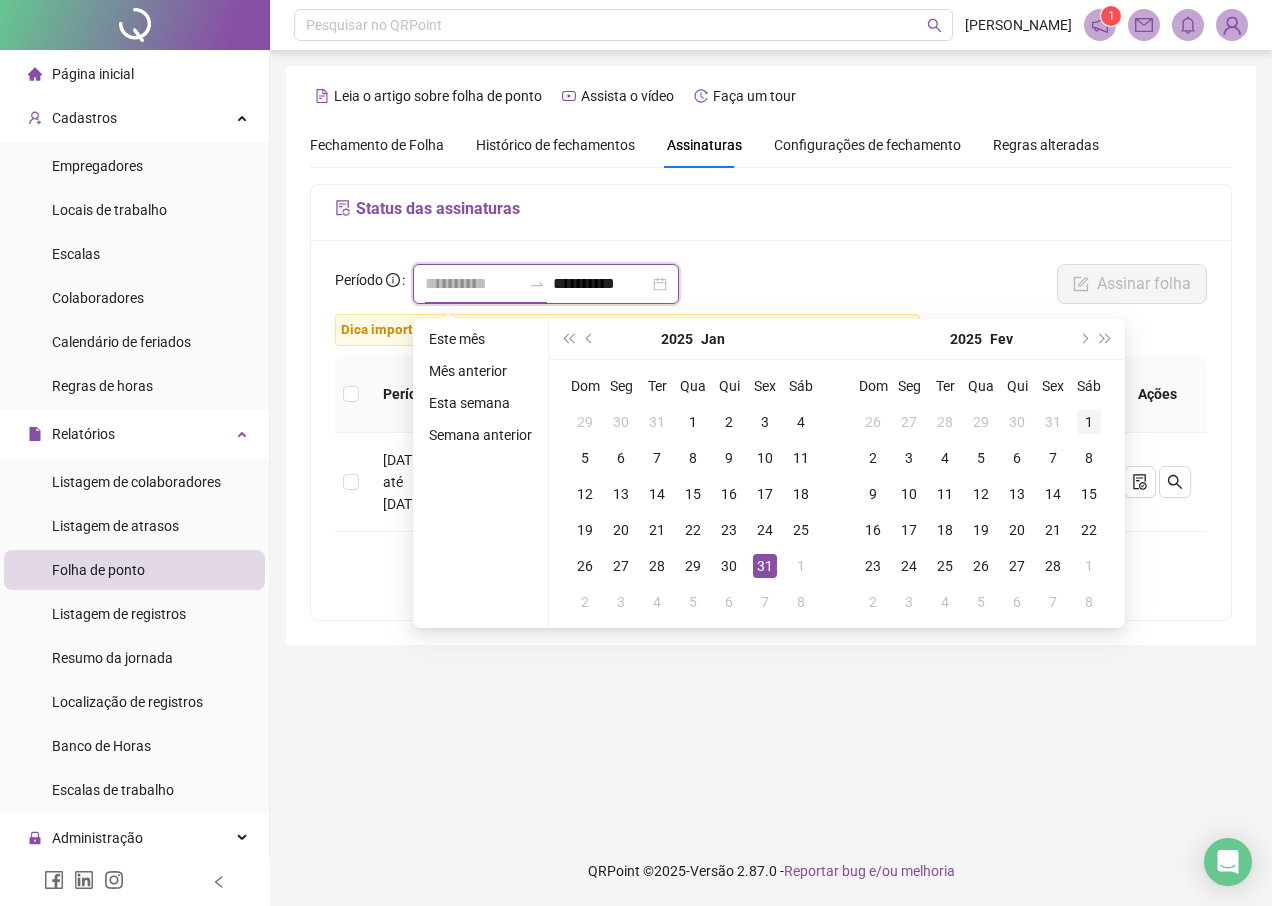 type on "**********" 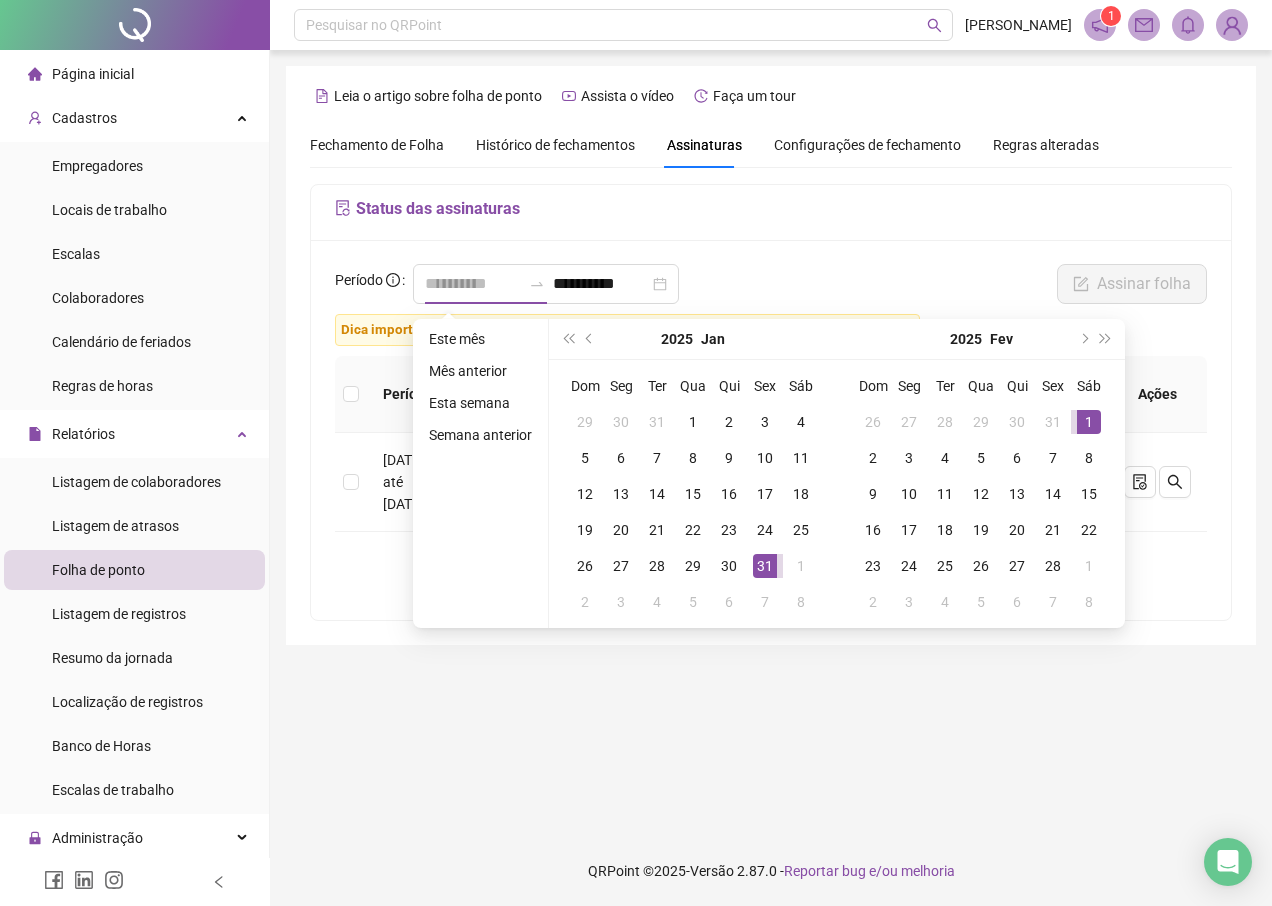 click on "1" at bounding box center [1089, 422] 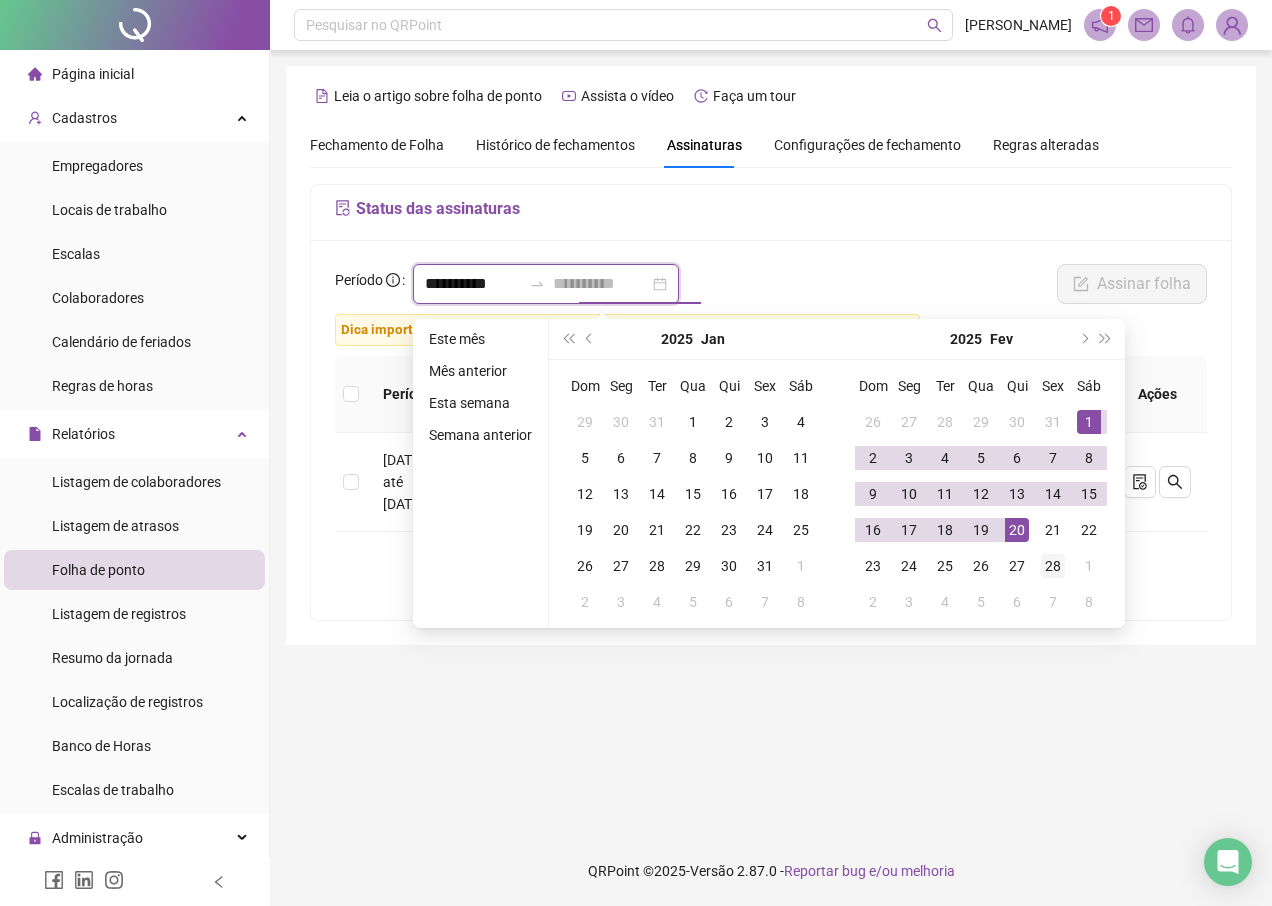 type on "**********" 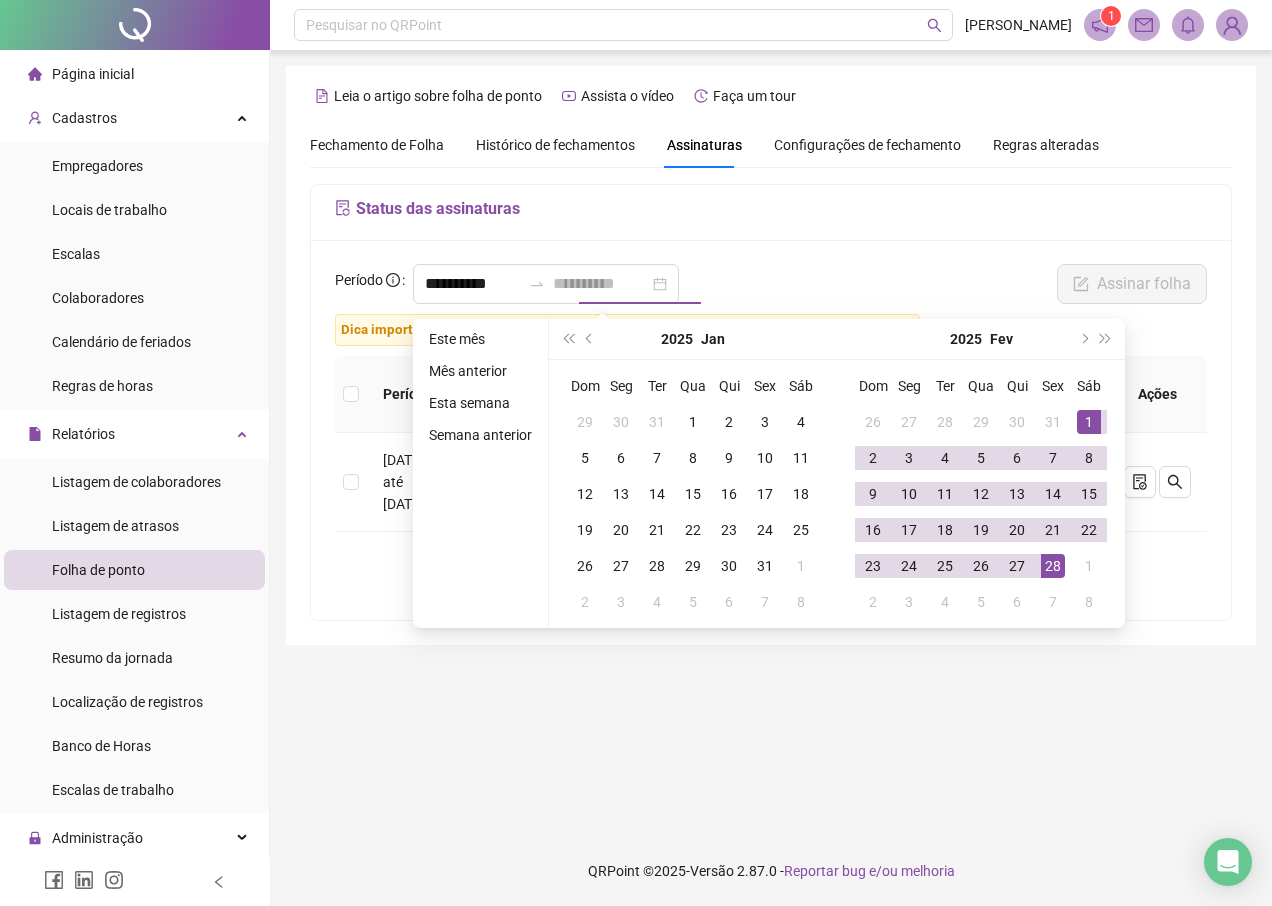 click on "28" at bounding box center [1053, 566] 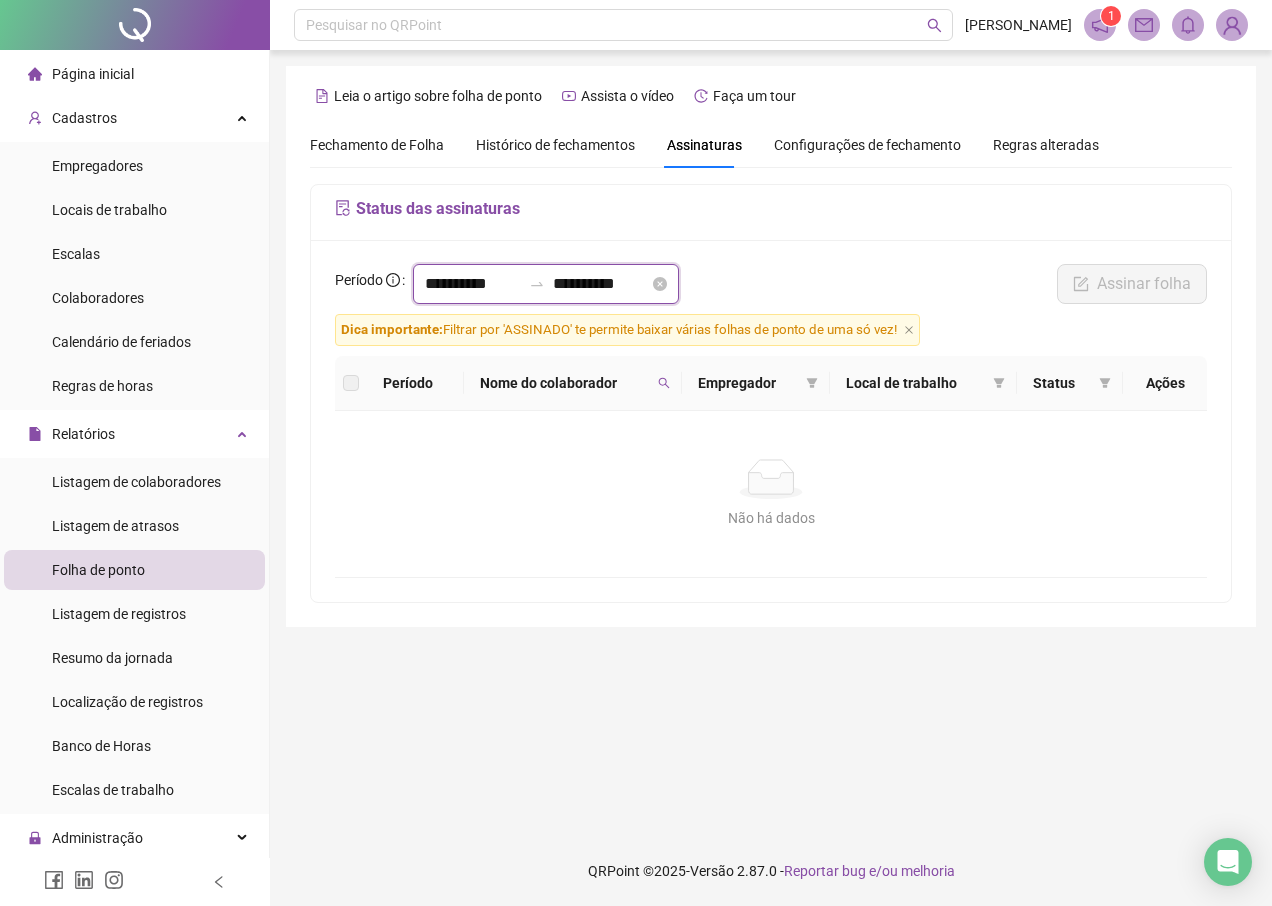 click on "**********" at bounding box center [473, 284] 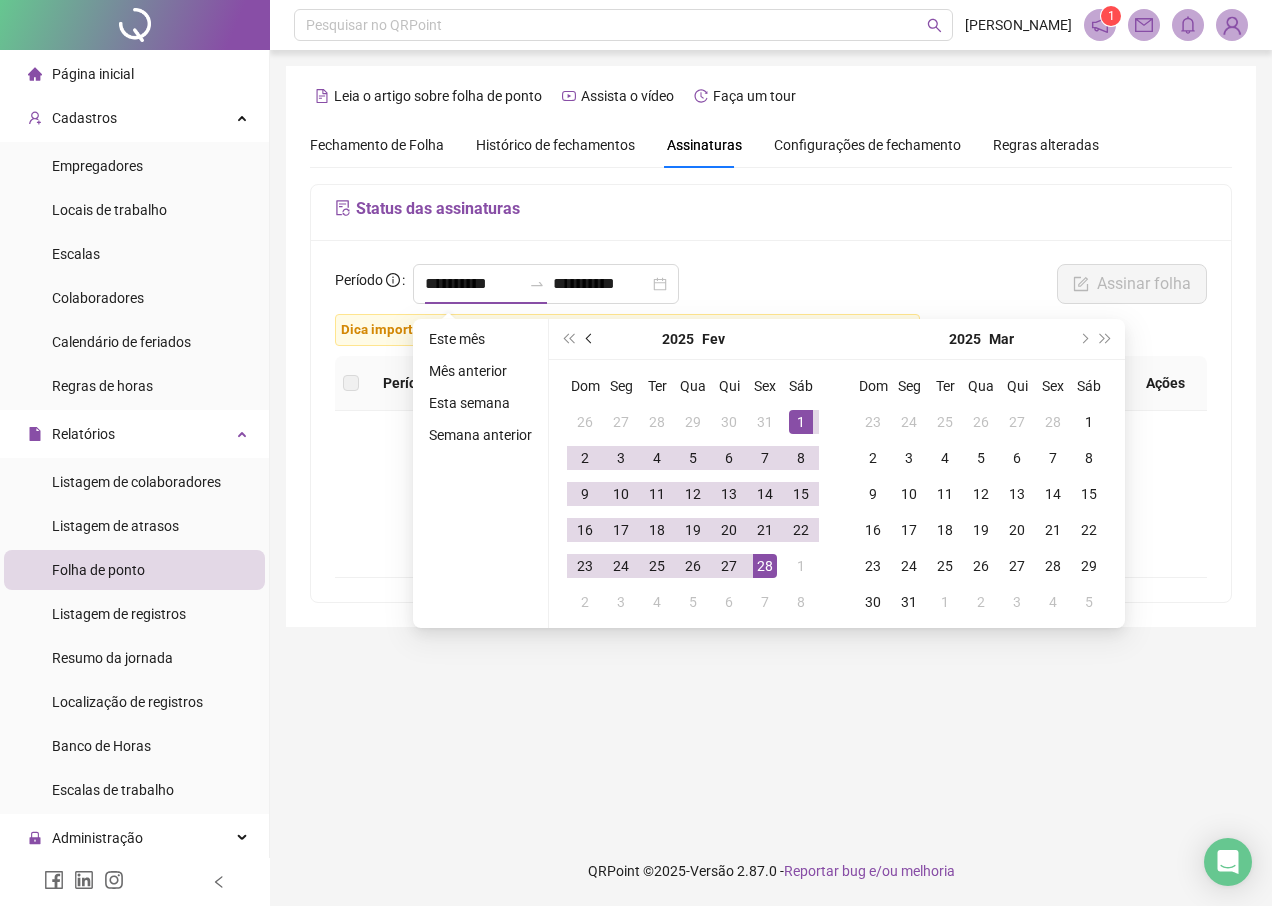 click at bounding box center (591, 339) 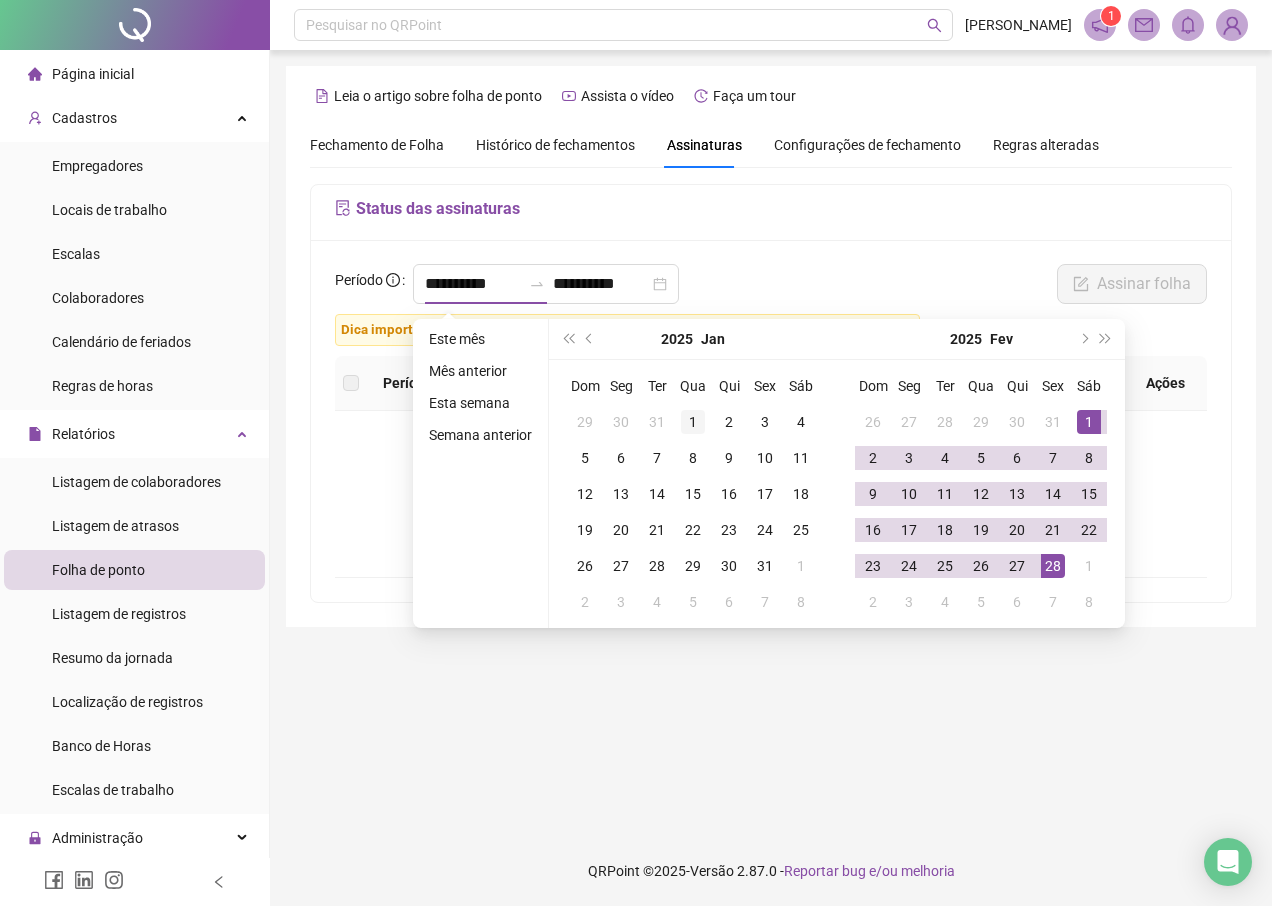 type on "**********" 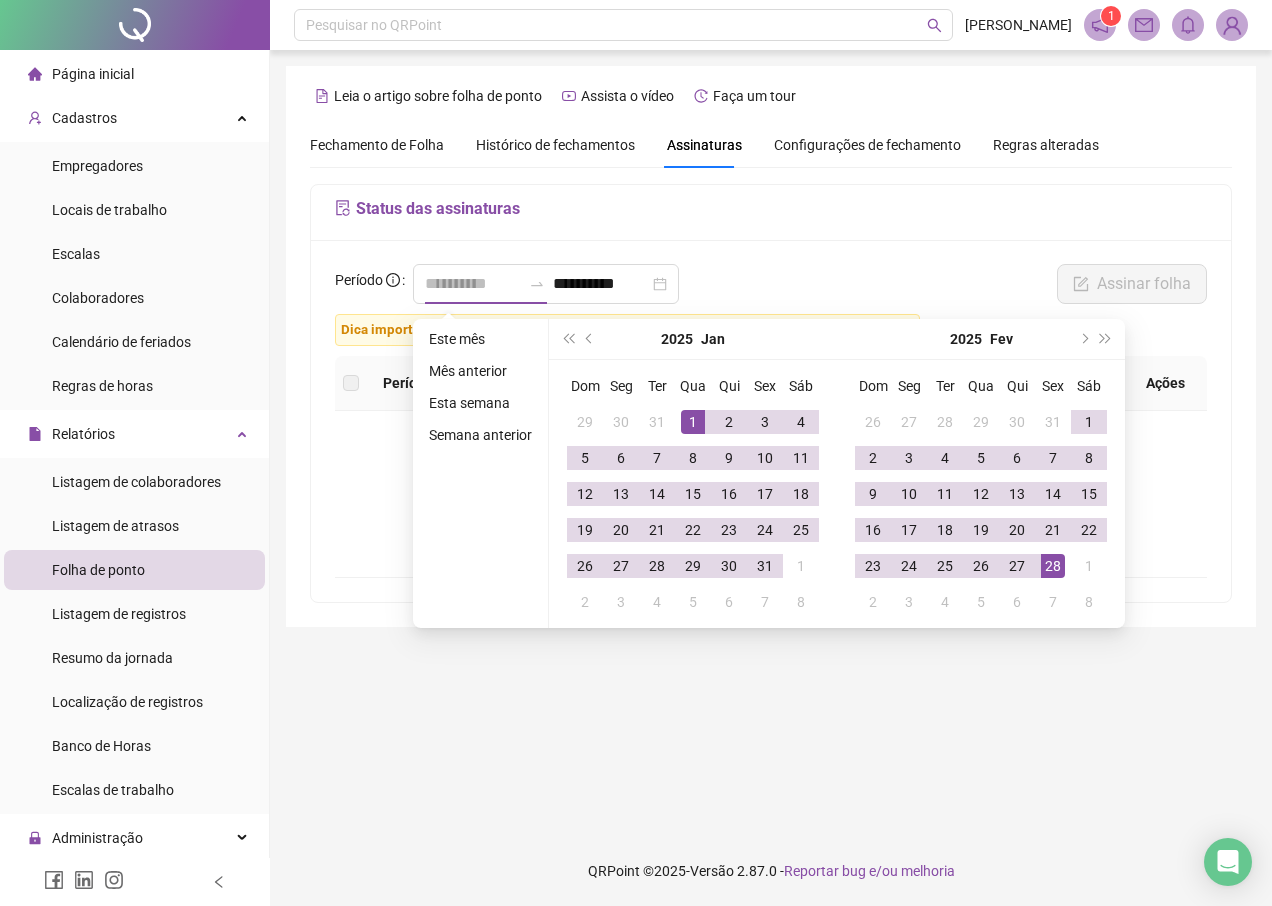 click on "1" at bounding box center [693, 422] 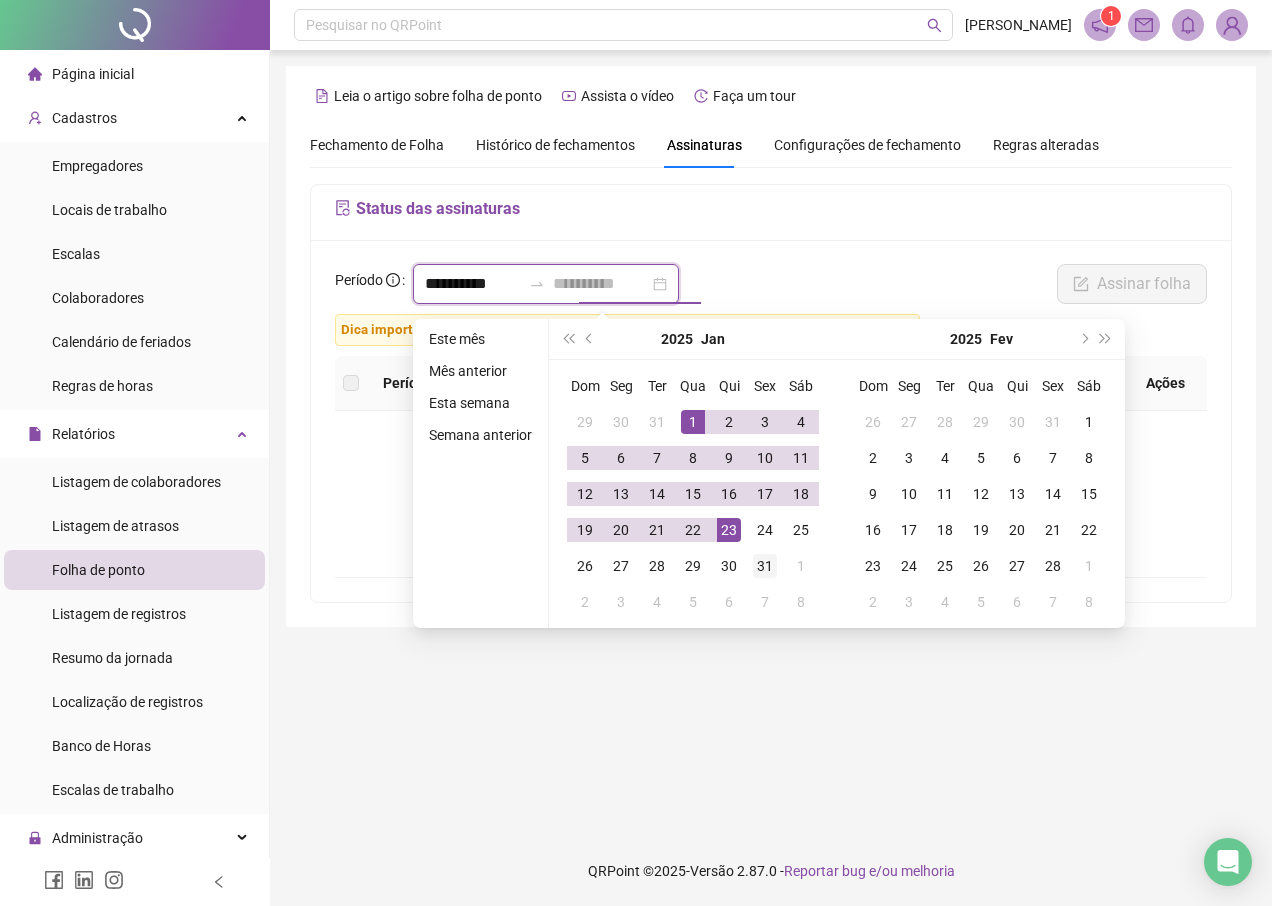 type on "**********" 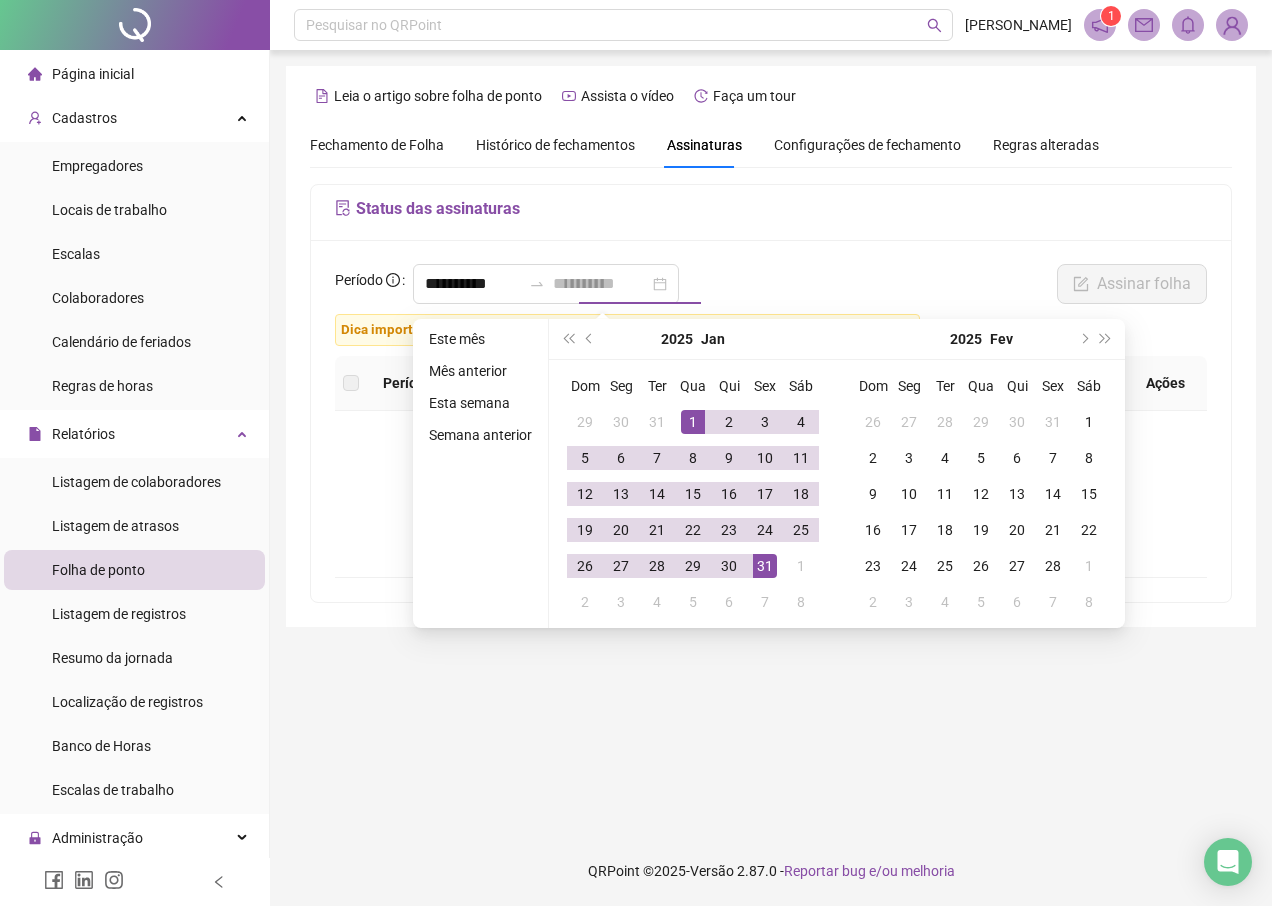 click on "31" at bounding box center [765, 566] 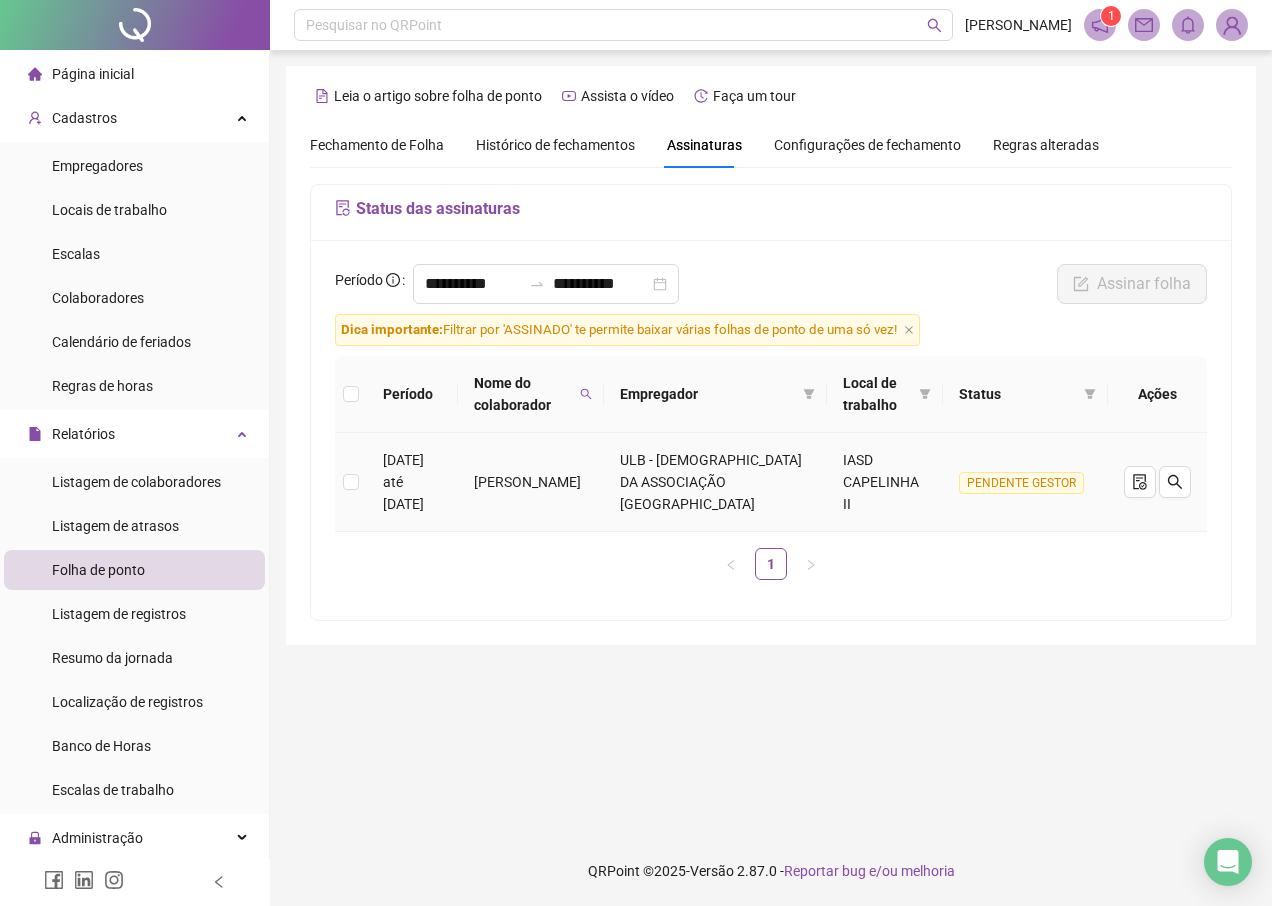 drag, startPoint x: 514, startPoint y: 465, endPoint x: 621, endPoint y: 500, distance: 112.578865 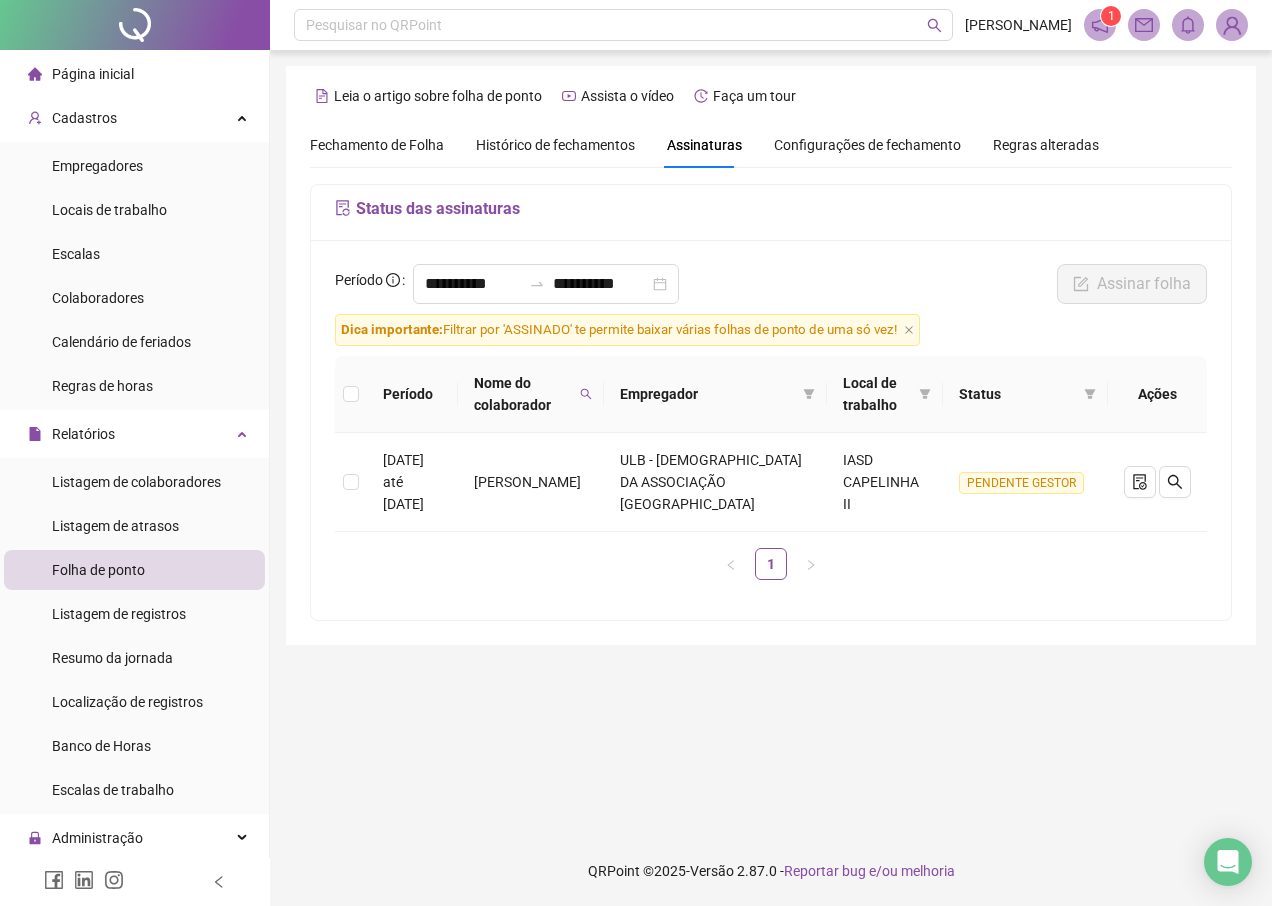 click on "Fechamento de Folha" at bounding box center [377, 145] 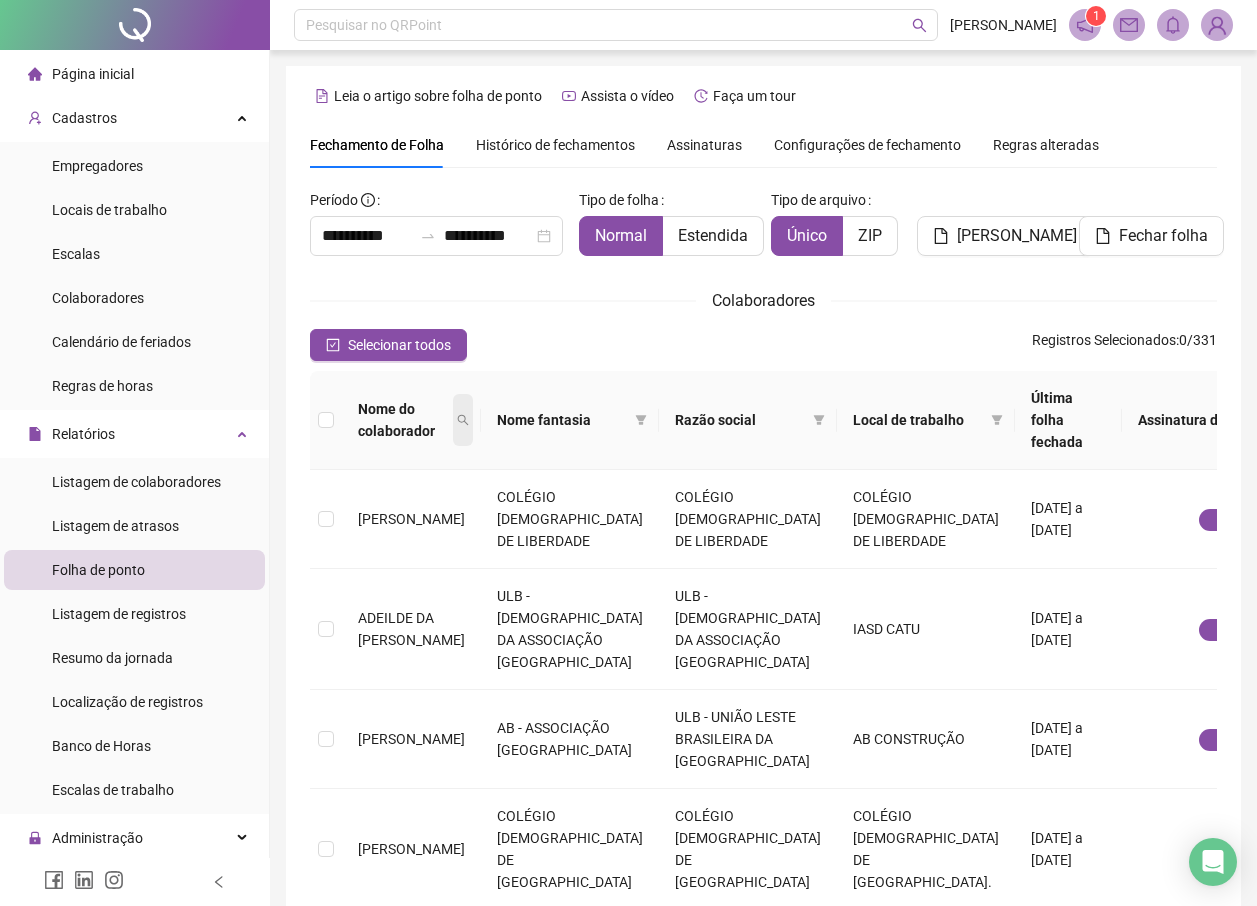 click 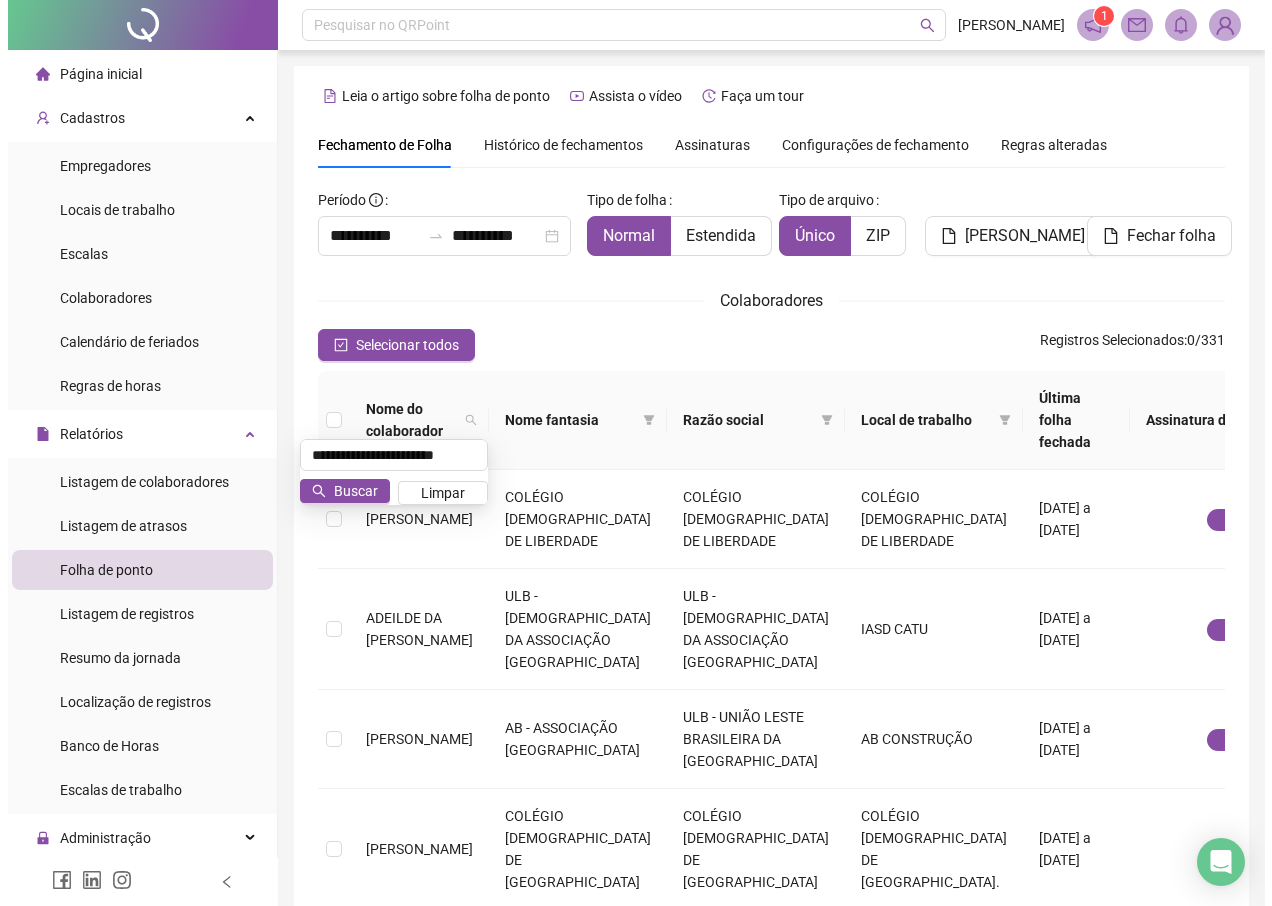 scroll, scrollTop: 0, scrollLeft: 23, axis: horizontal 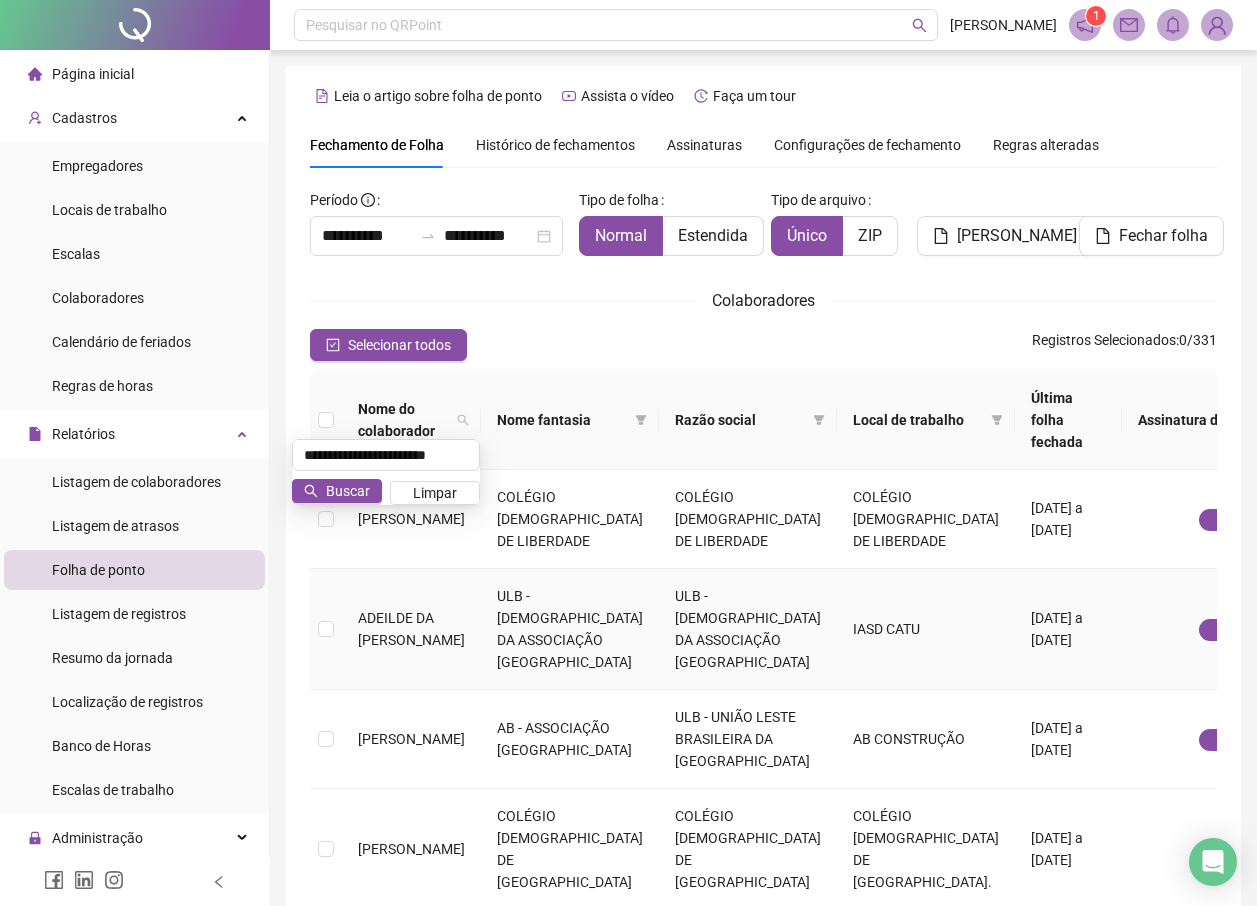 type on "**********" 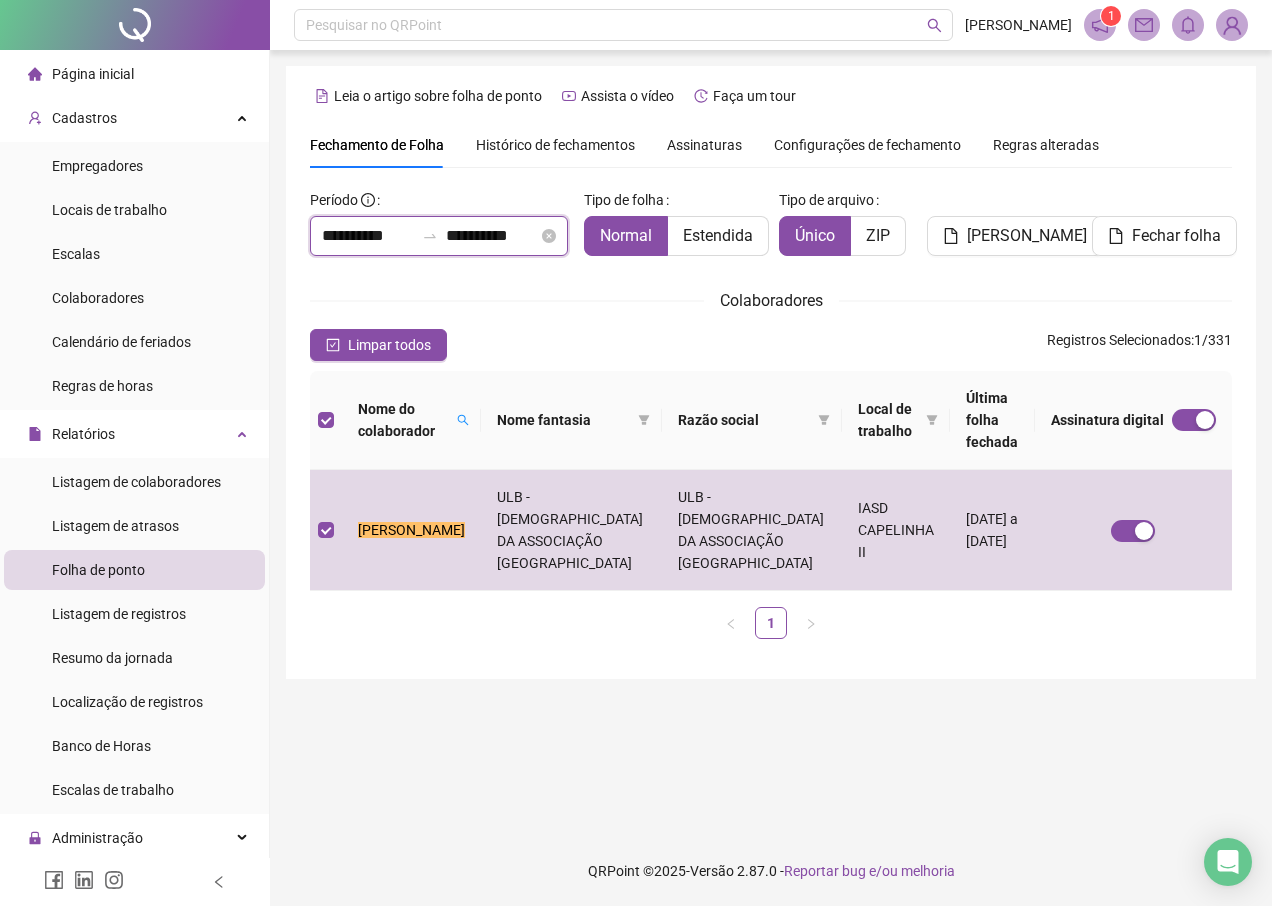 click on "**********" at bounding box center [368, 236] 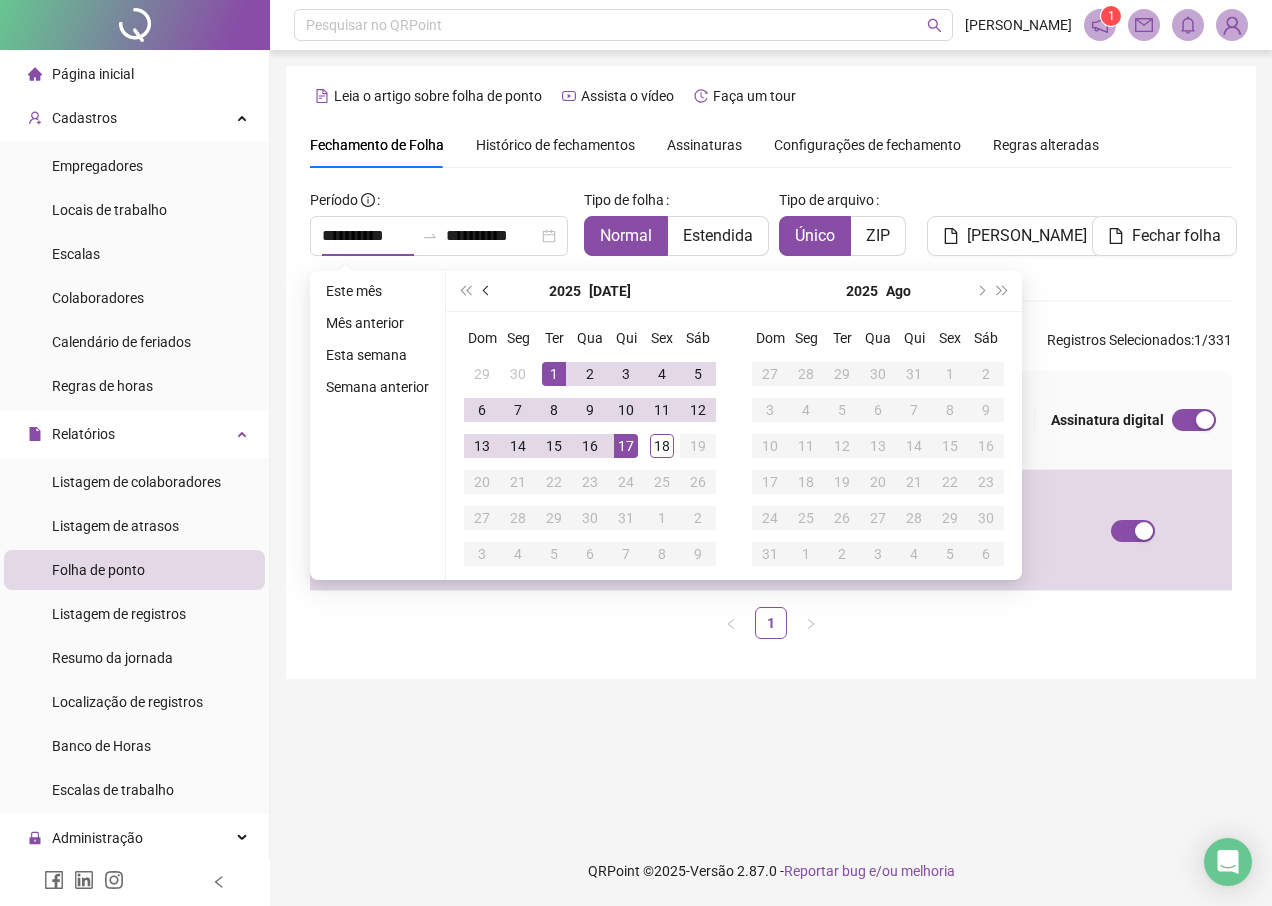 click at bounding box center (487, 291) 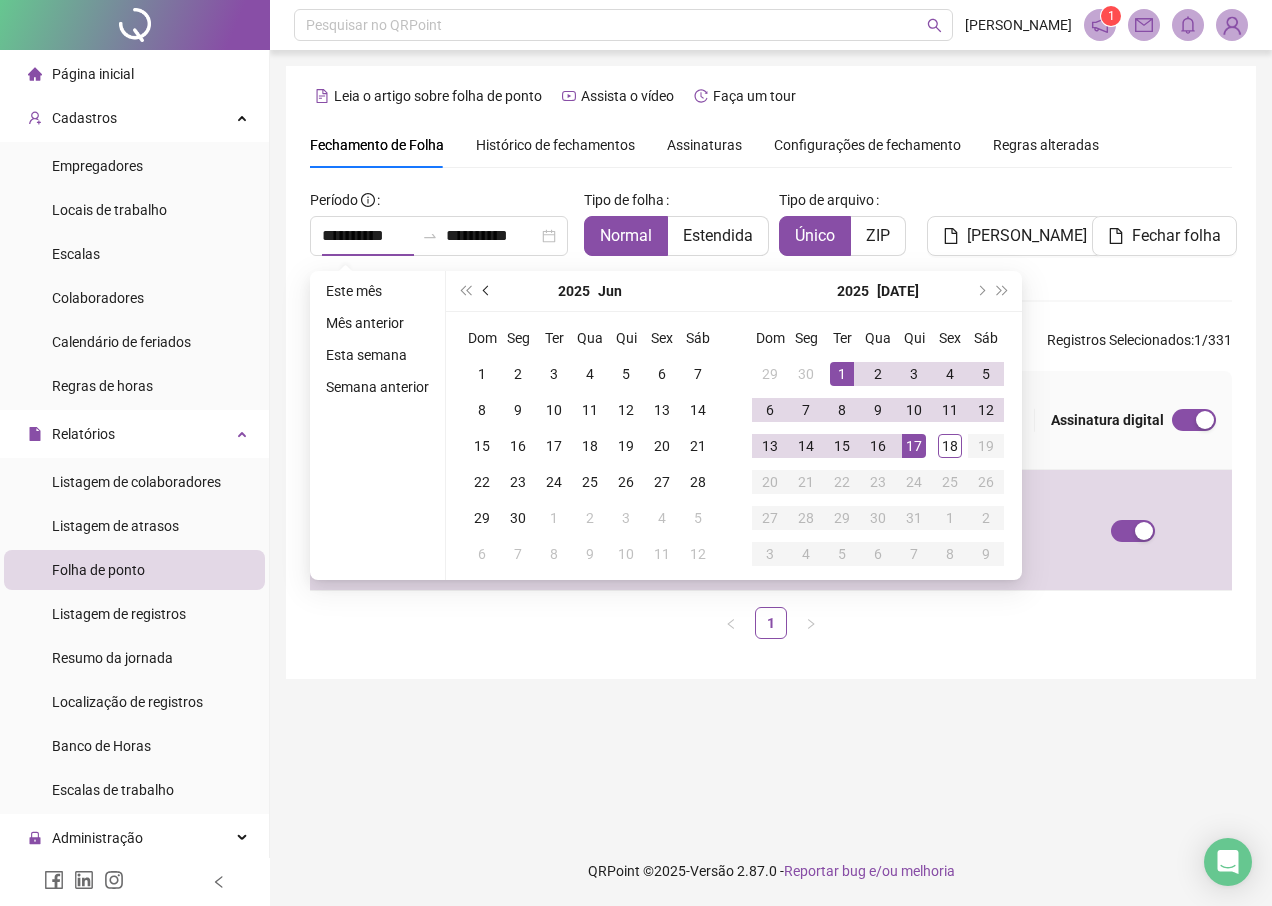 click at bounding box center (487, 291) 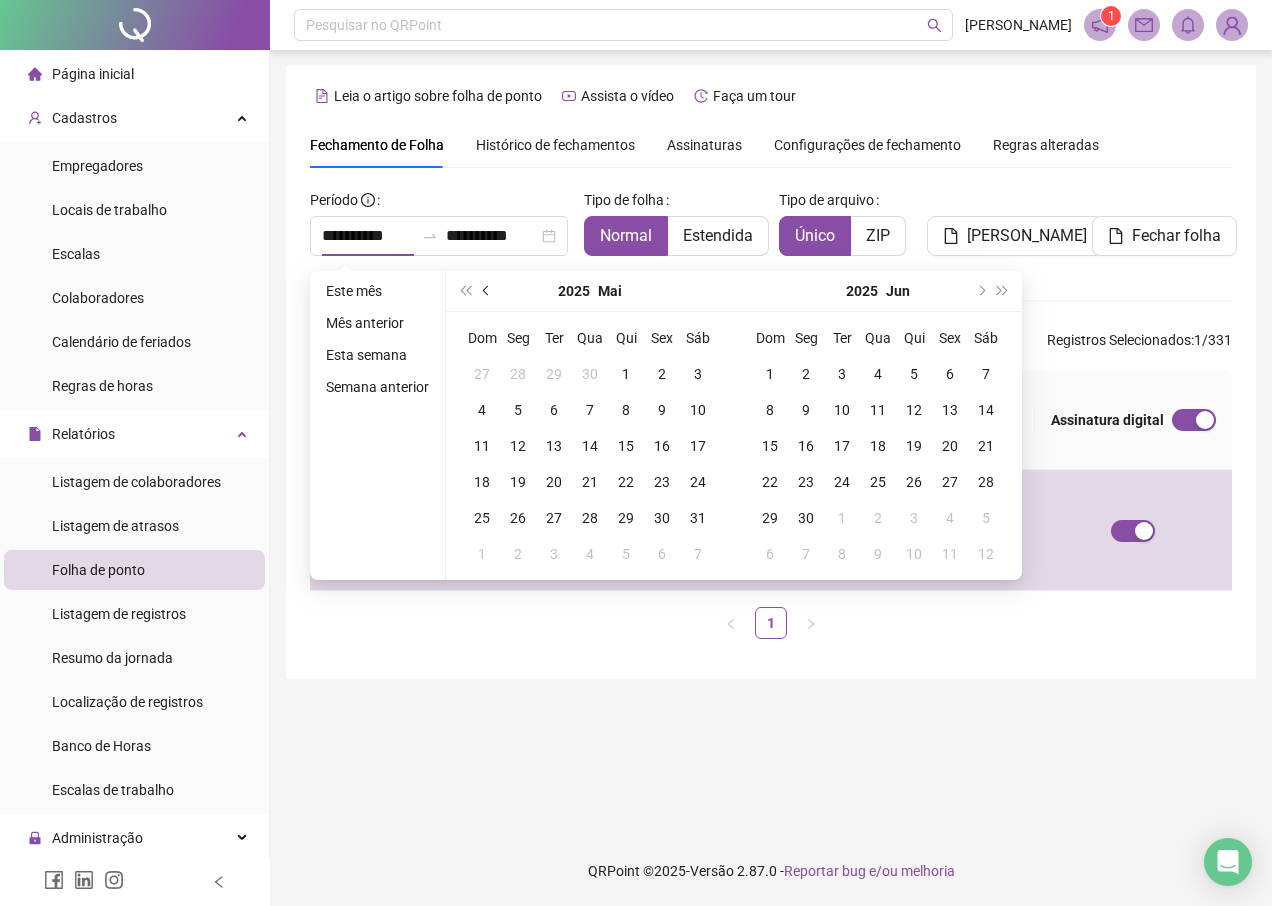 click at bounding box center (487, 291) 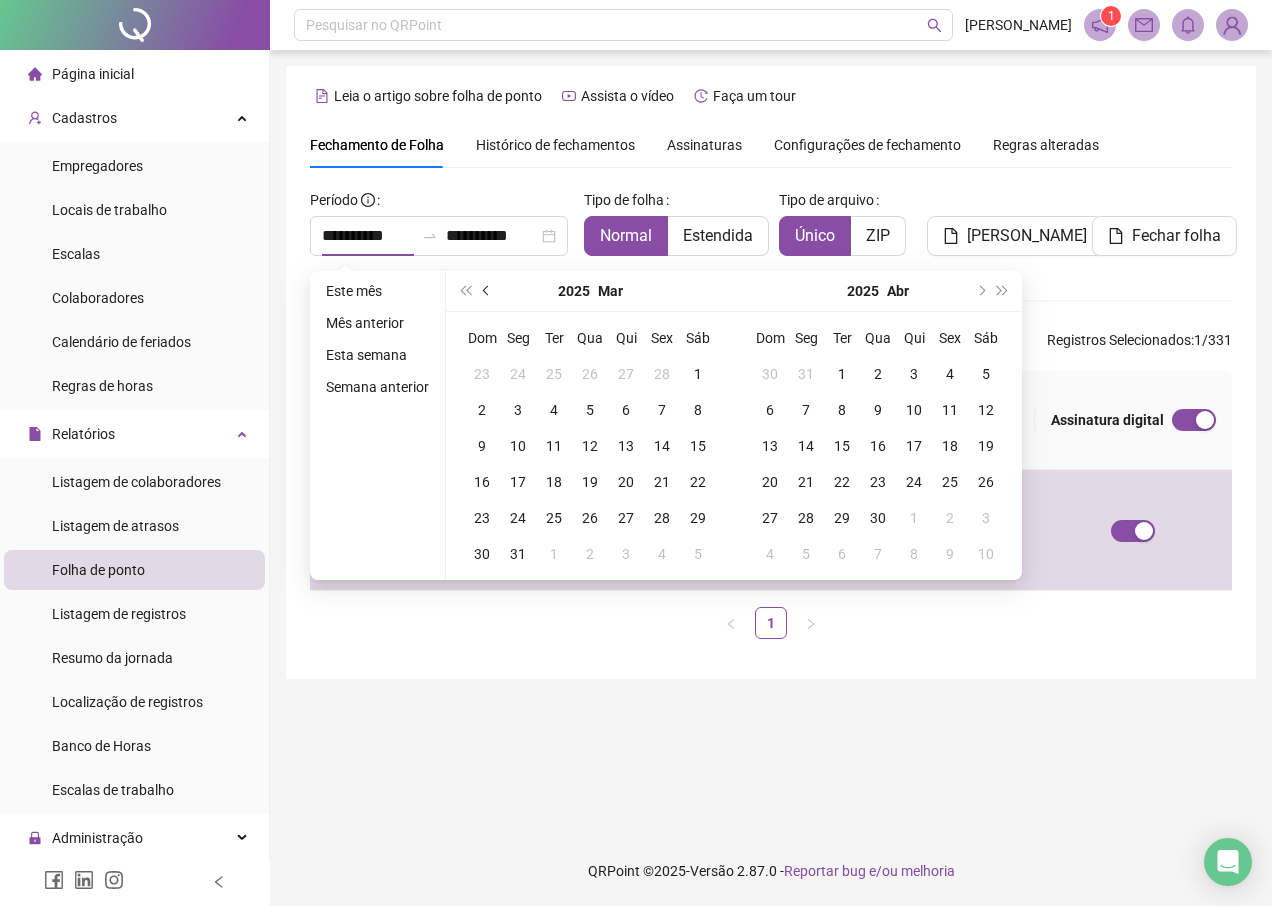 click at bounding box center (487, 291) 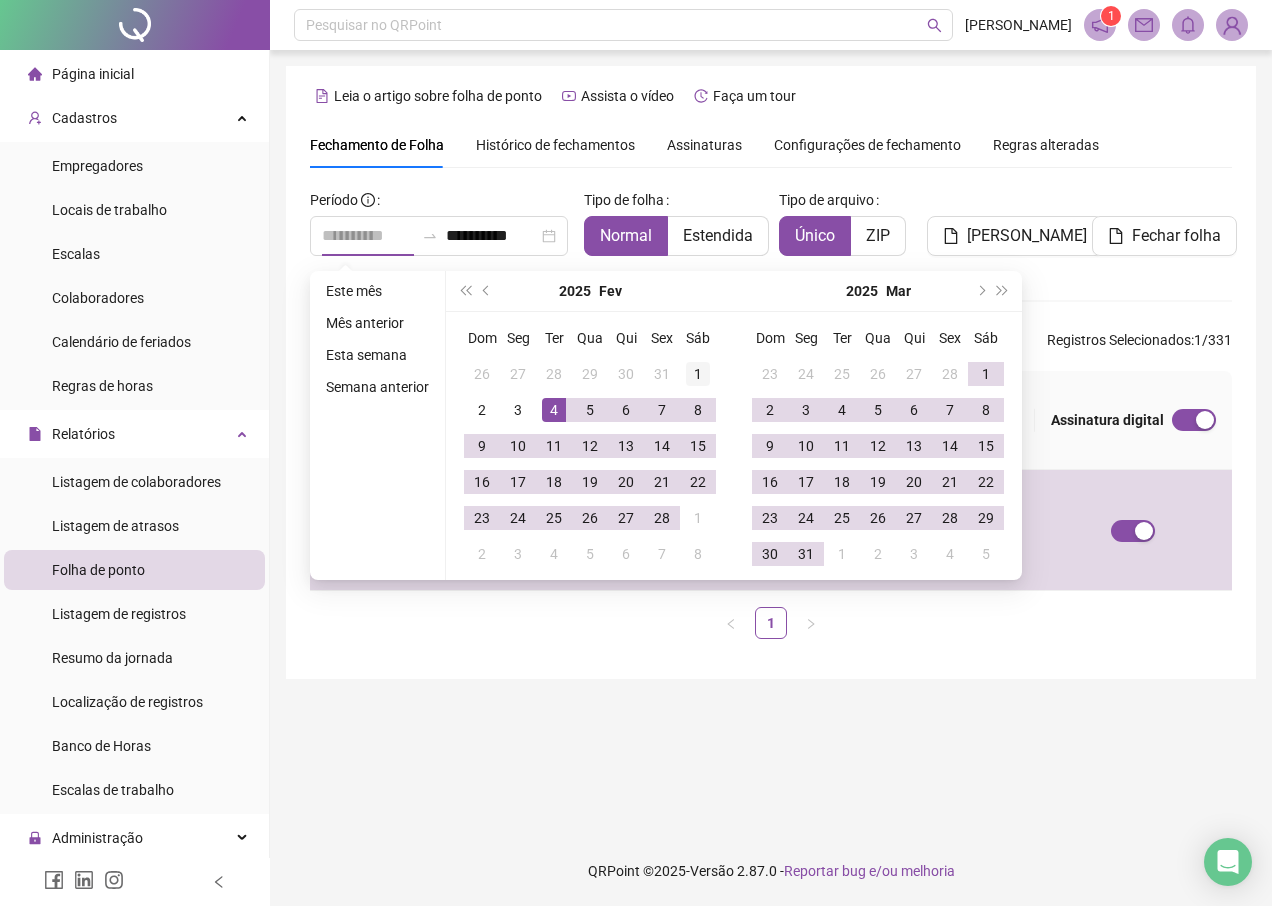 type on "**********" 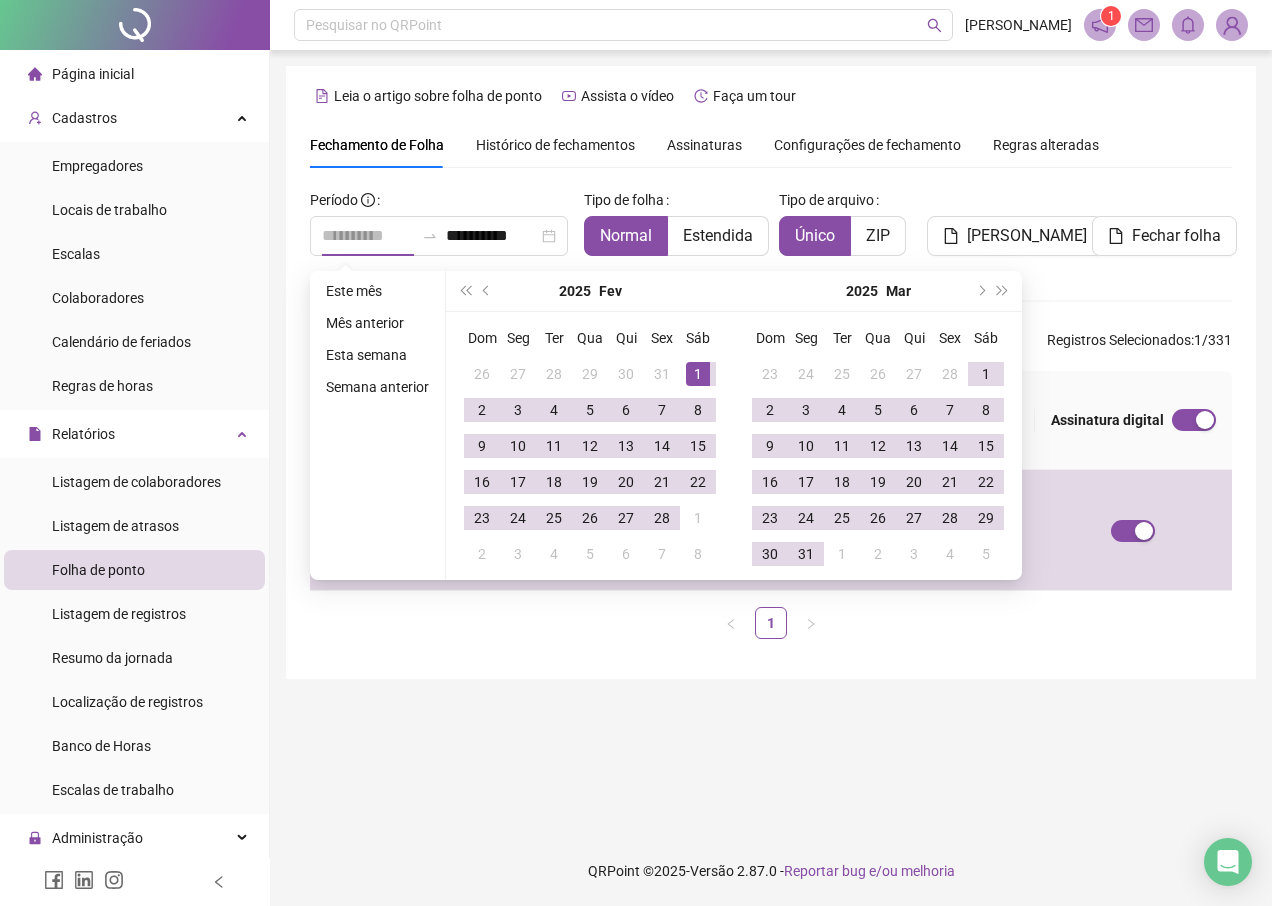 click on "1" at bounding box center [698, 374] 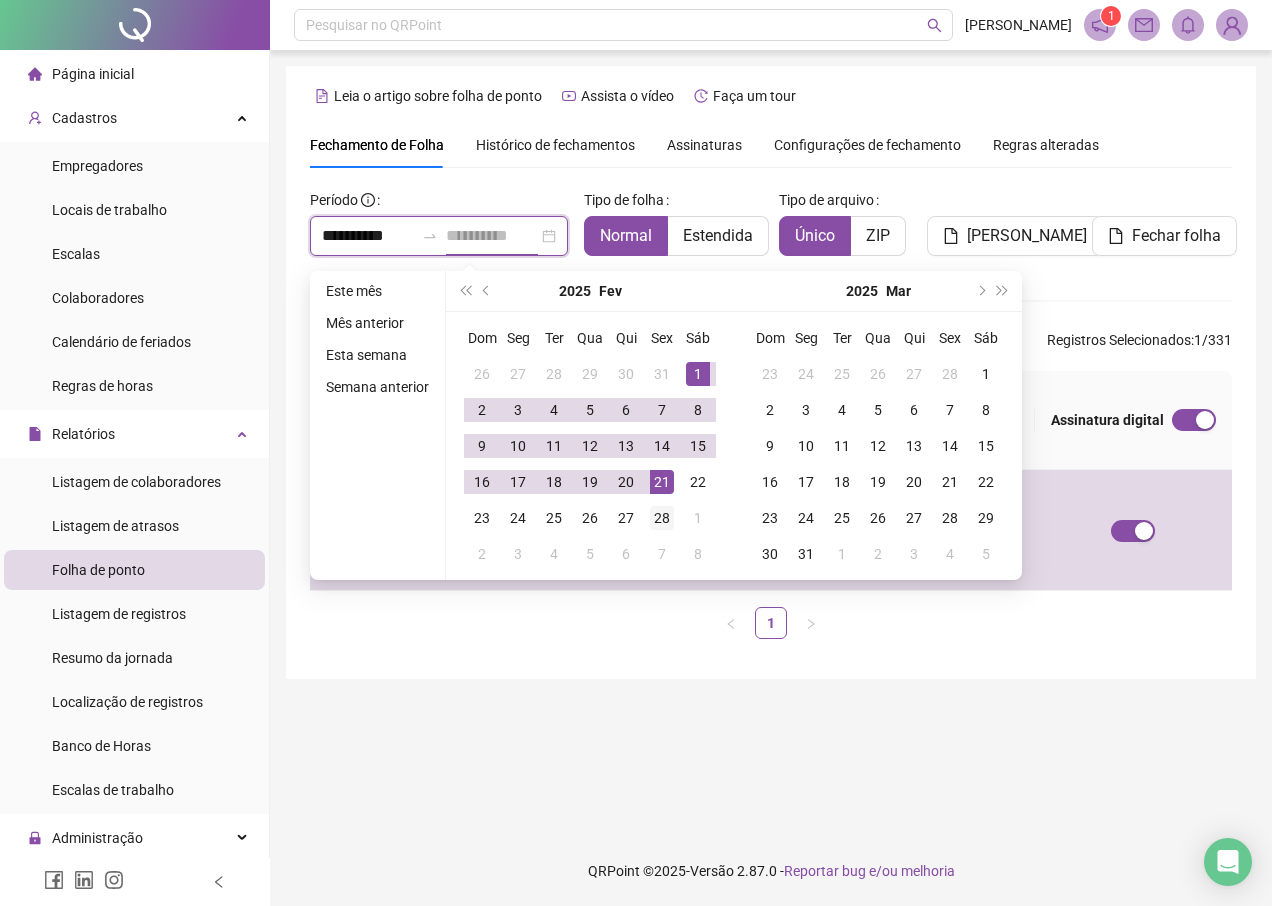 type on "**********" 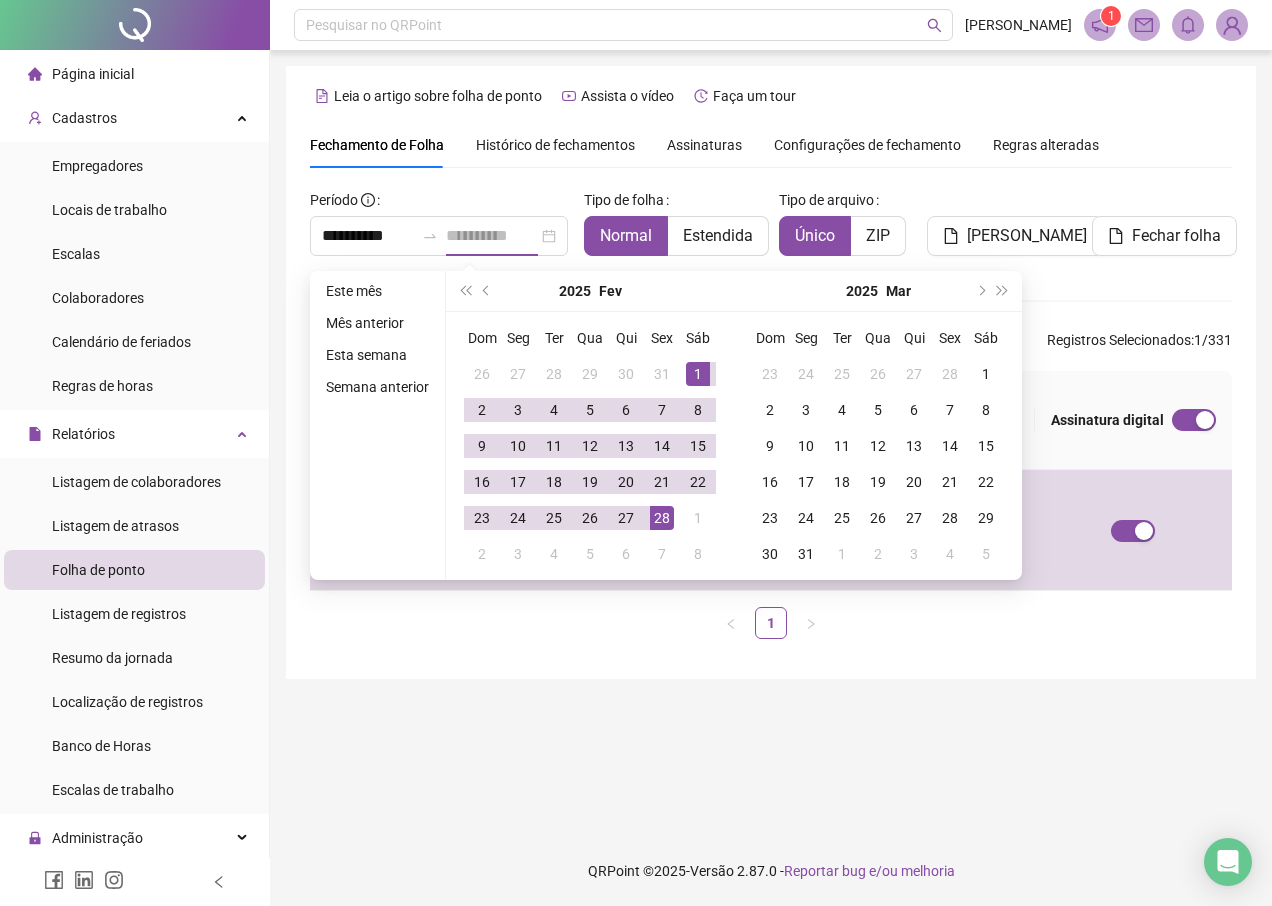 click on "28" at bounding box center [662, 518] 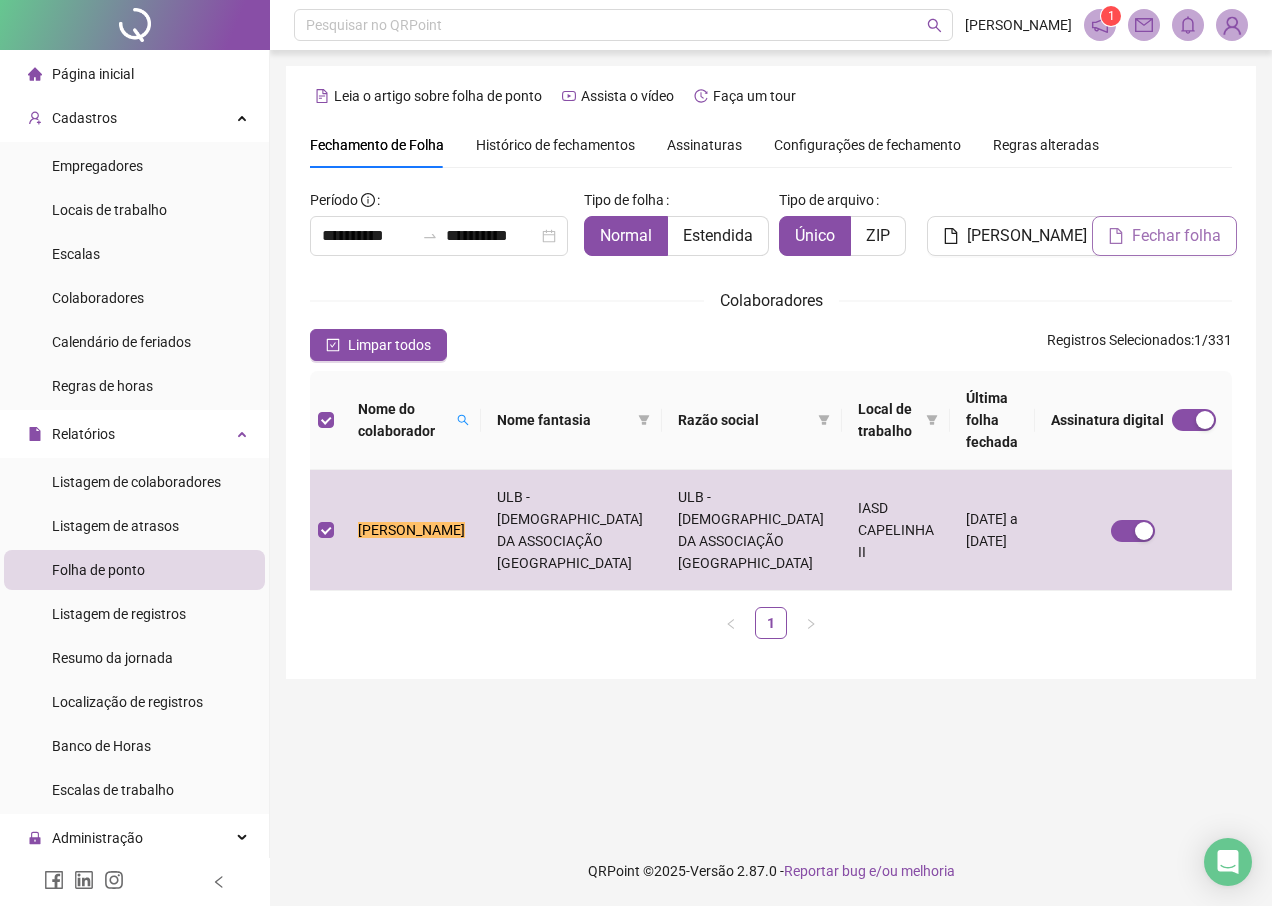 click on "Fechar folha" at bounding box center (1176, 236) 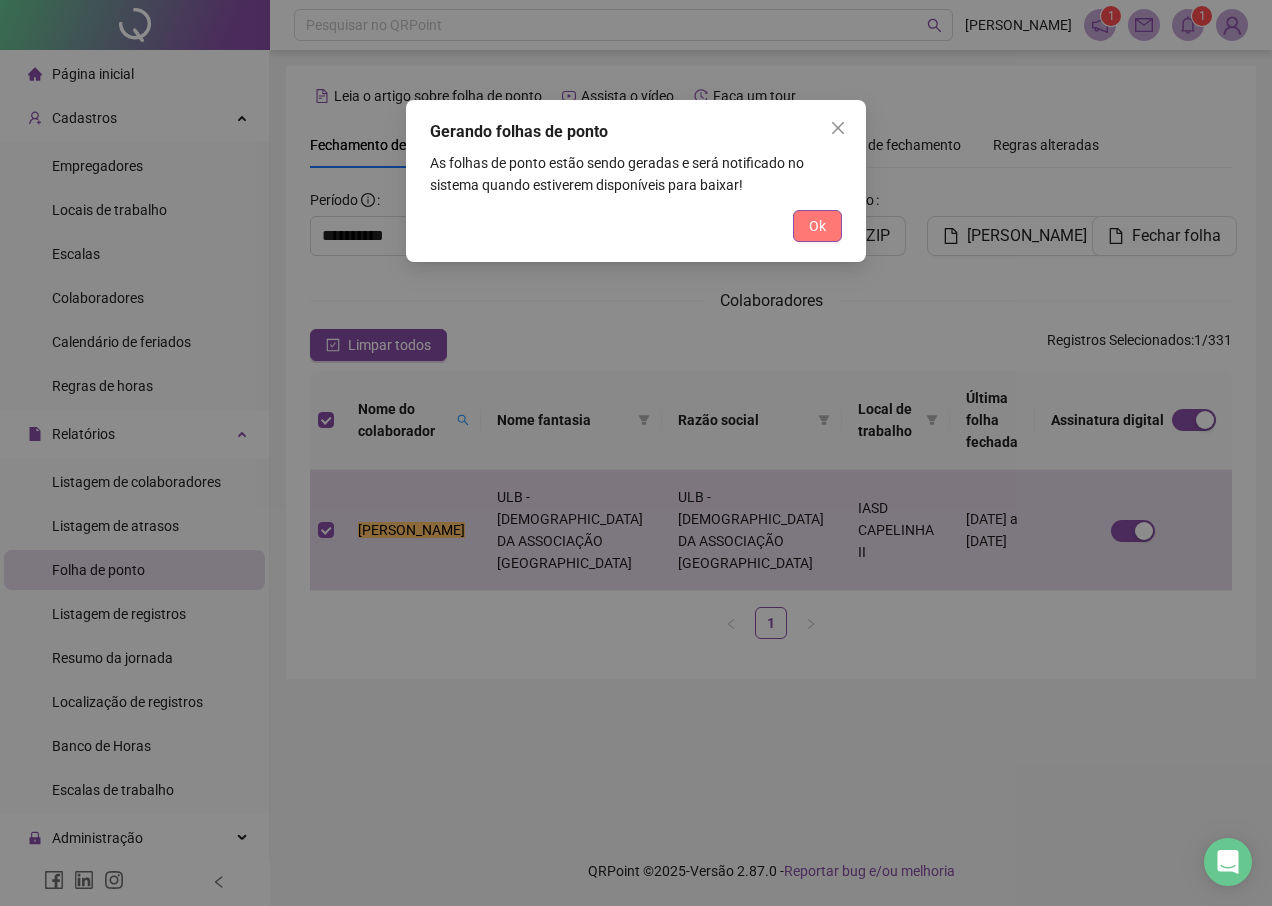 click on "Ok" at bounding box center (817, 226) 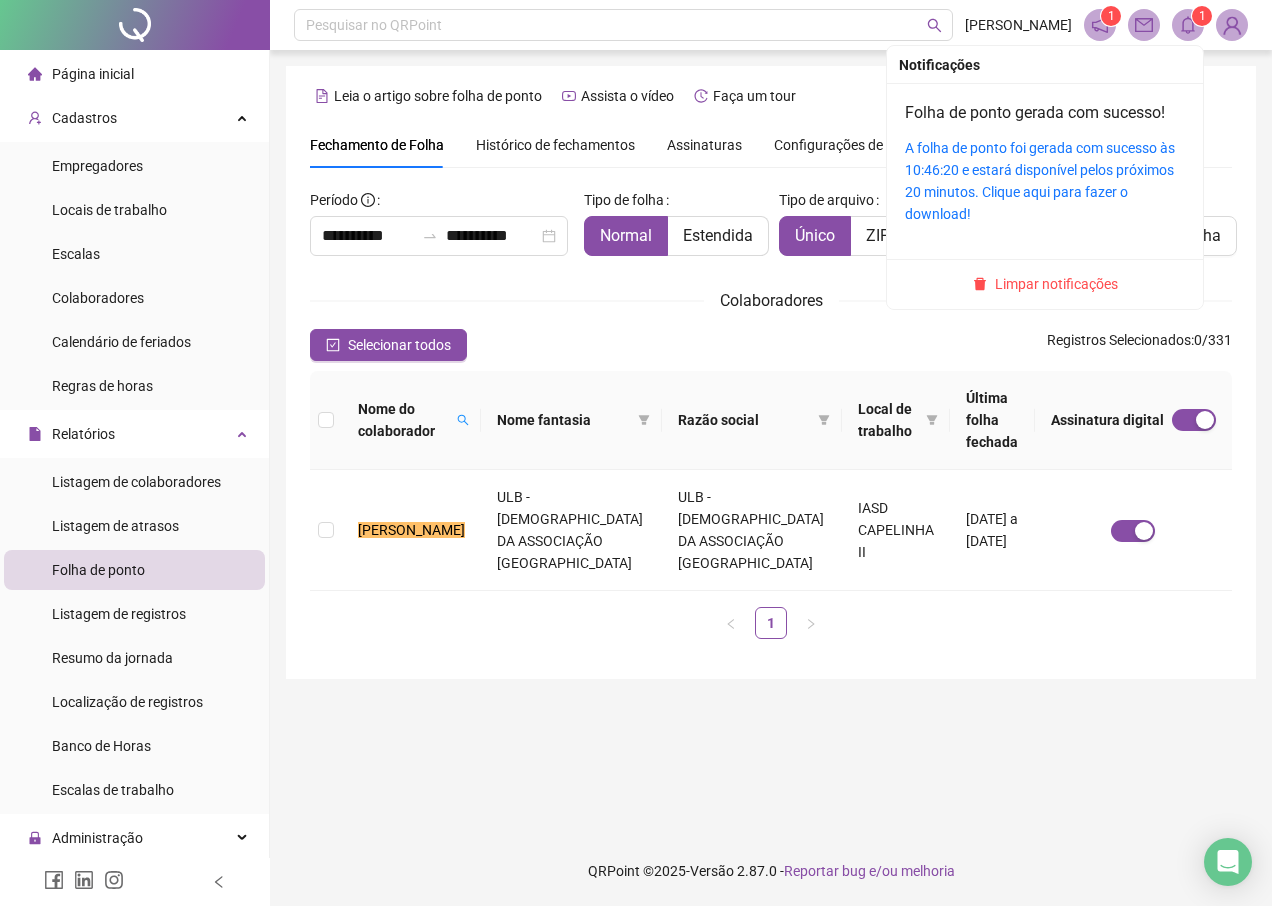 click on "Limpar notificações" at bounding box center [1056, 284] 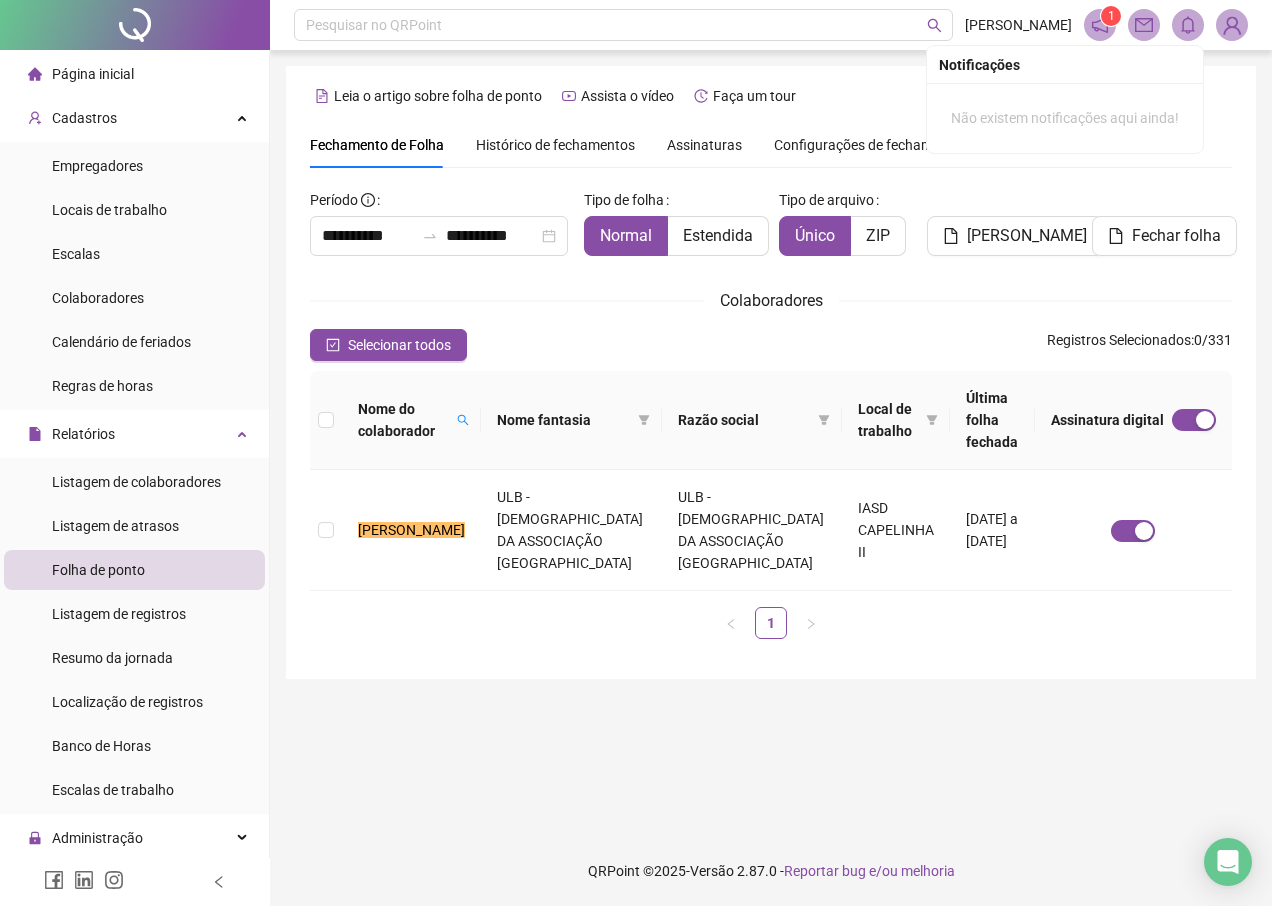 click on "Histórico de fechamentos" at bounding box center (555, 145) 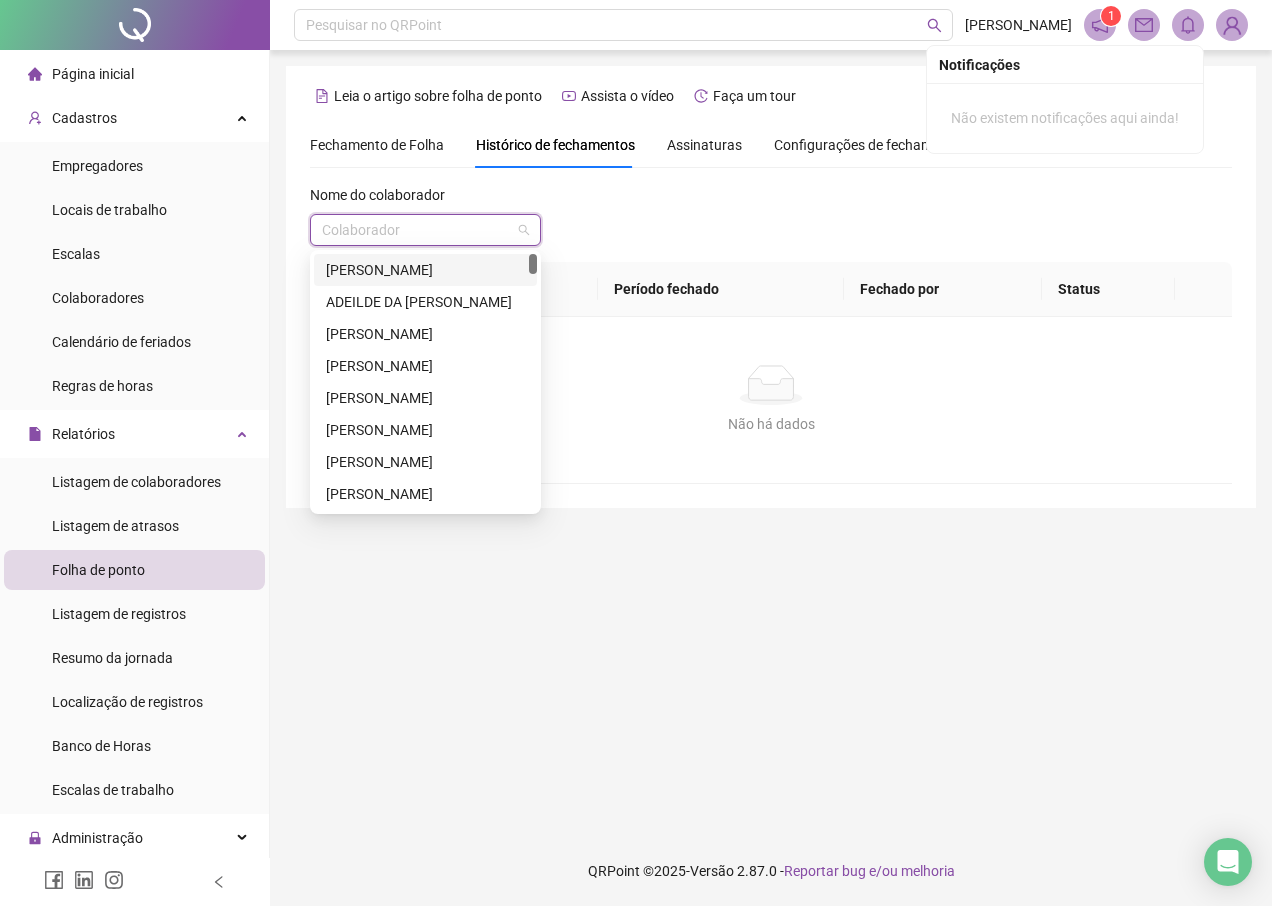 paste on "**********" 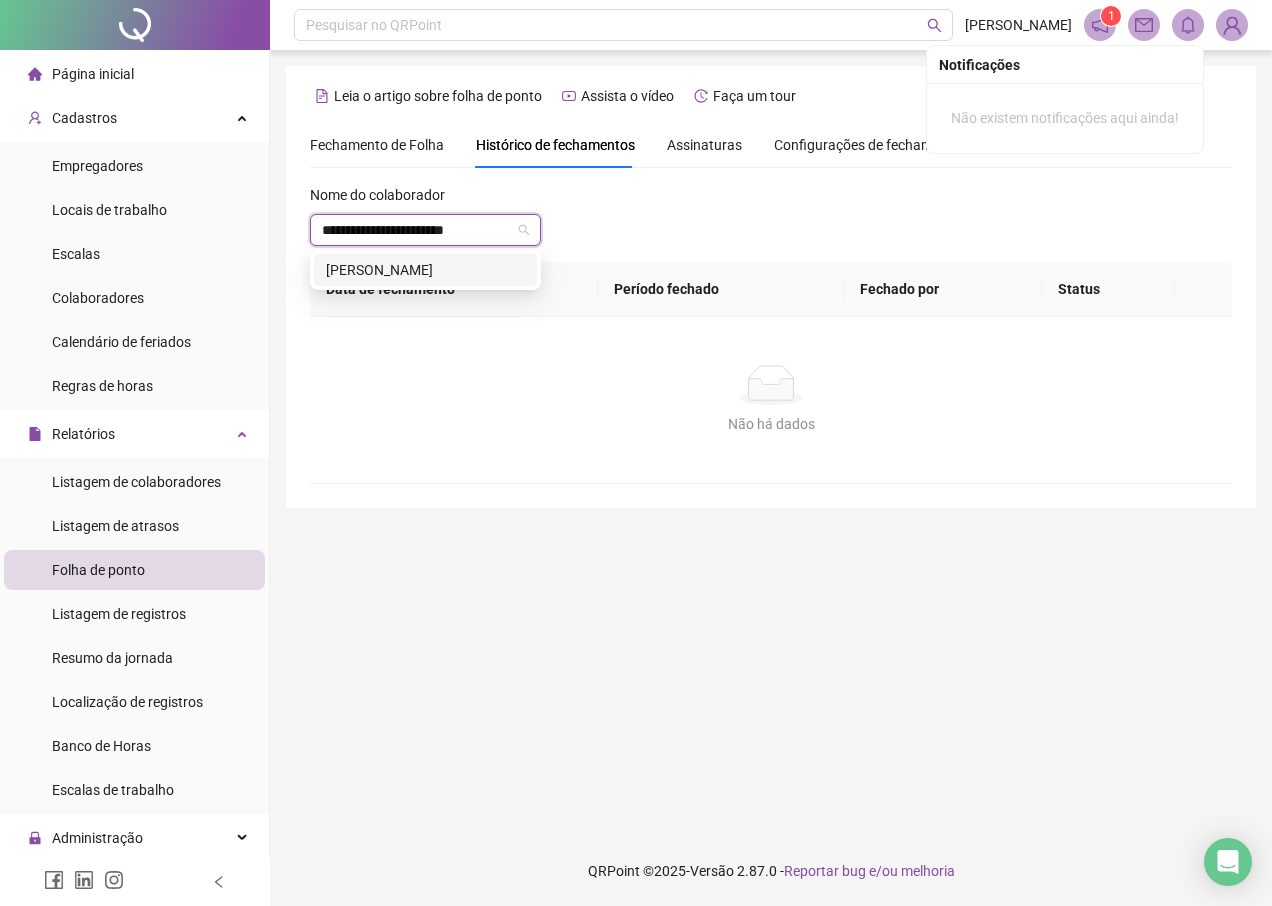 type 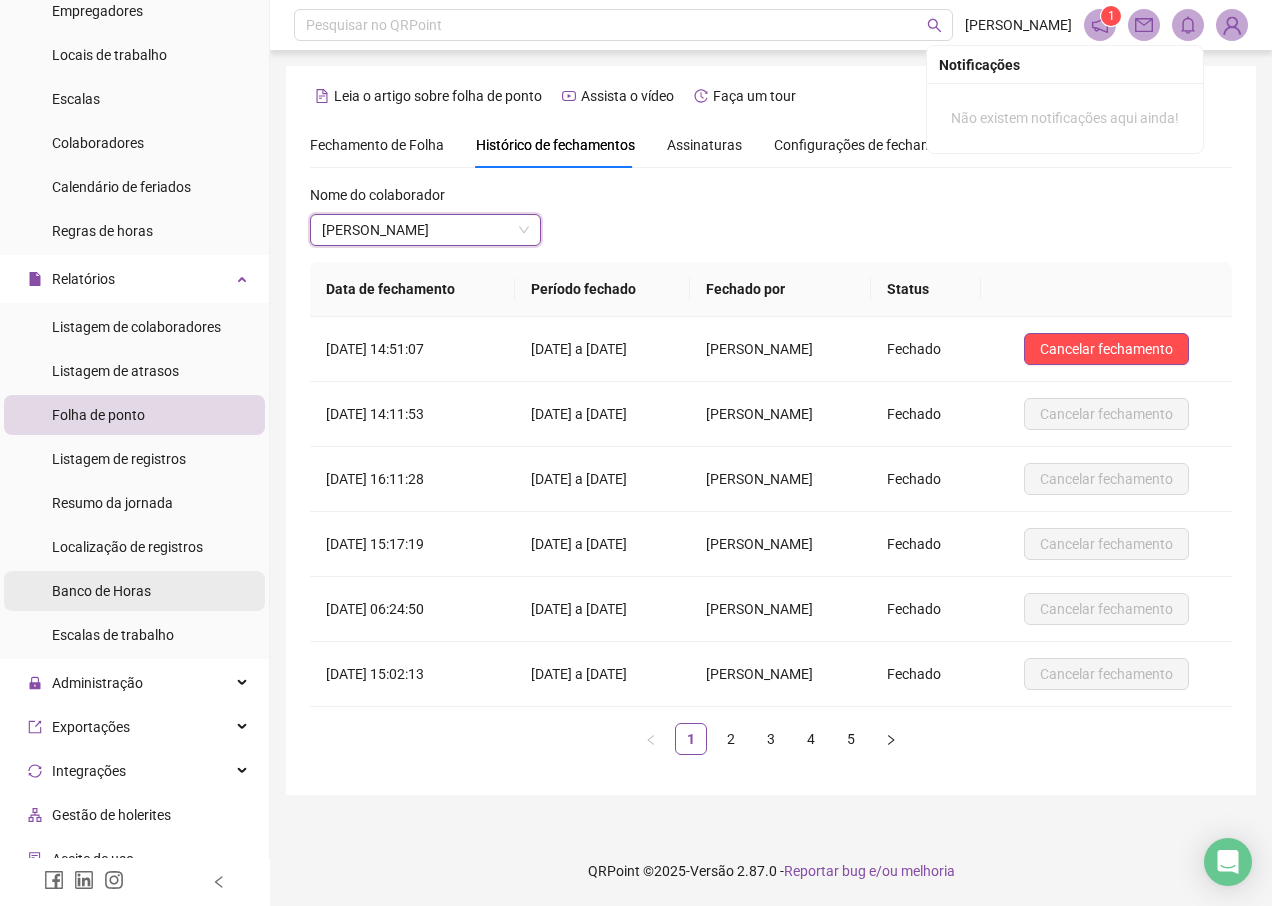 scroll, scrollTop: 200, scrollLeft: 0, axis: vertical 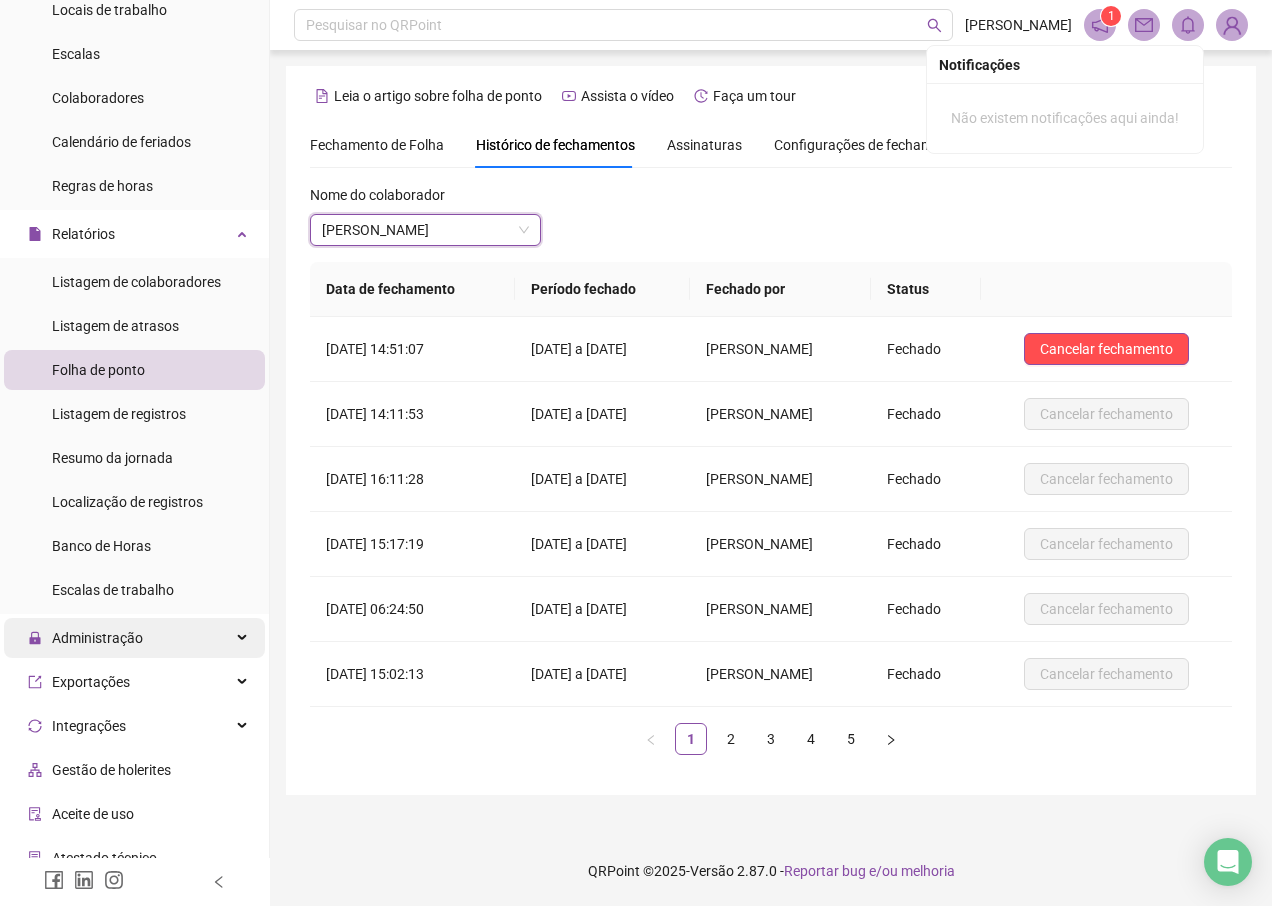 click on "Administração" at bounding box center (97, 638) 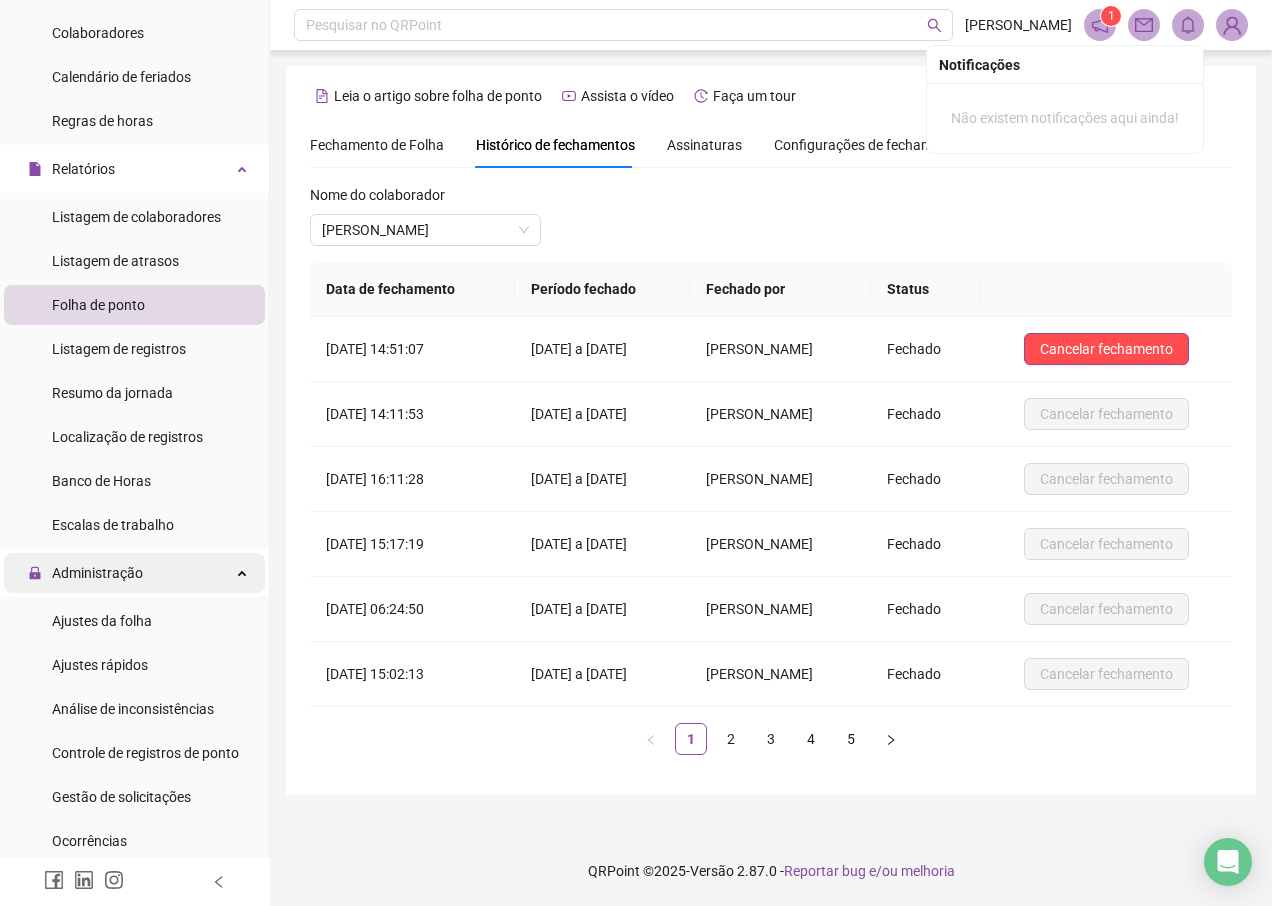 scroll, scrollTop: 300, scrollLeft: 0, axis: vertical 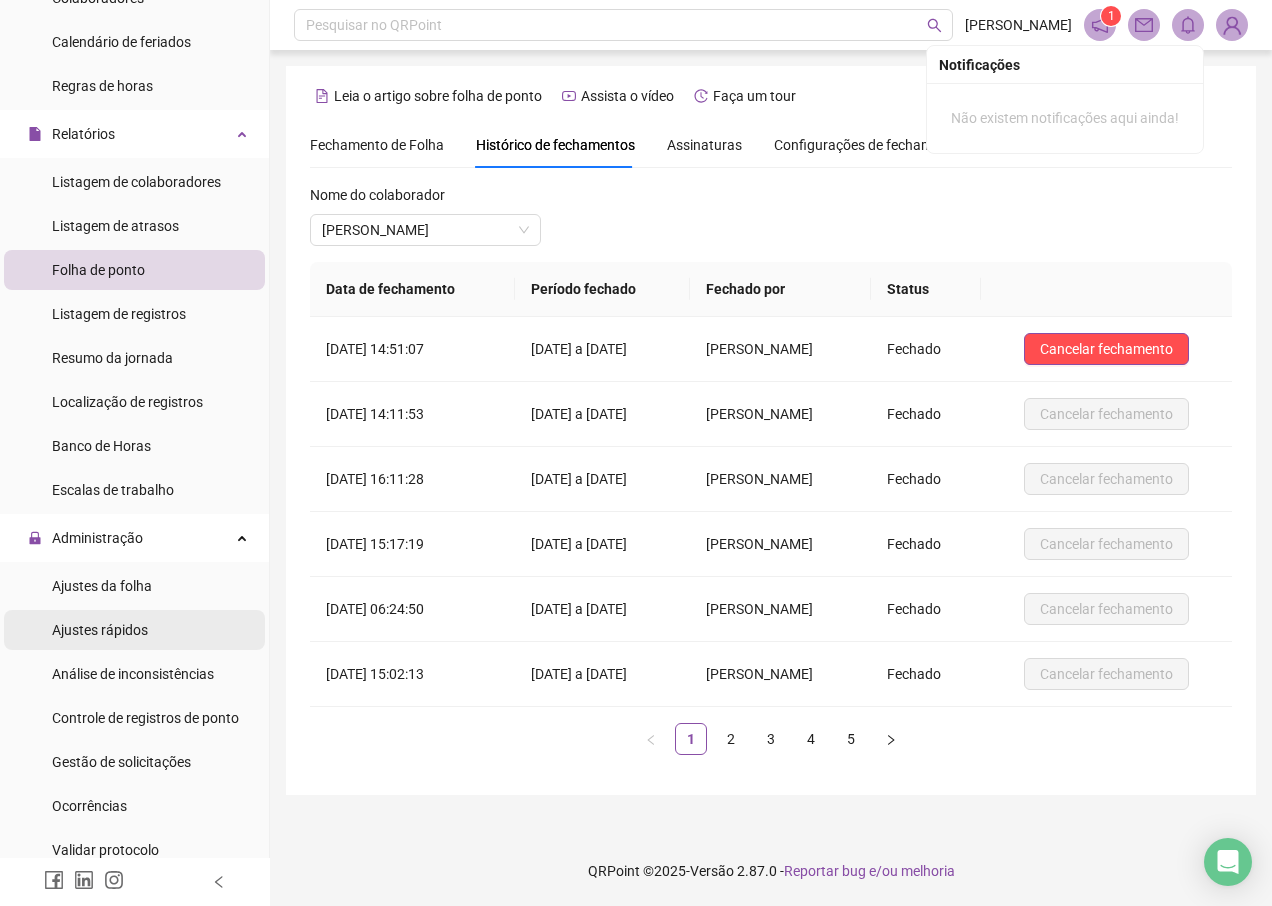 click on "Ajustes rápidos" at bounding box center (100, 630) 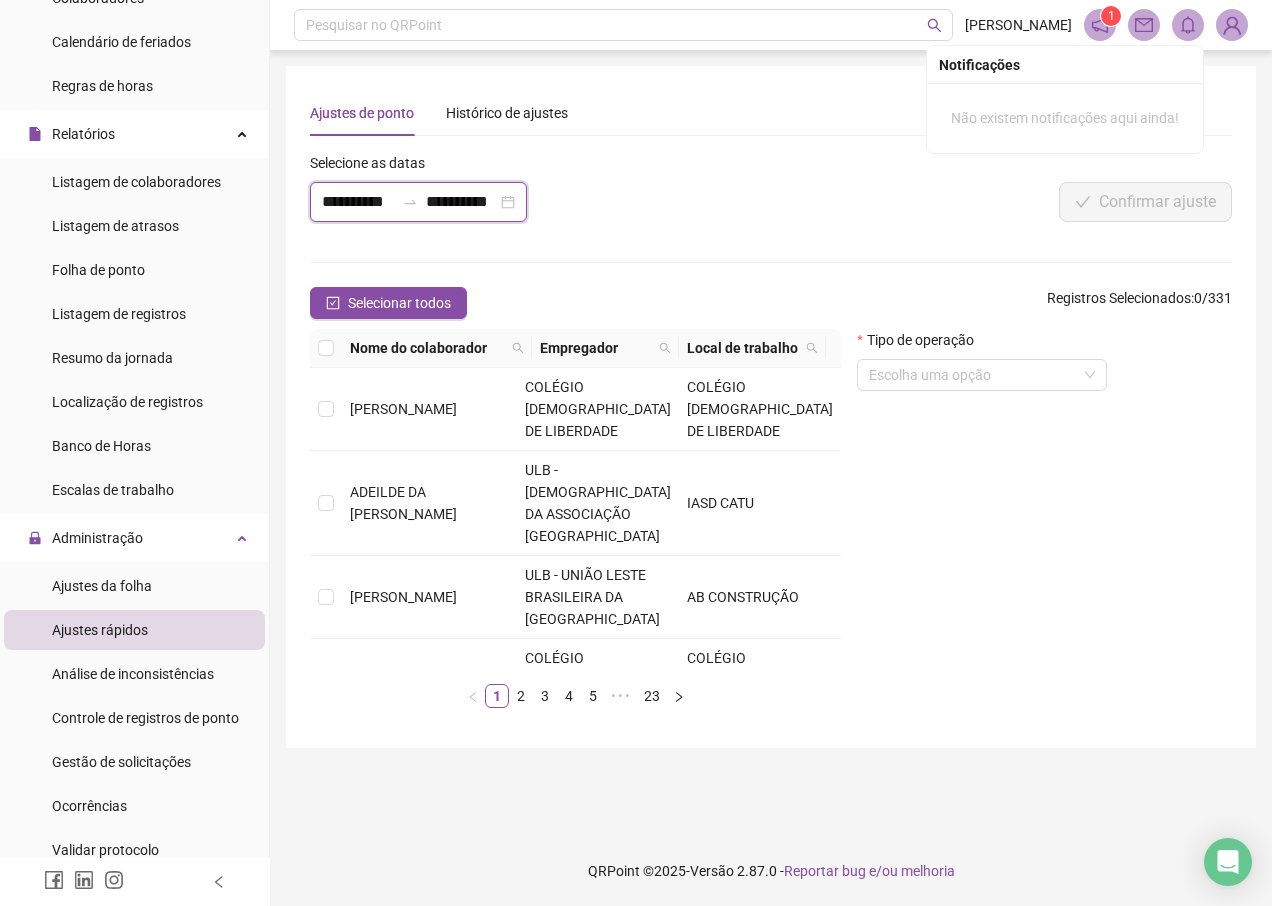 click on "**********" at bounding box center [358, 202] 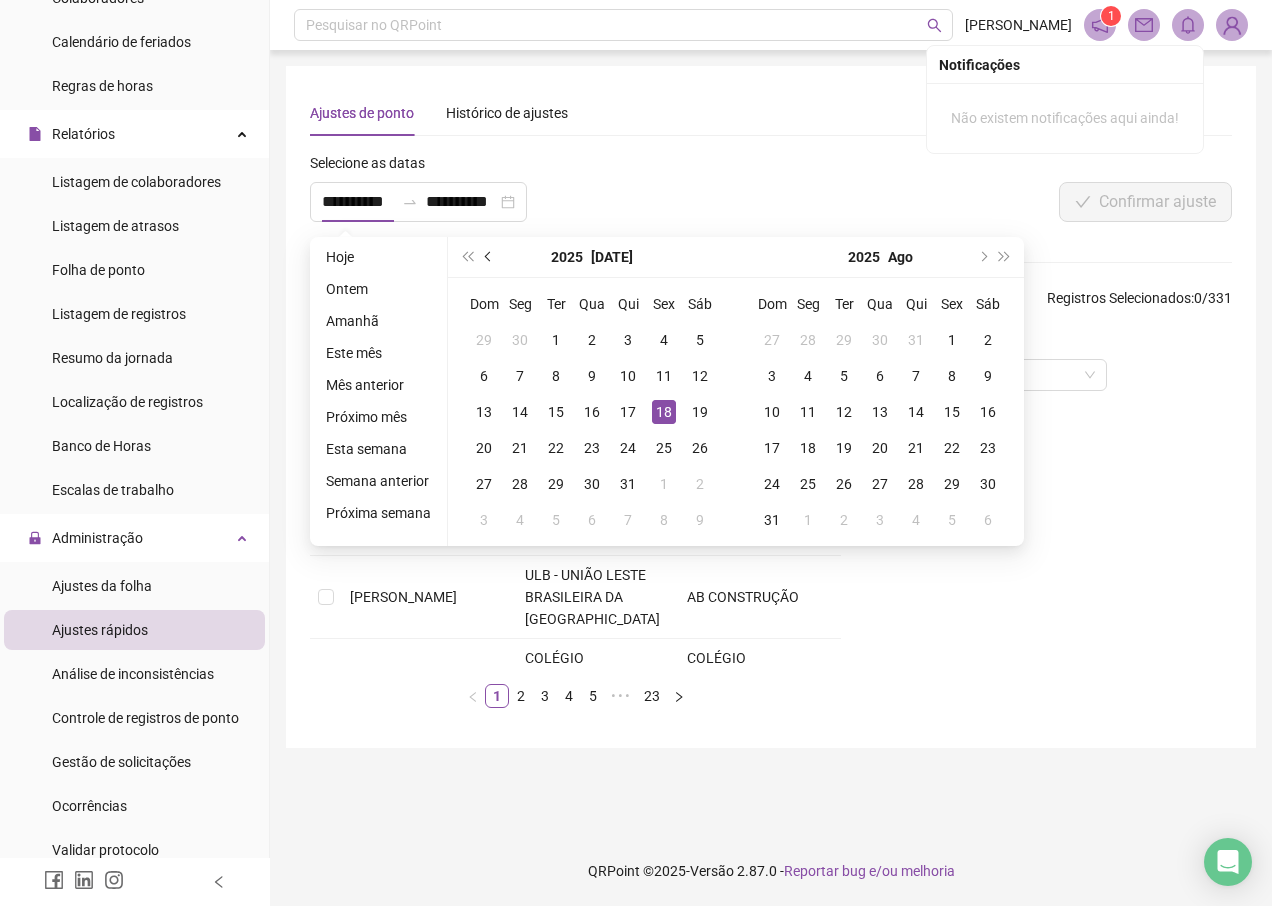 click at bounding box center [490, 257] 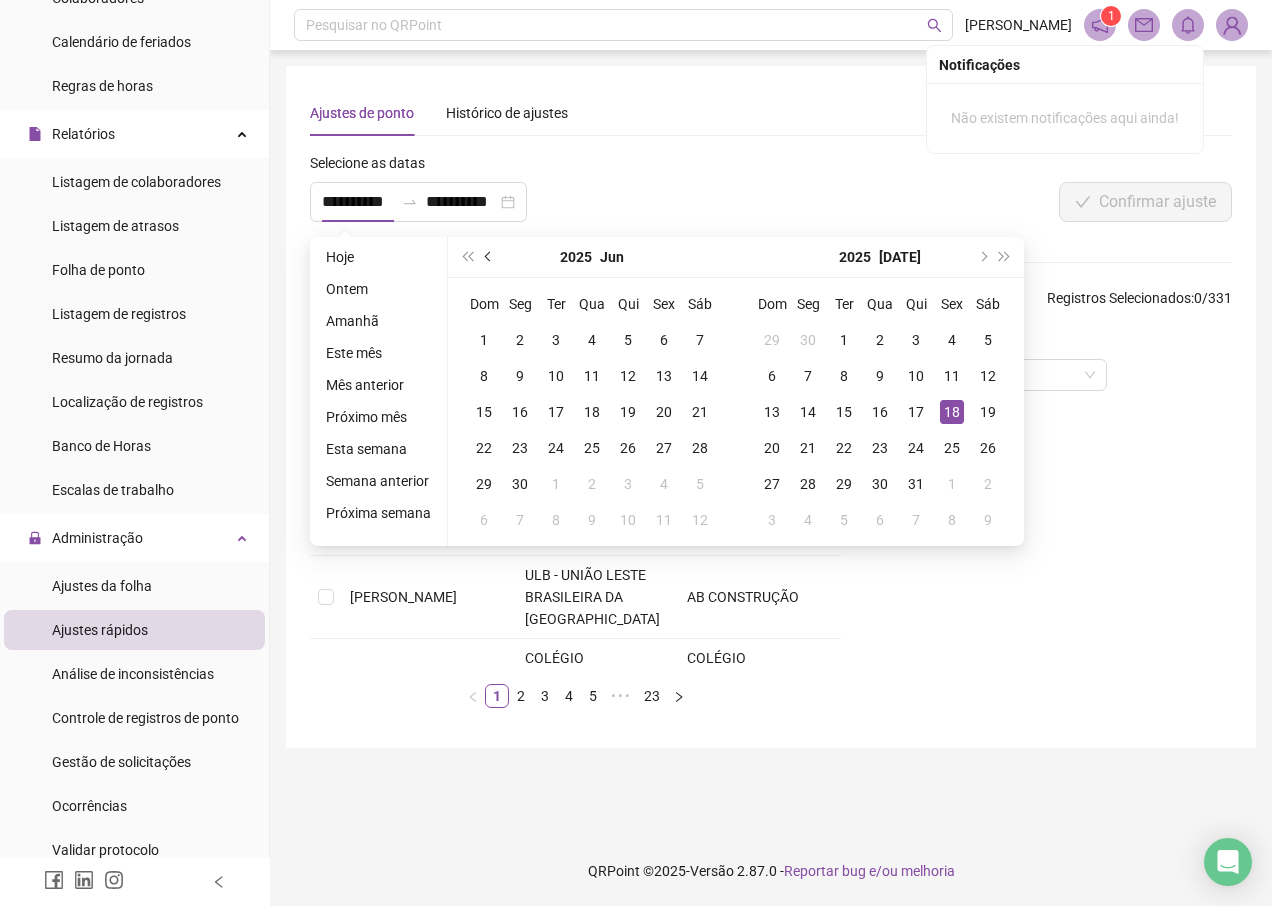 click at bounding box center (490, 257) 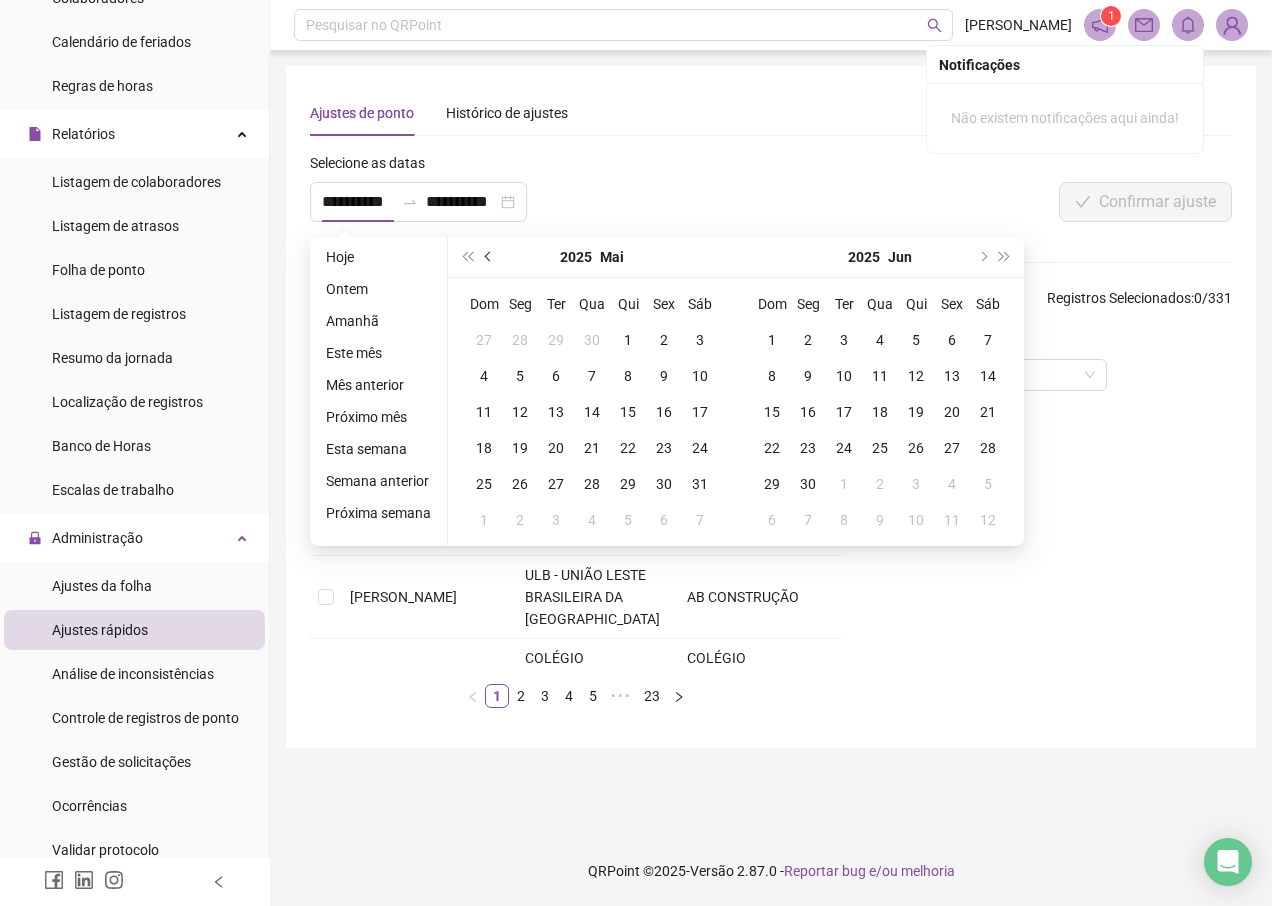 click at bounding box center (490, 257) 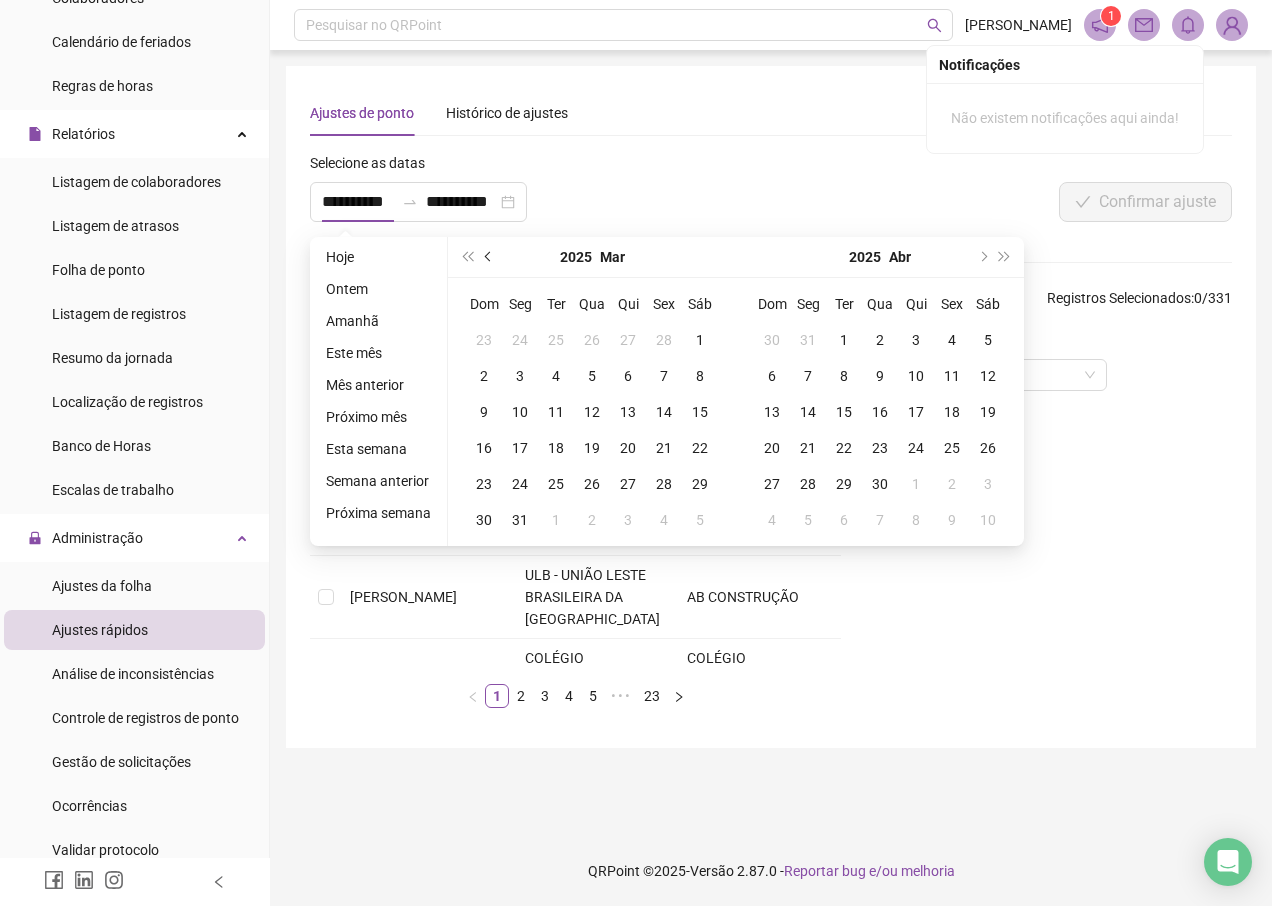 click at bounding box center [490, 257] 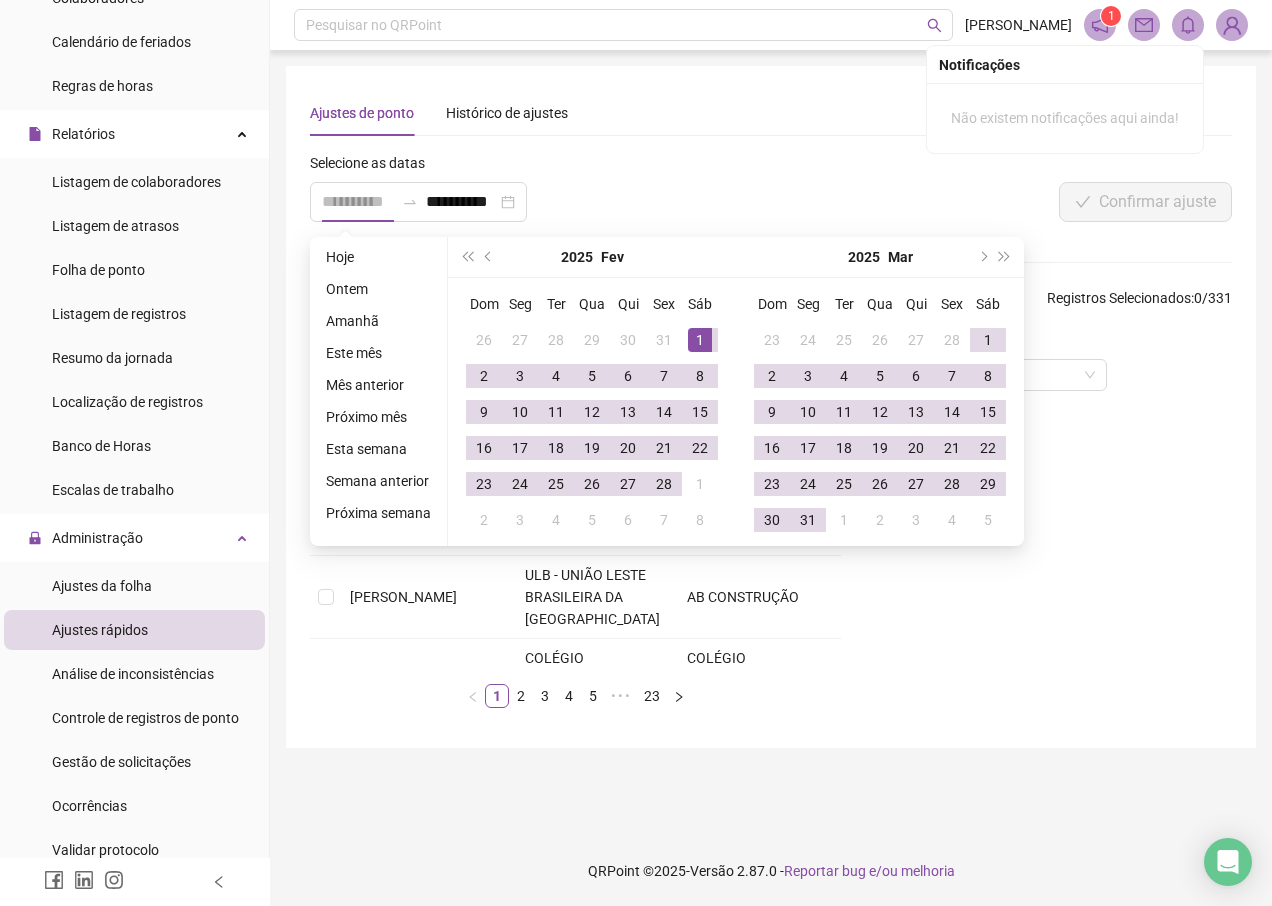 type on "**********" 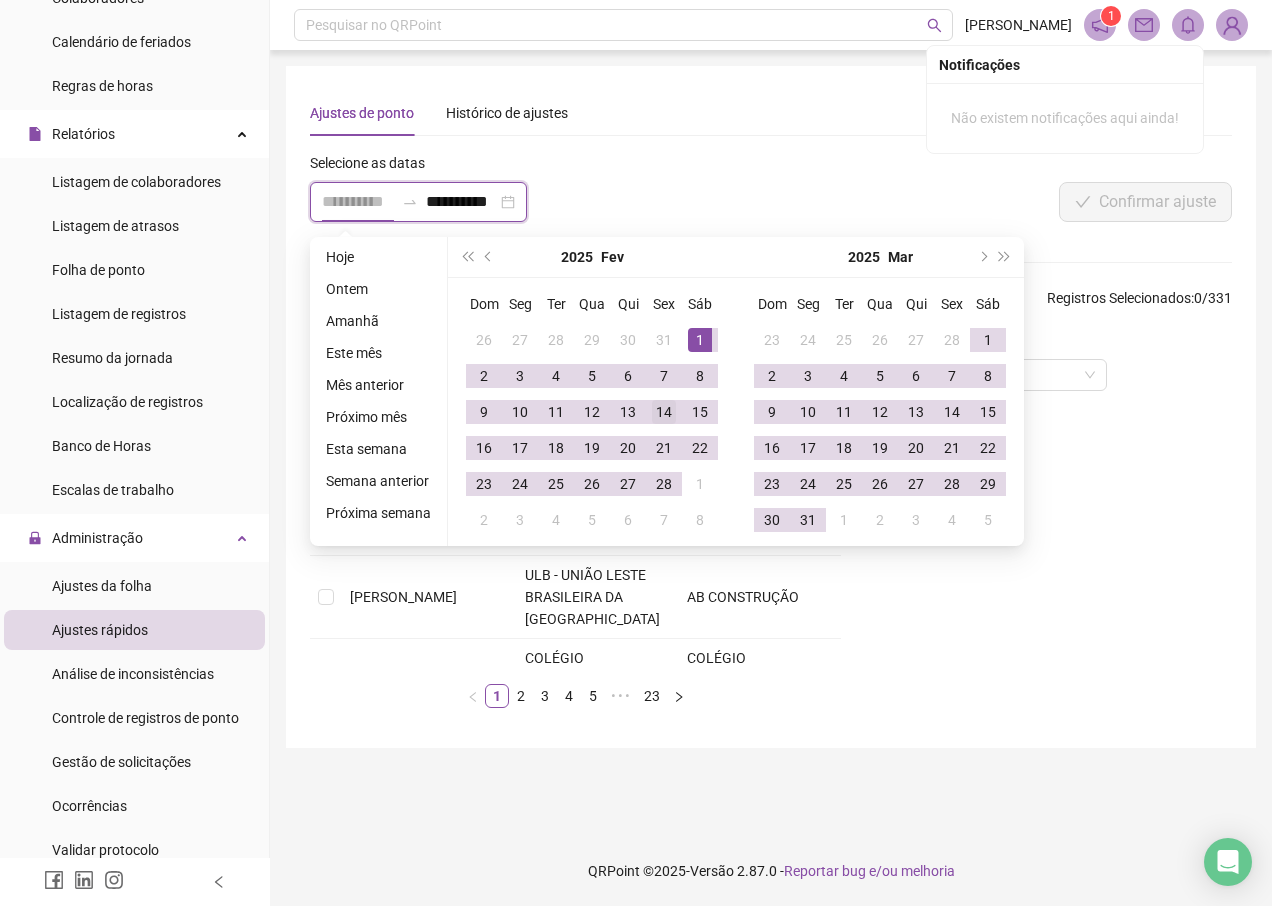 scroll, scrollTop: 0, scrollLeft: 9, axis: horizontal 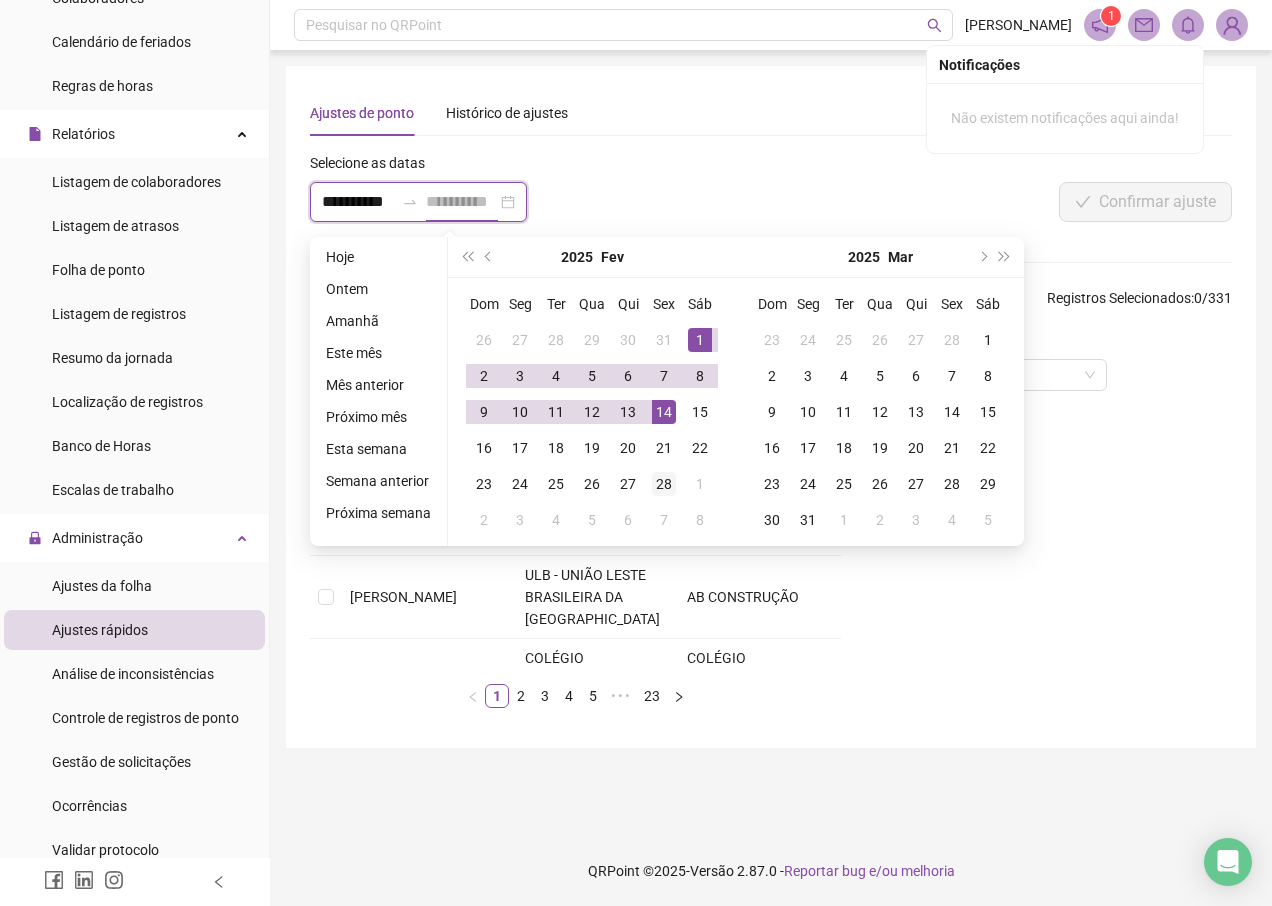 type on "**********" 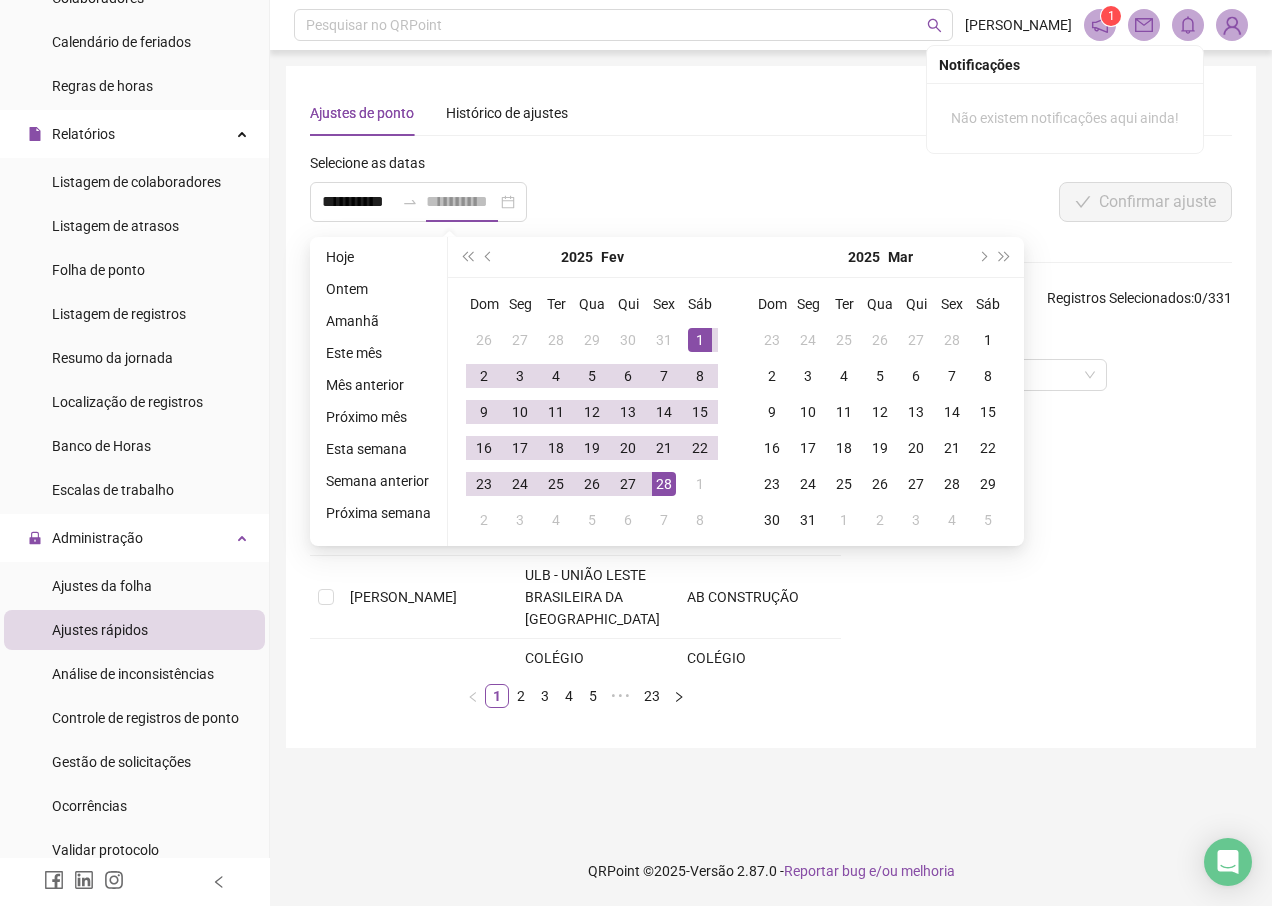 click on "28" at bounding box center (664, 484) 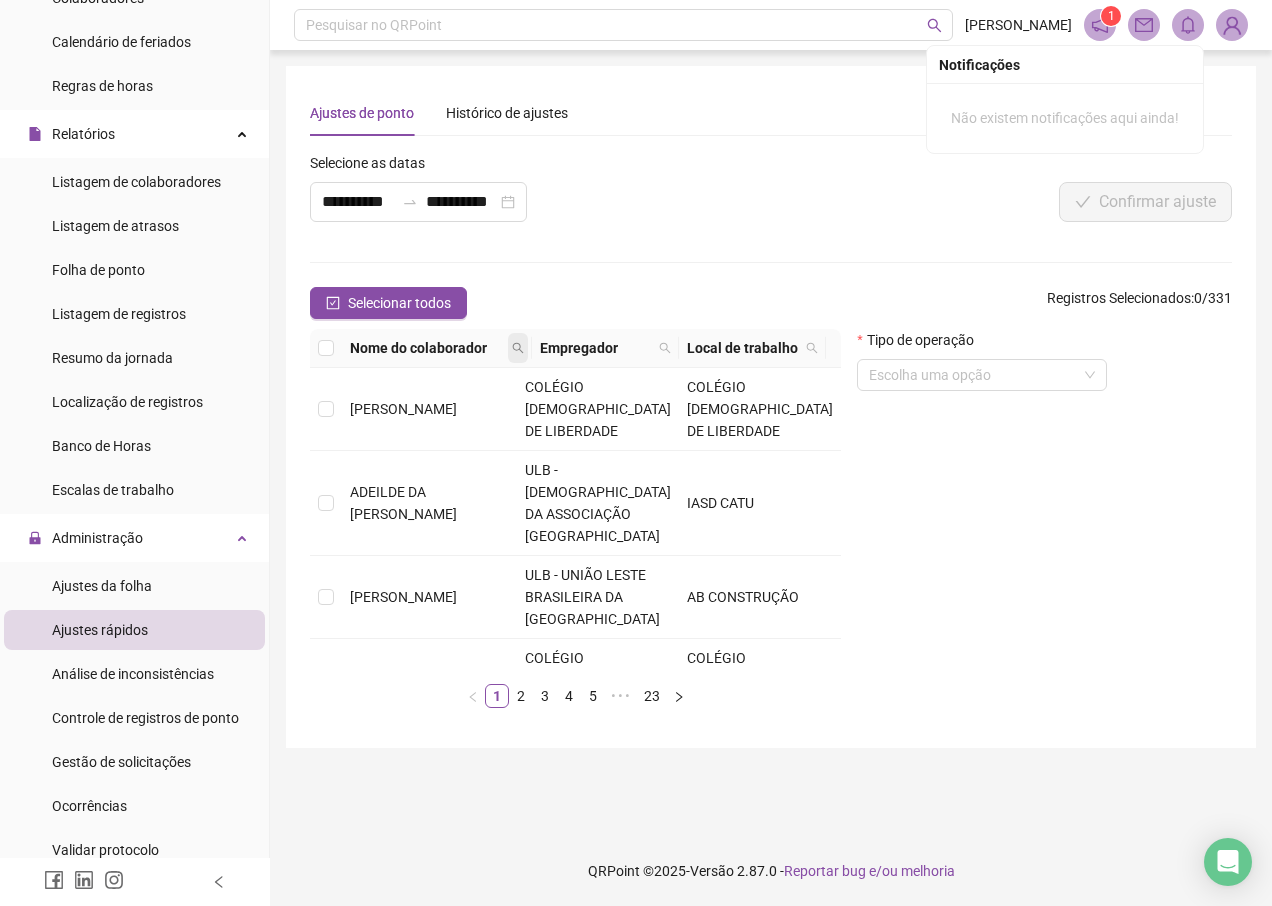 click 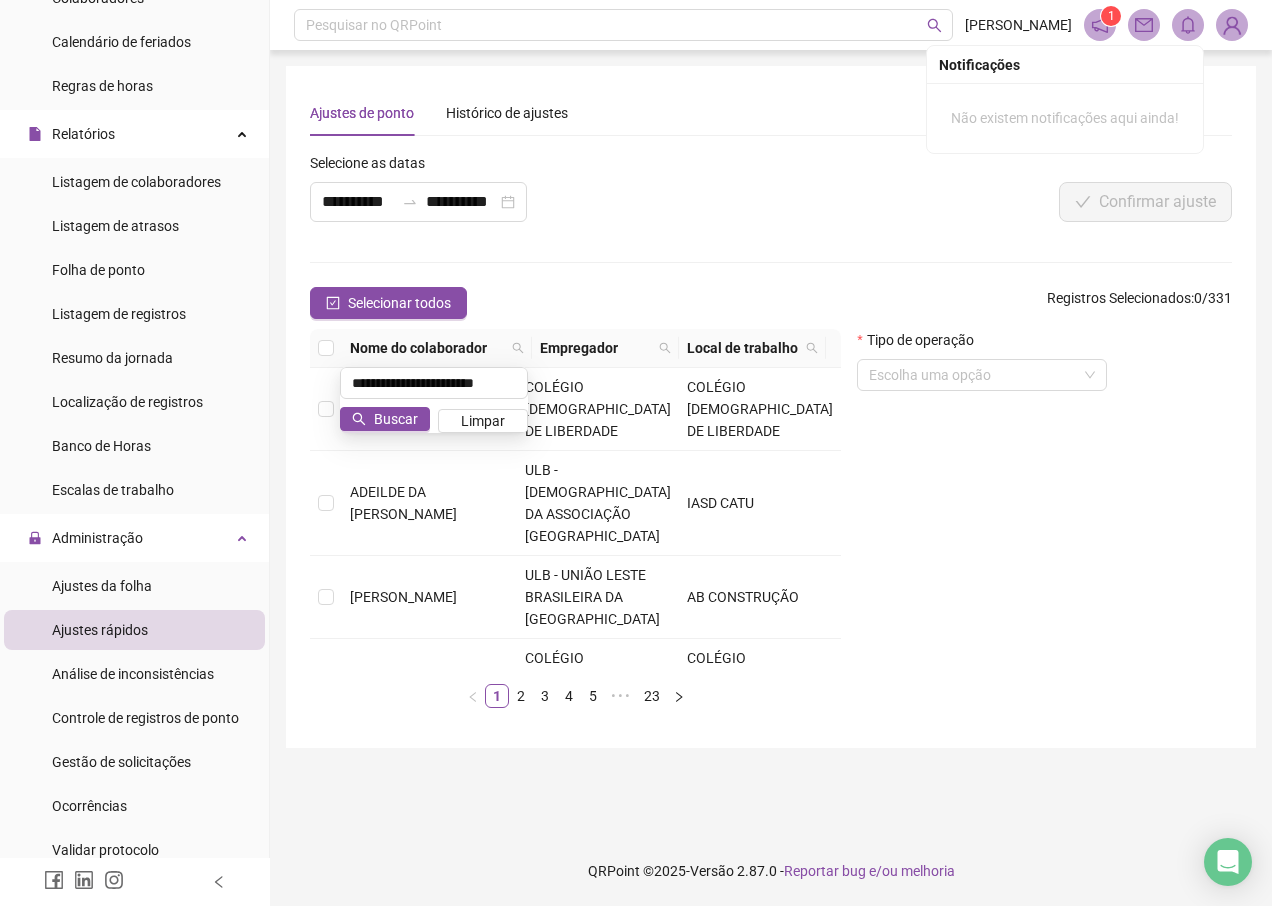 scroll, scrollTop: 0, scrollLeft: 23, axis: horizontal 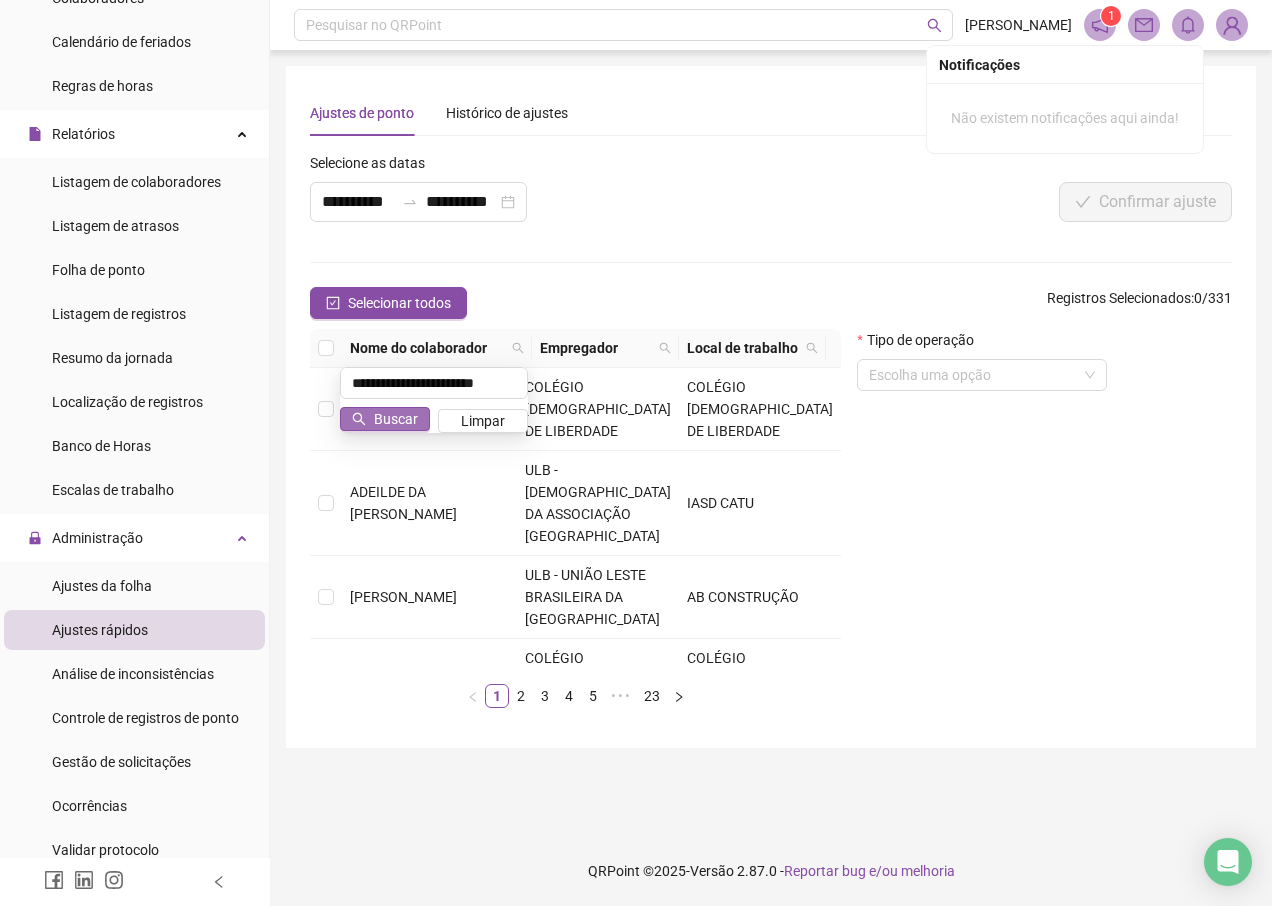 type on "**********" 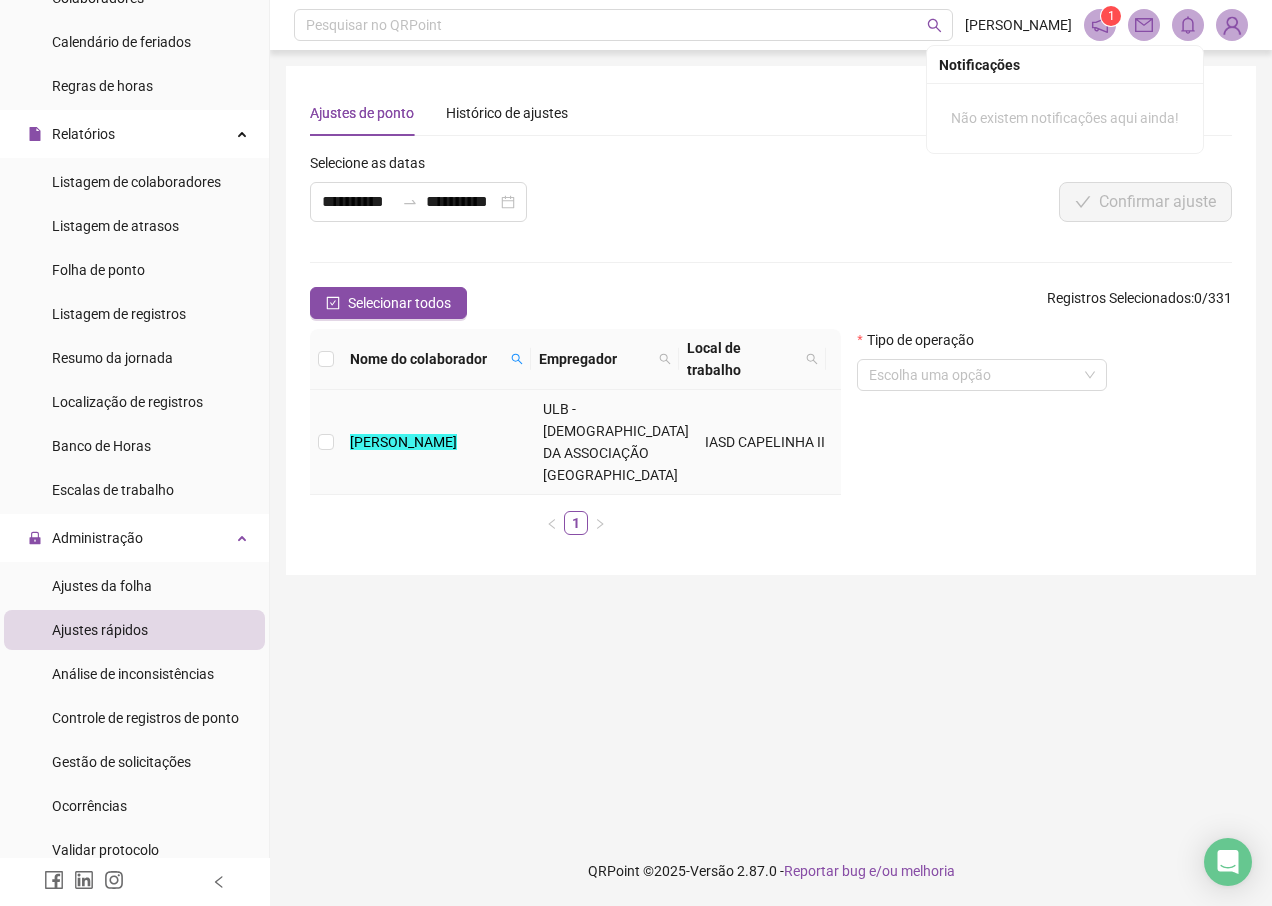 click at bounding box center (326, 442) 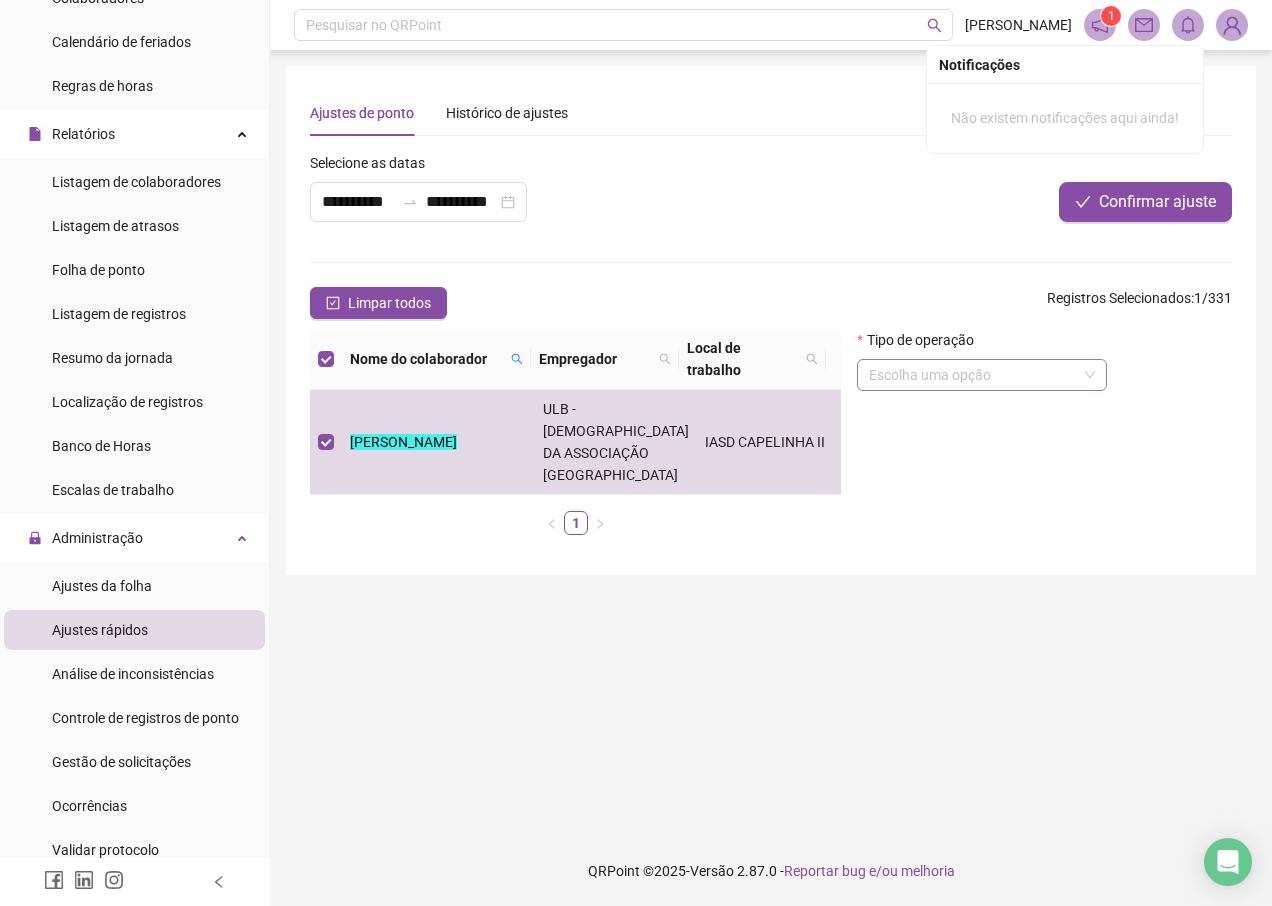 click at bounding box center (976, 375) 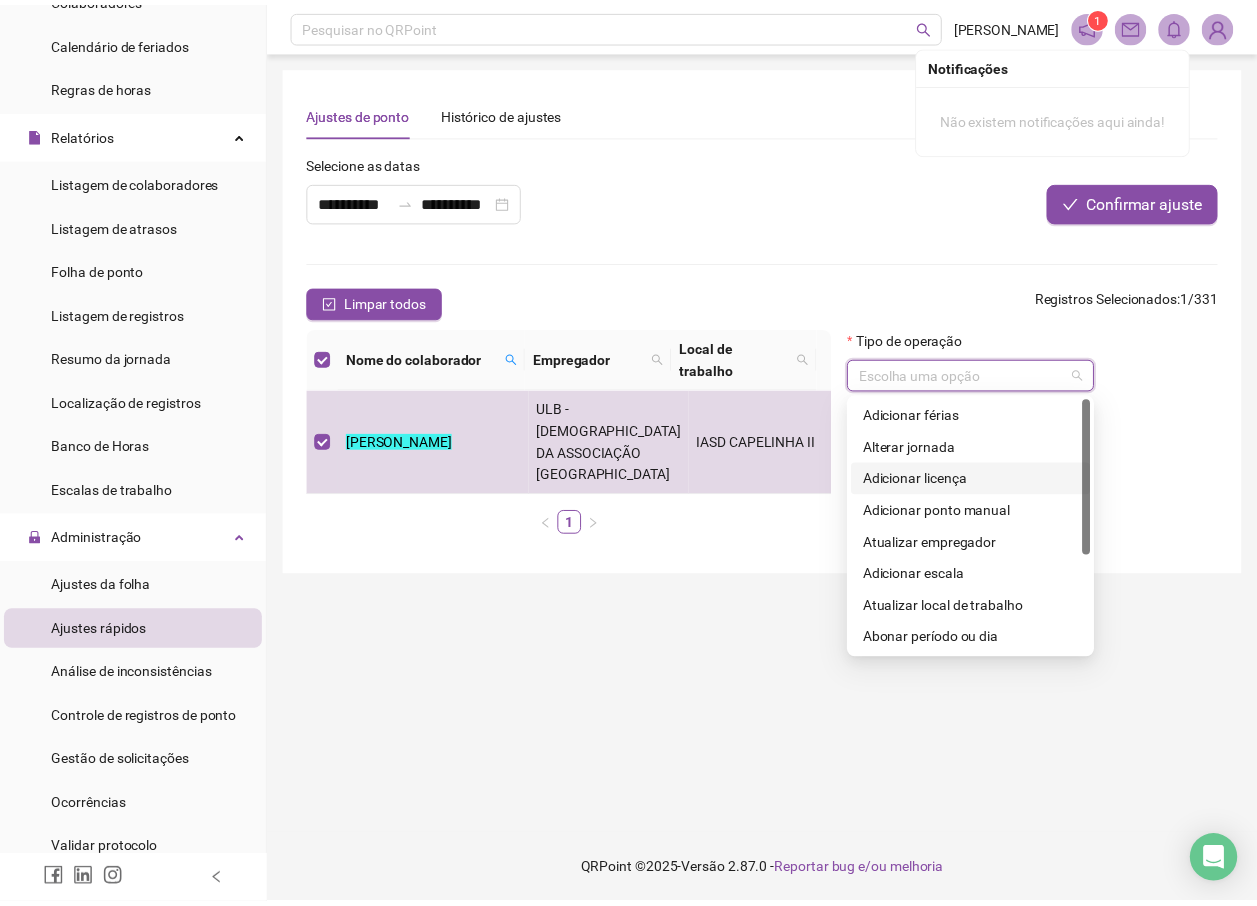 scroll, scrollTop: 160, scrollLeft: 0, axis: vertical 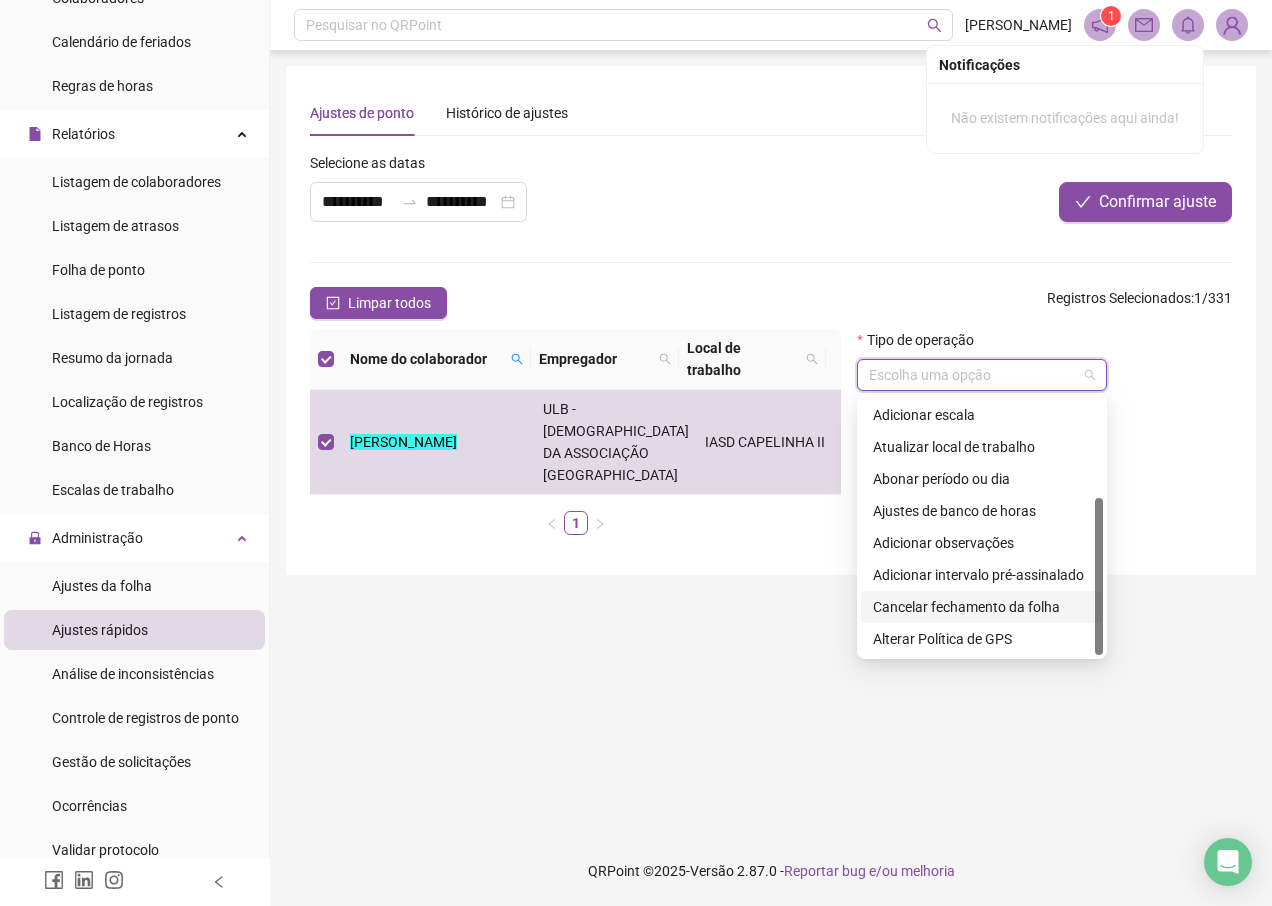 click on "Cancelar fechamento da folha" at bounding box center [982, 607] 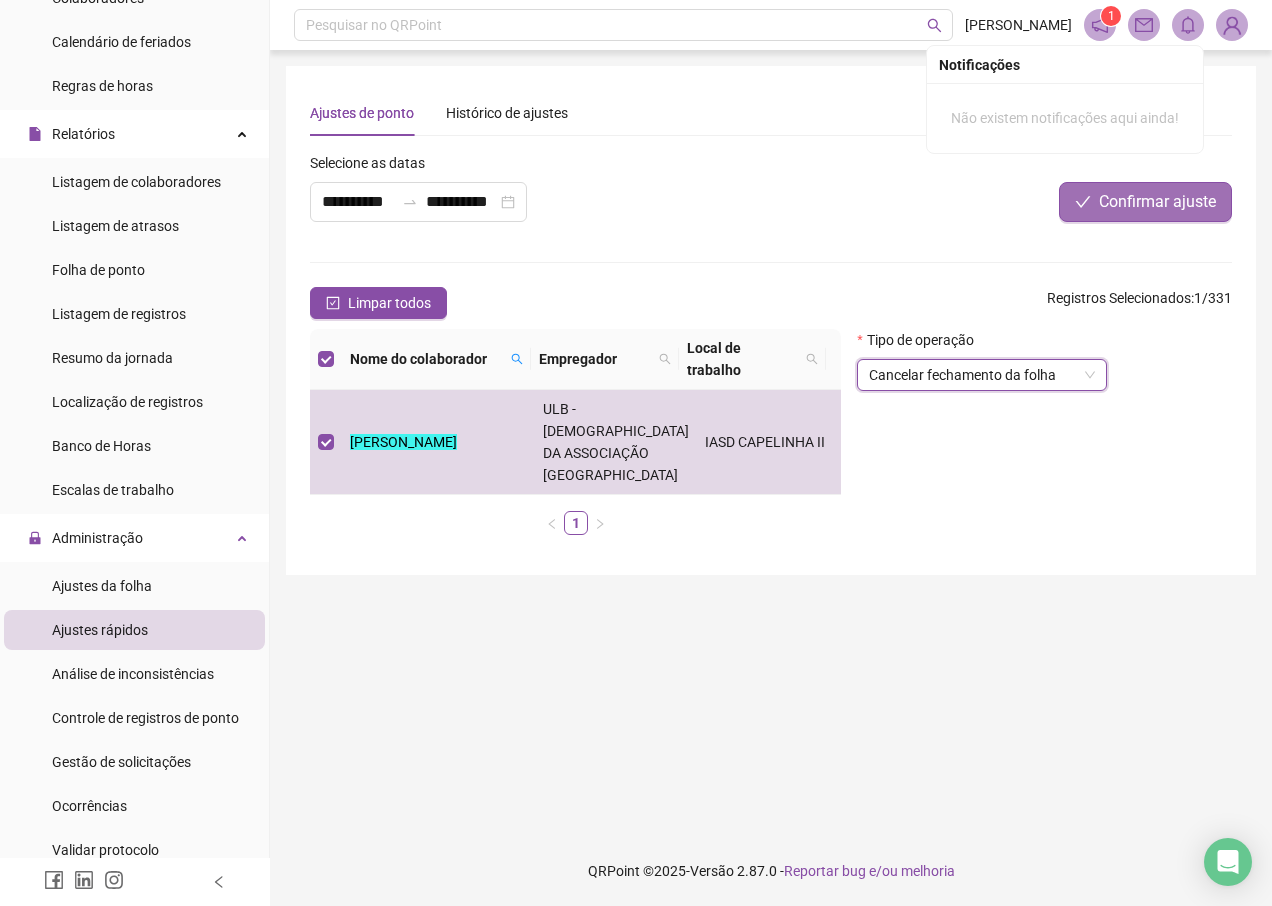 click on "Confirmar ajuste" at bounding box center [1157, 202] 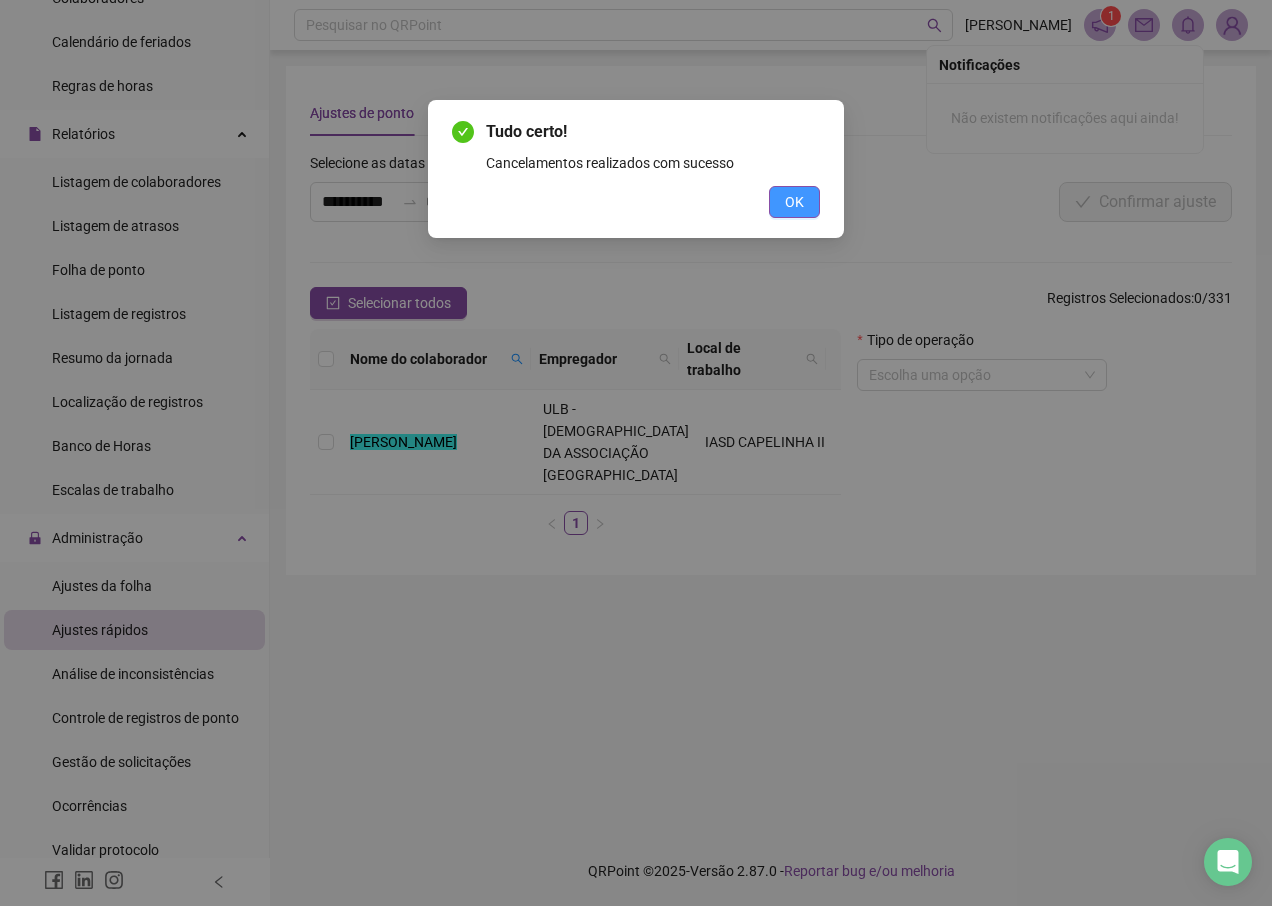 click on "OK" at bounding box center [794, 202] 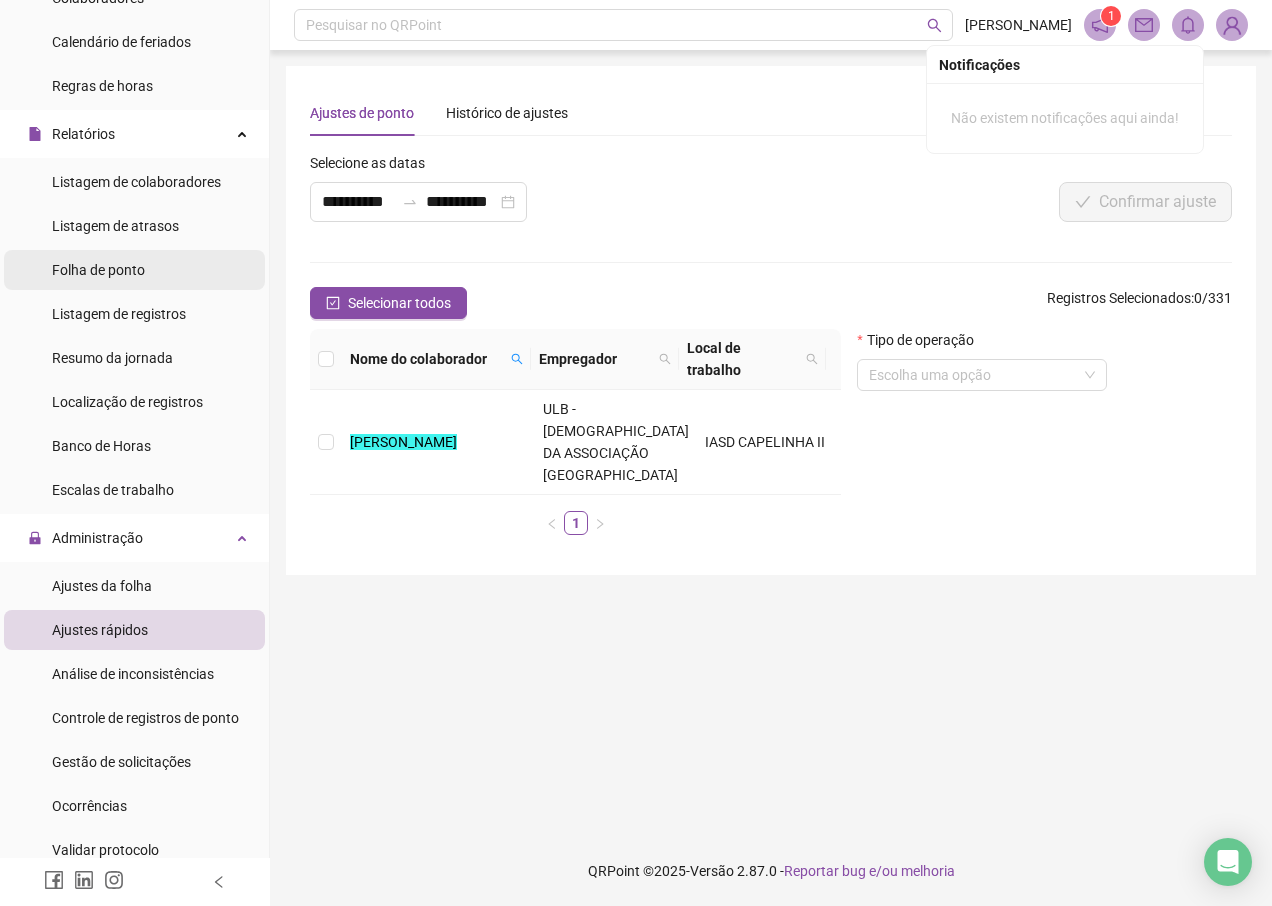 click on "Folha de ponto" at bounding box center (98, 270) 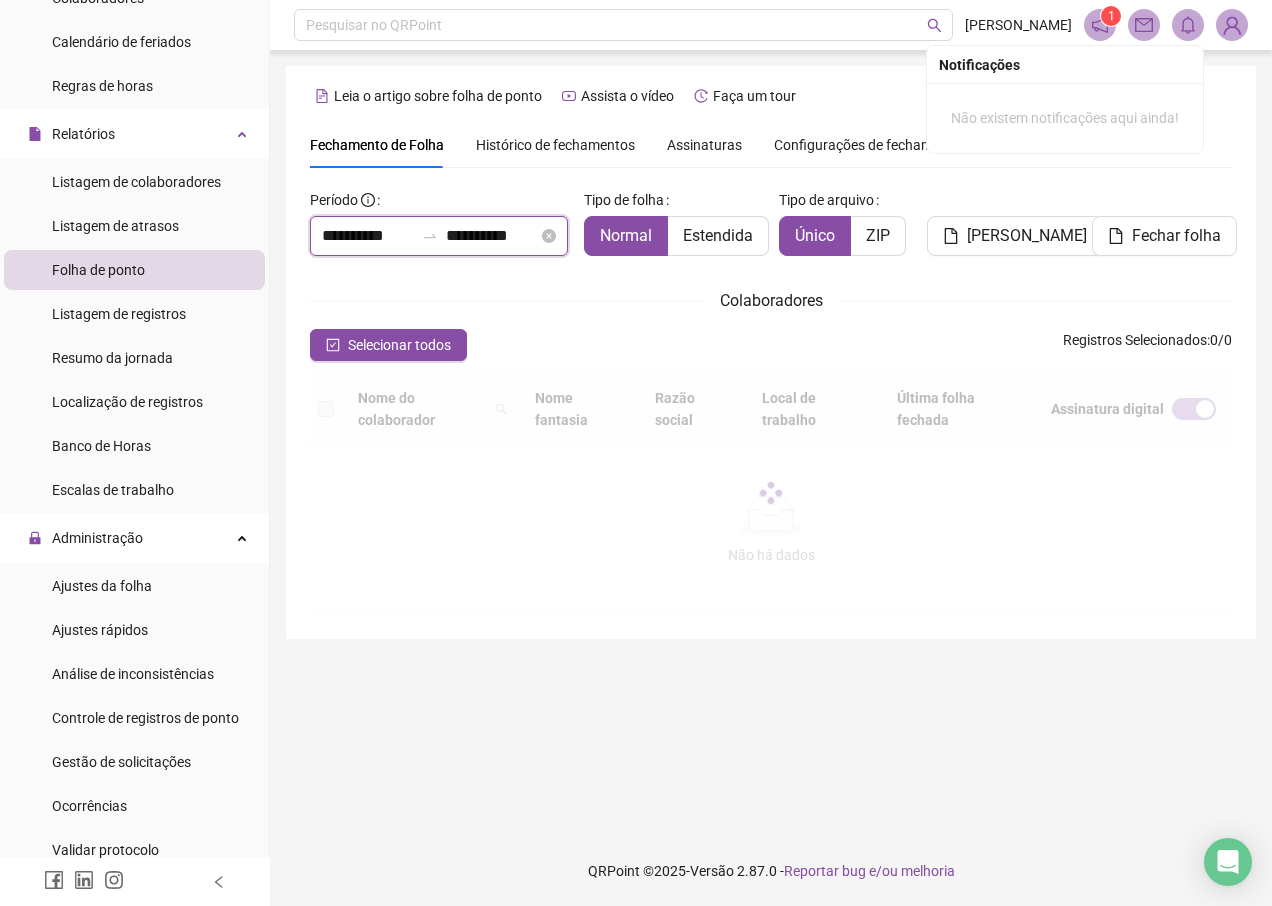 click on "**********" at bounding box center (368, 236) 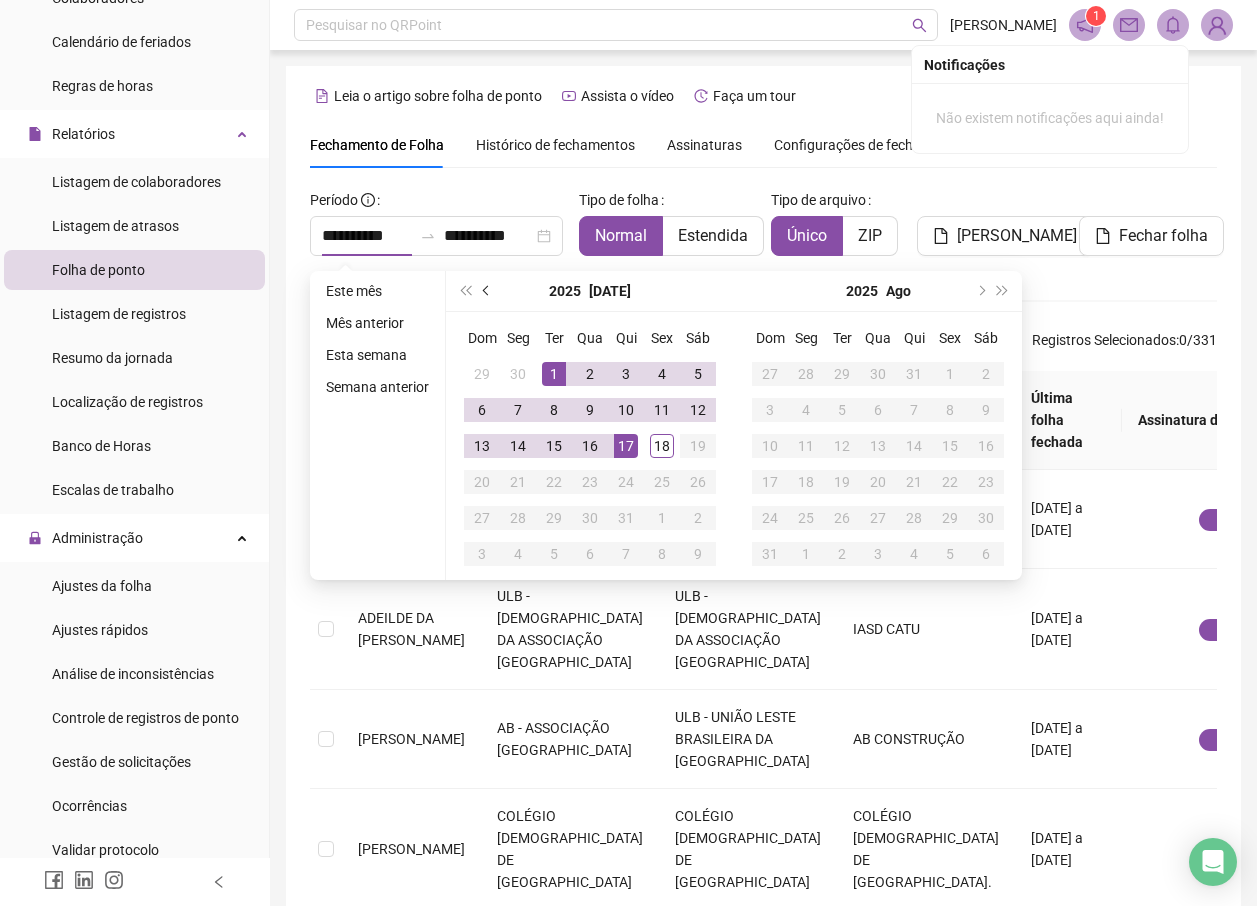 click at bounding box center (487, 291) 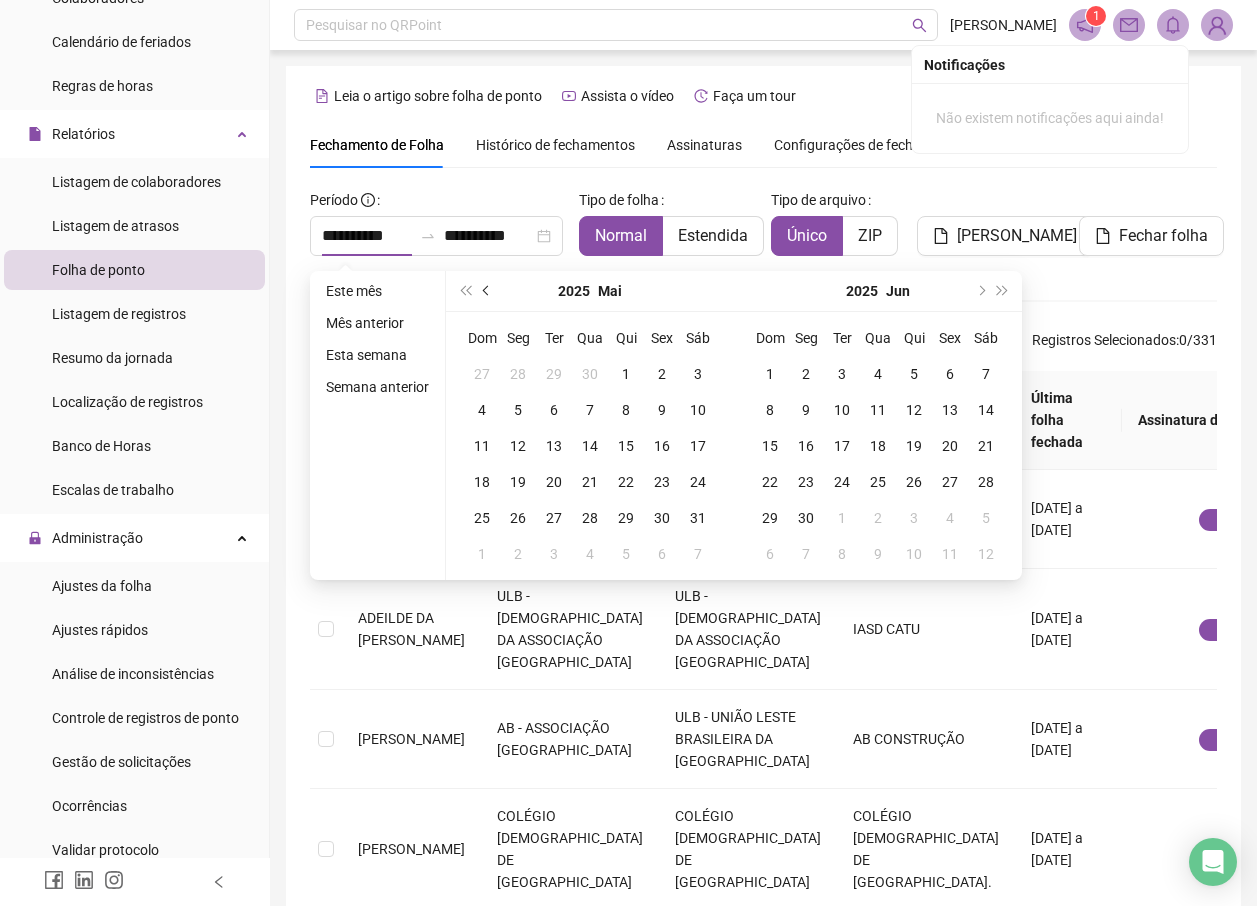 click at bounding box center [487, 291] 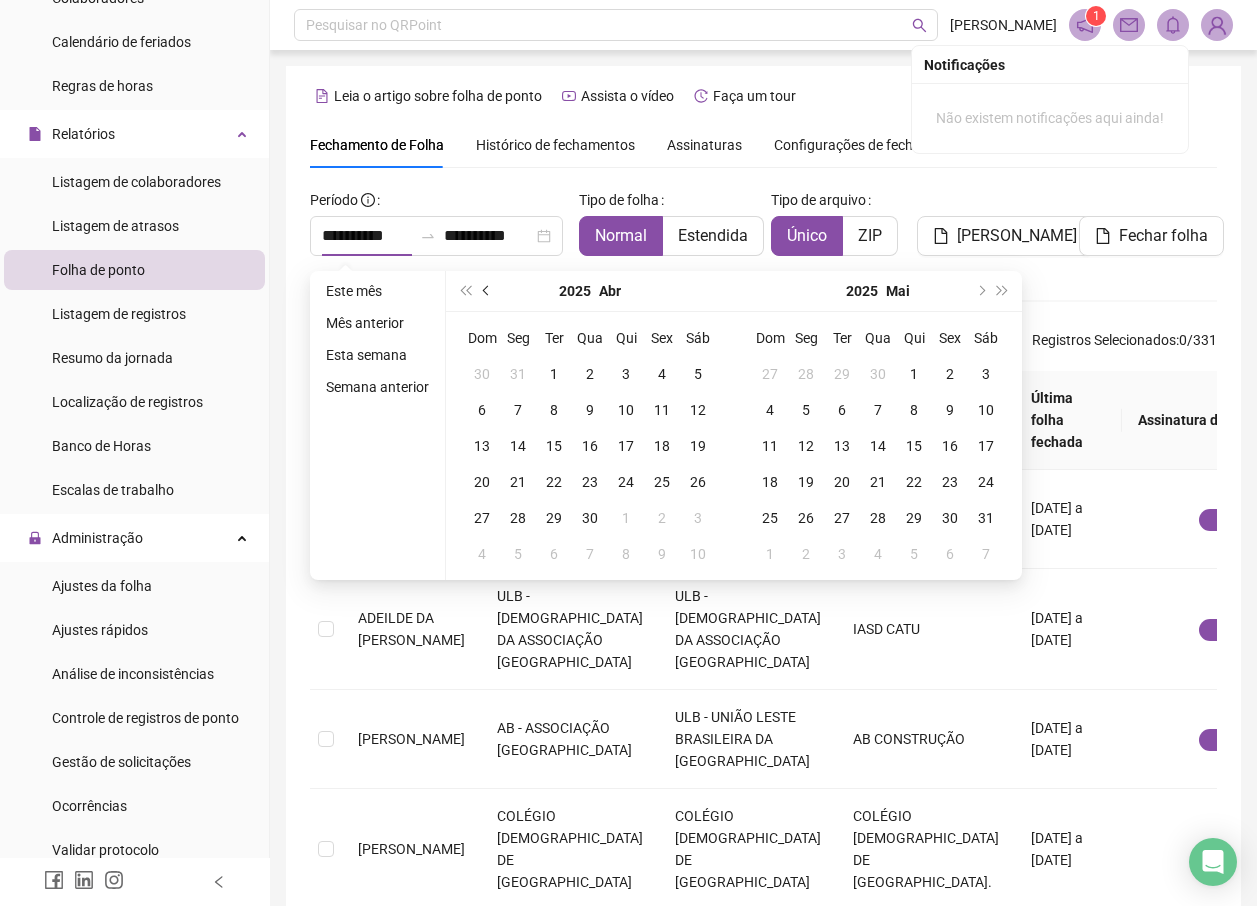 click at bounding box center [487, 291] 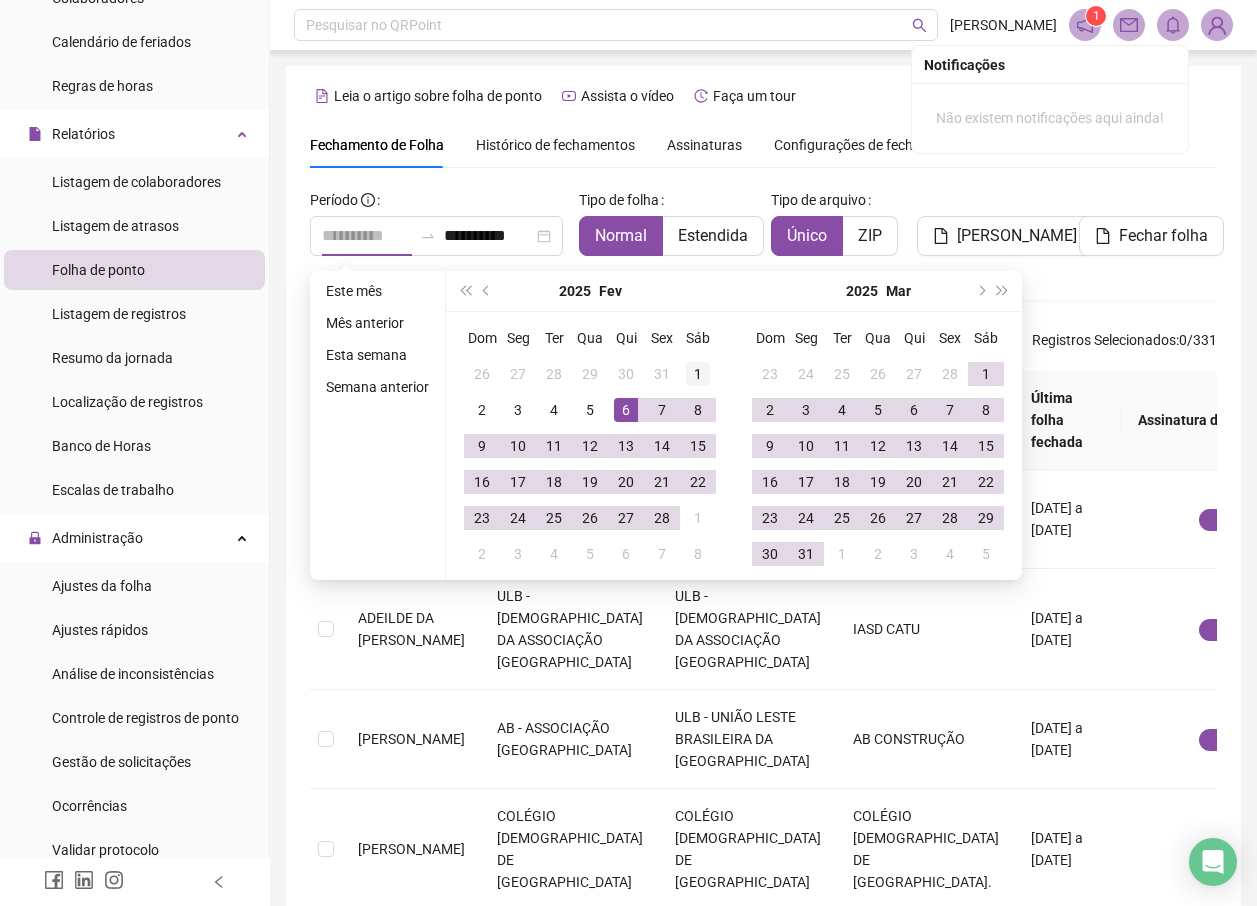 type on "**********" 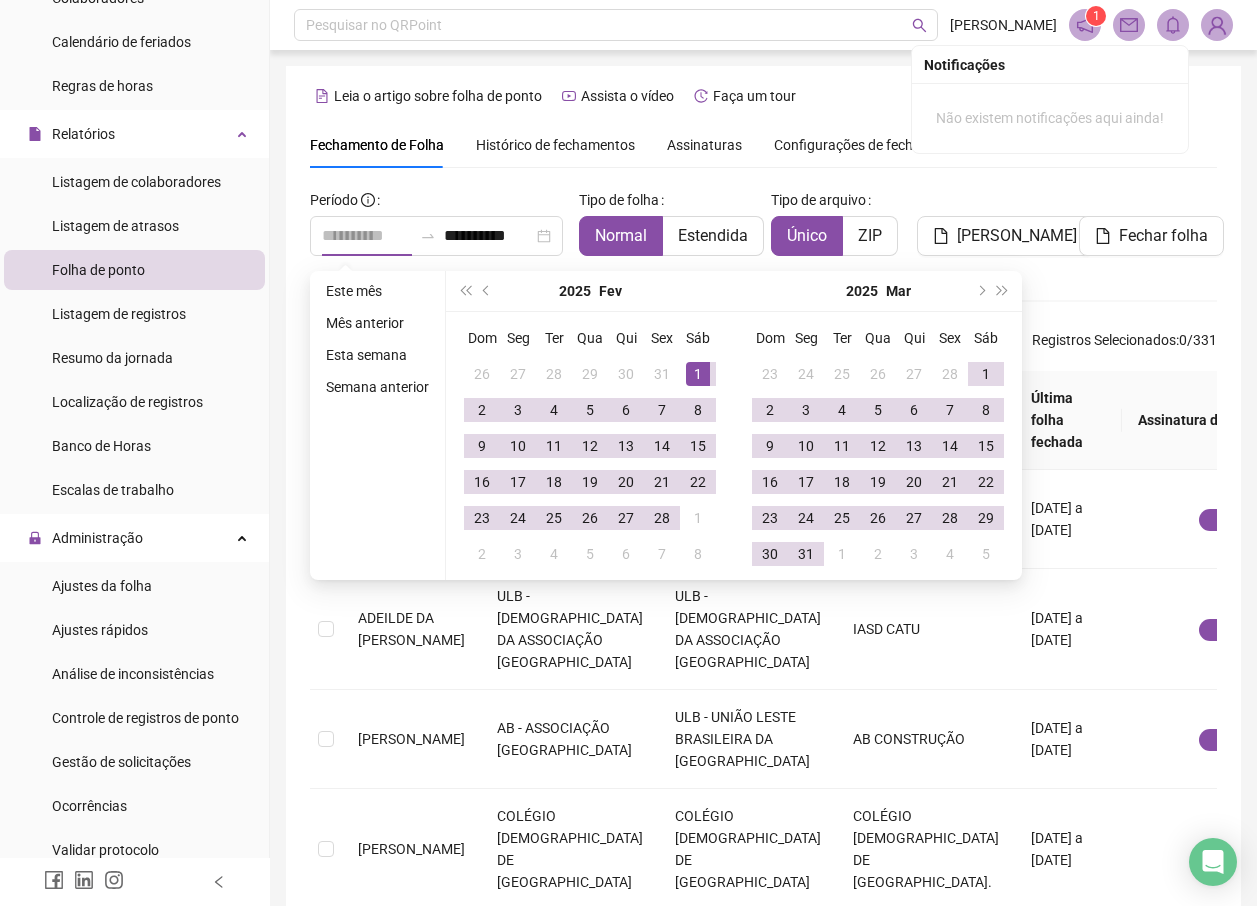 click on "1" at bounding box center [698, 374] 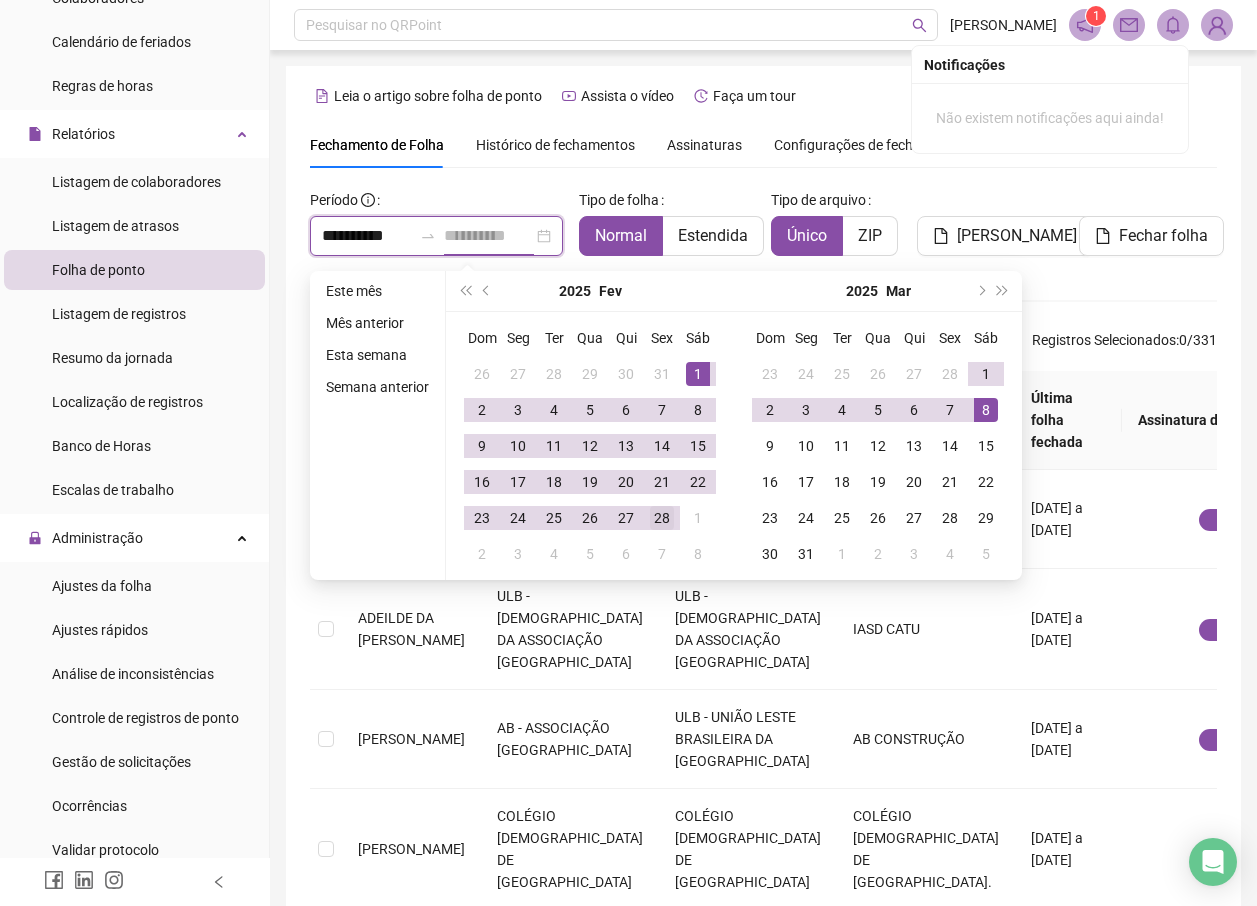 type on "**********" 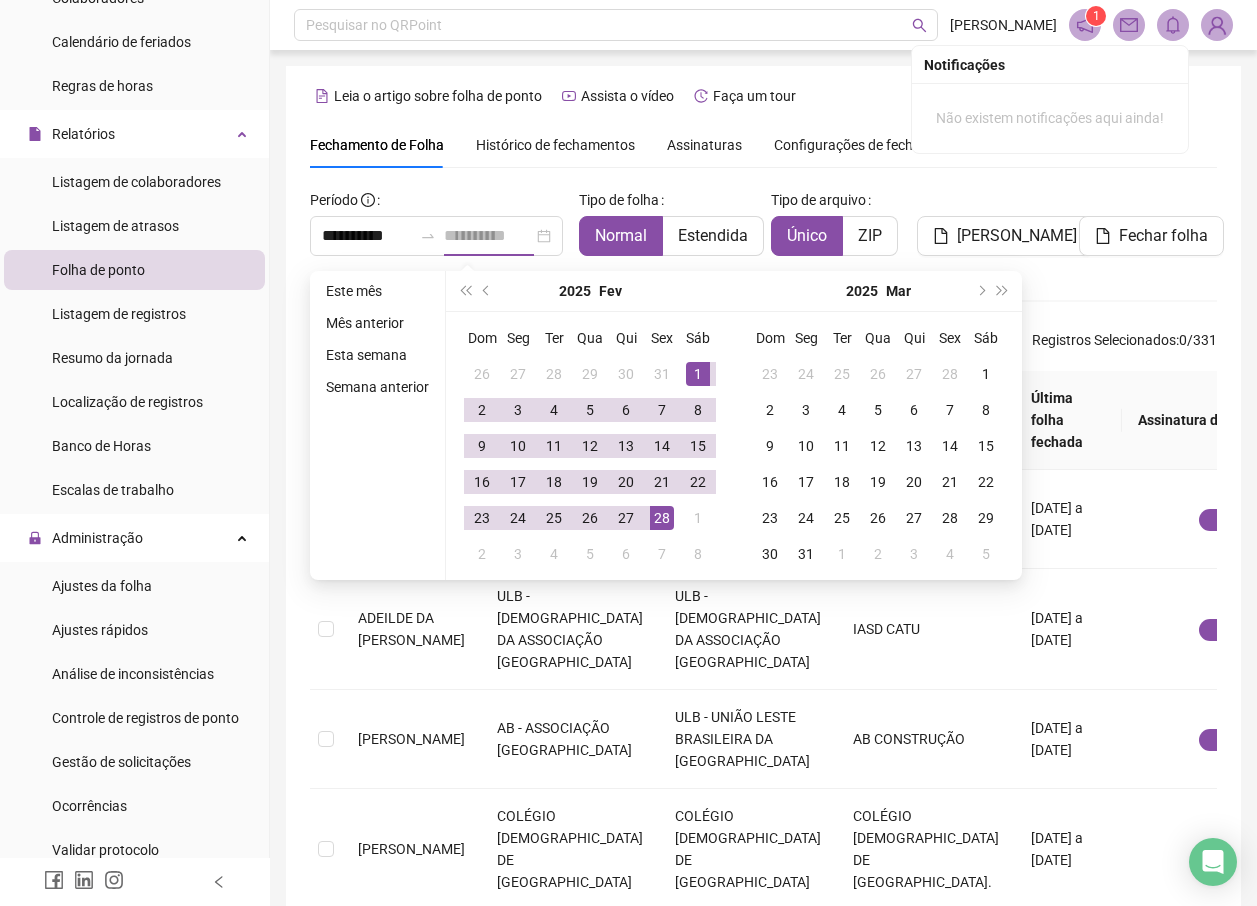 click on "28" at bounding box center [662, 518] 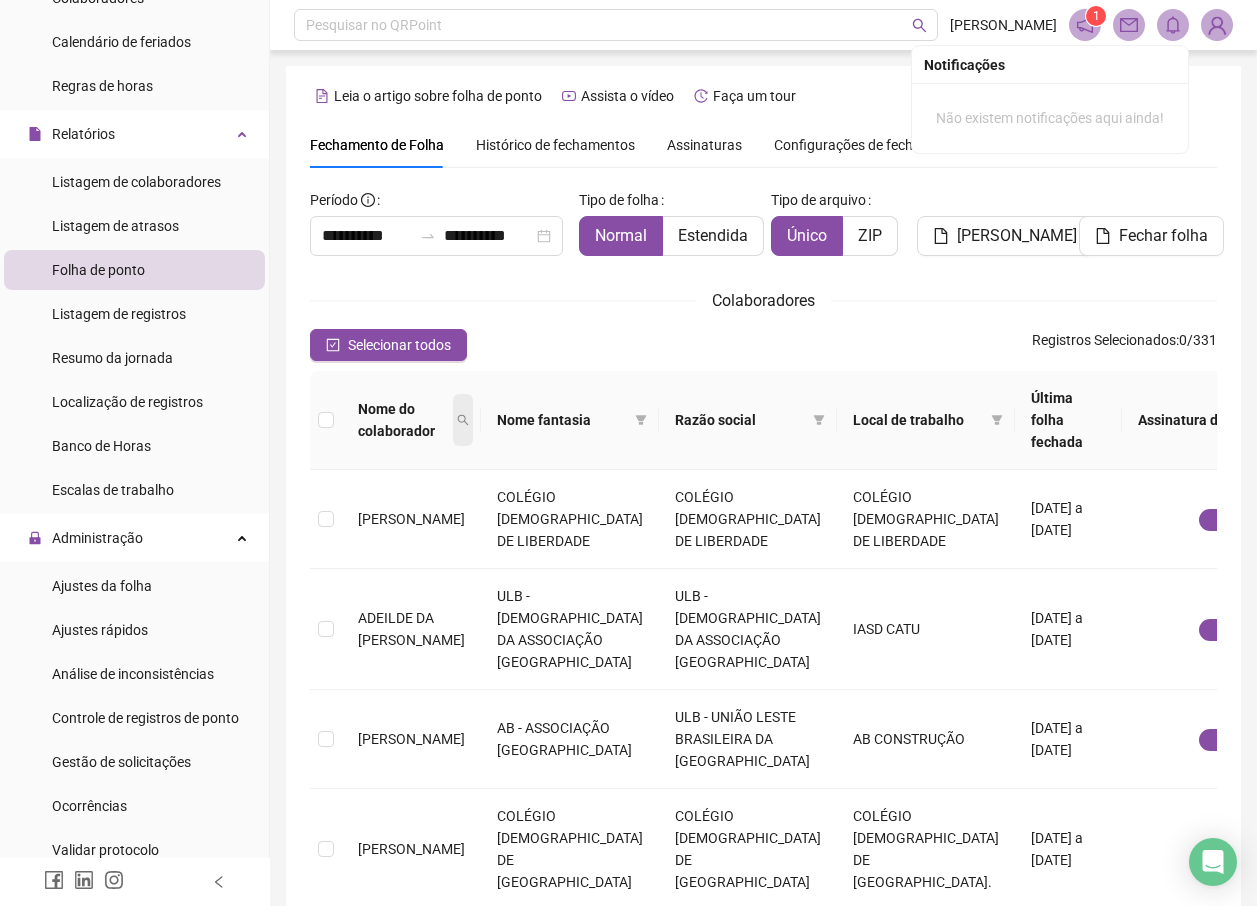 click 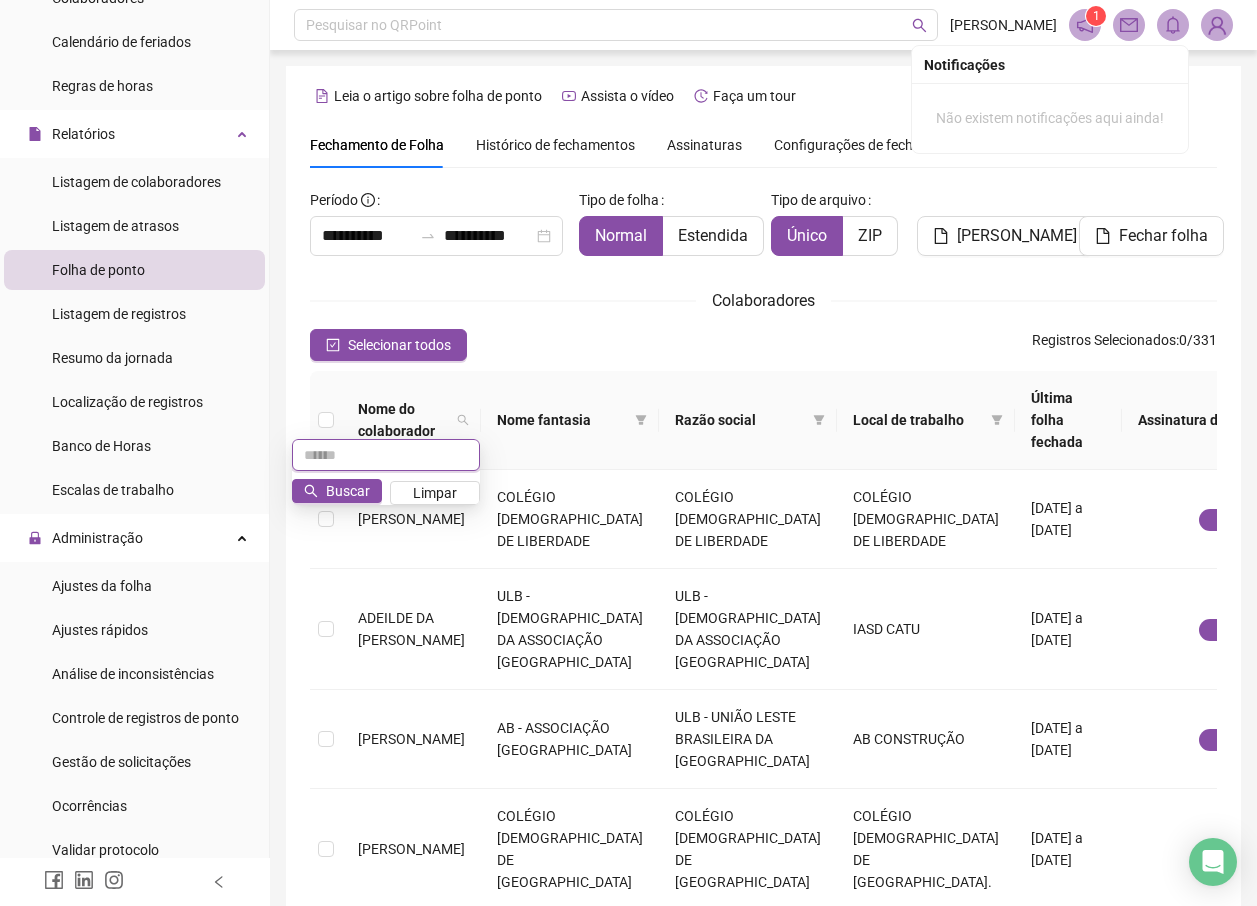 drag, startPoint x: 375, startPoint y: 471, endPoint x: 327, endPoint y: 457, distance: 50 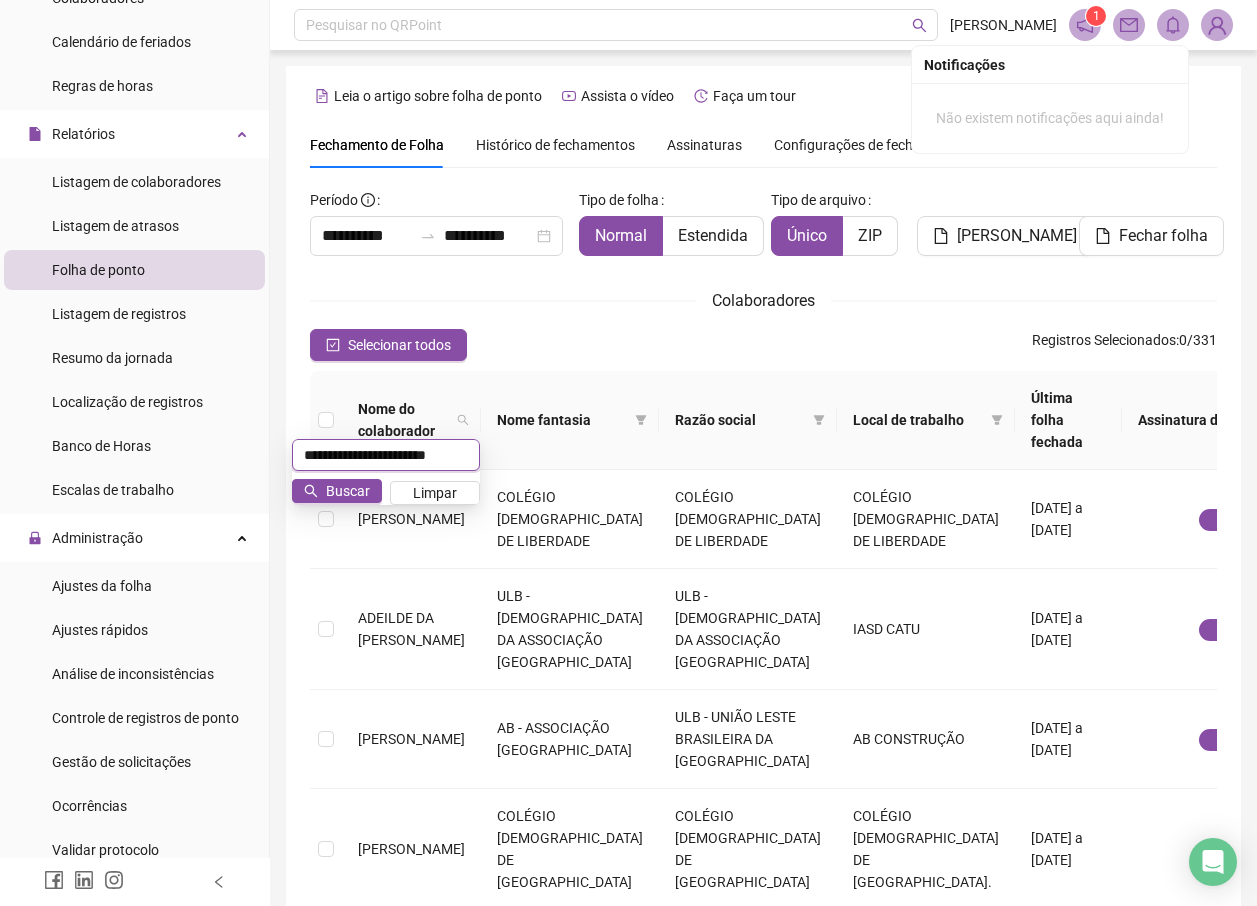 scroll, scrollTop: 0, scrollLeft: 23, axis: horizontal 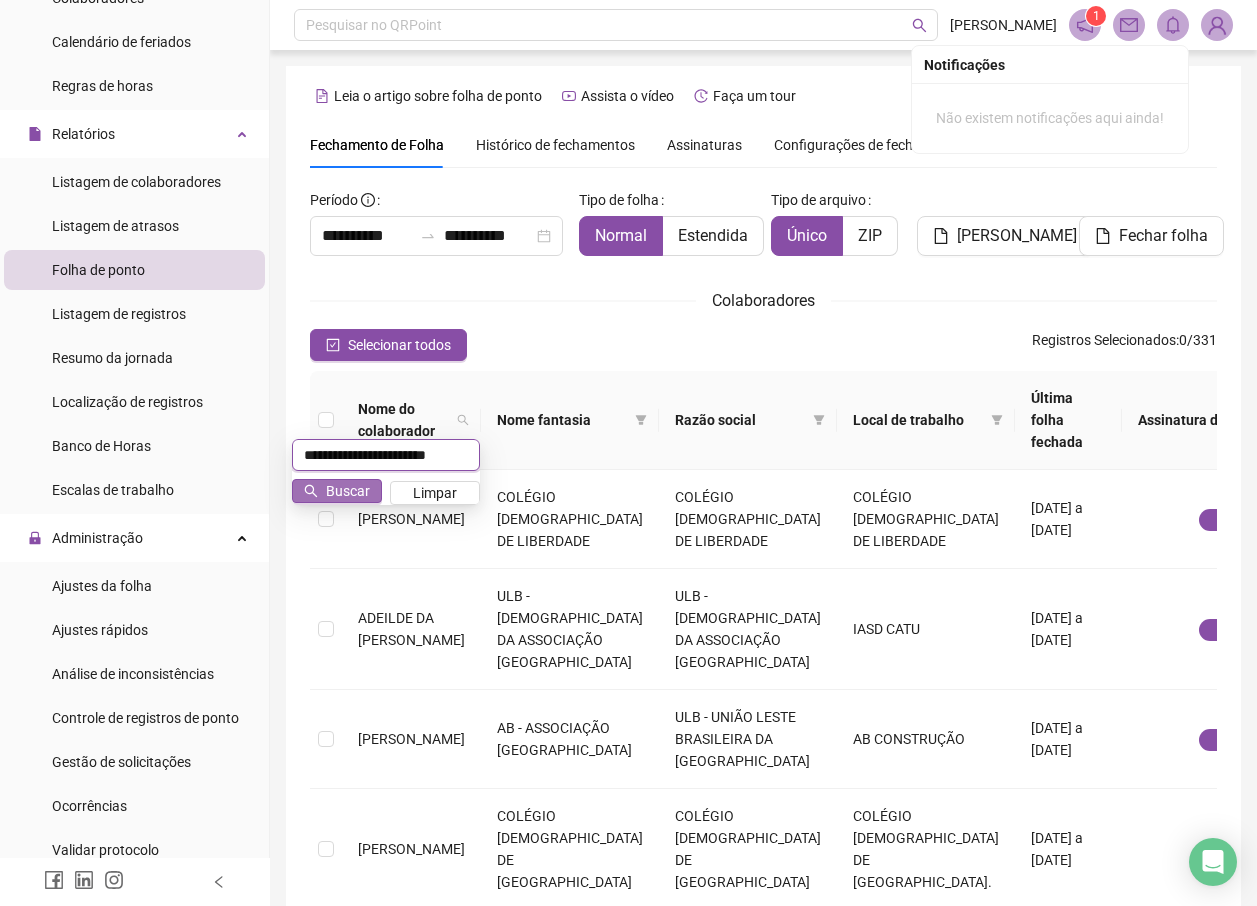 type on "**********" 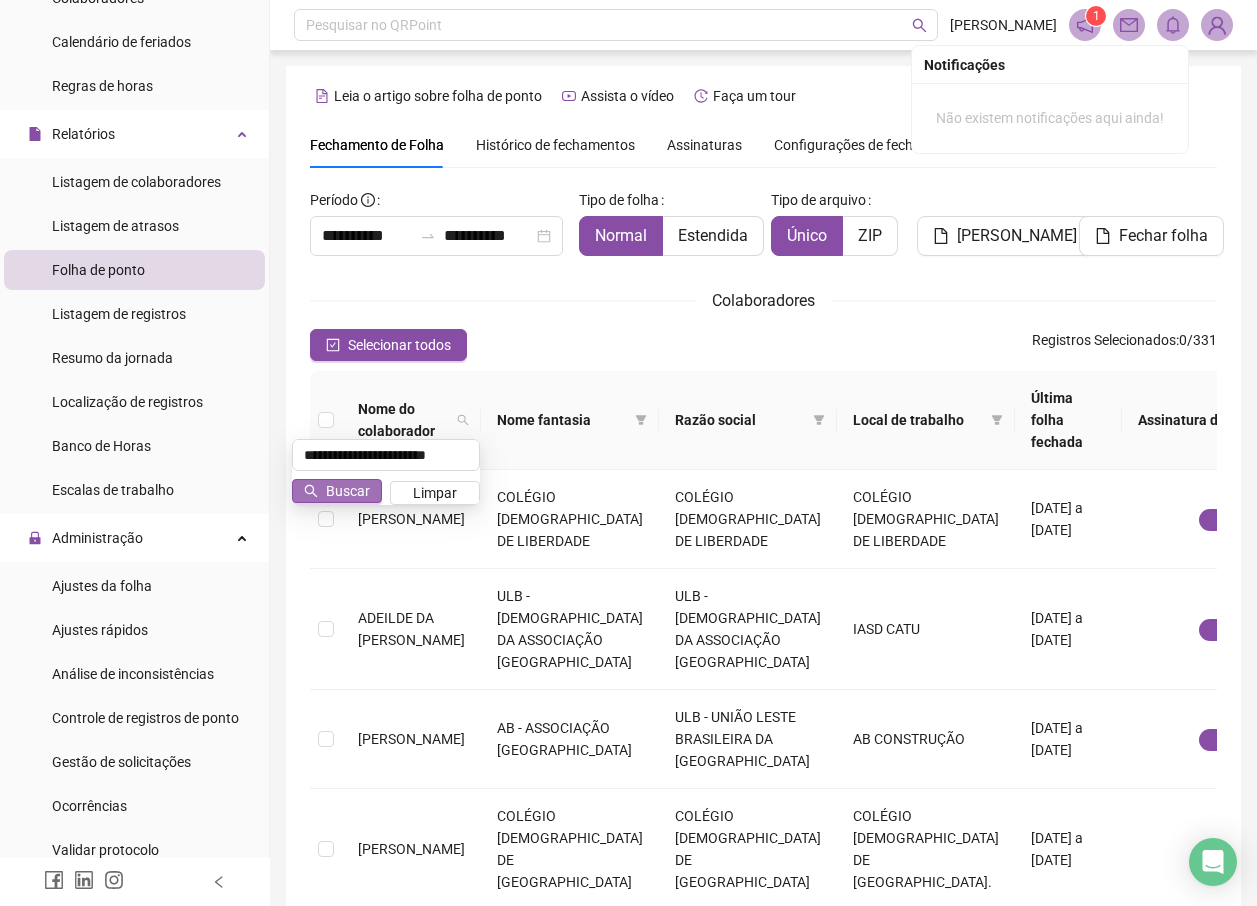 click on "Buscar" at bounding box center (348, 491) 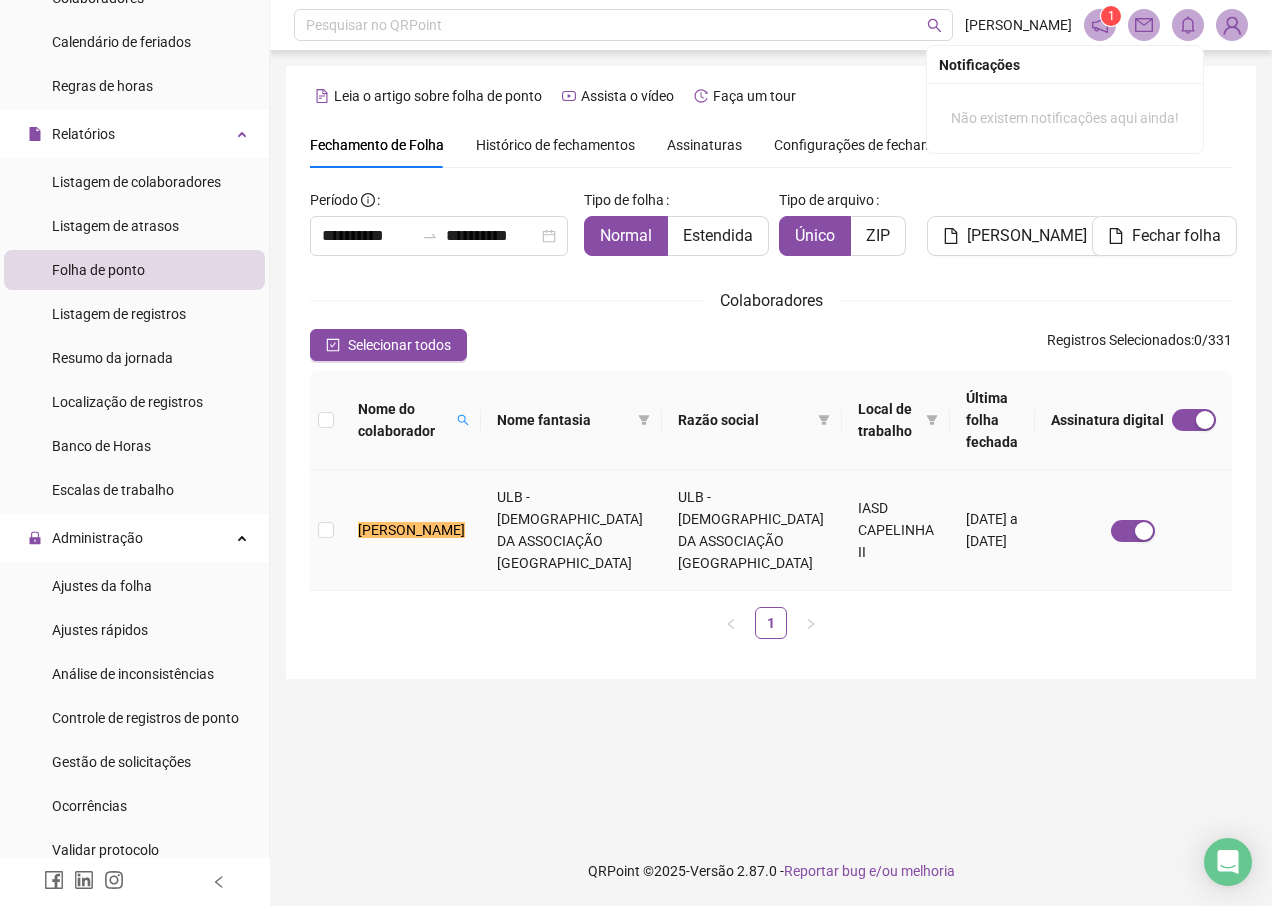 click at bounding box center [326, 530] 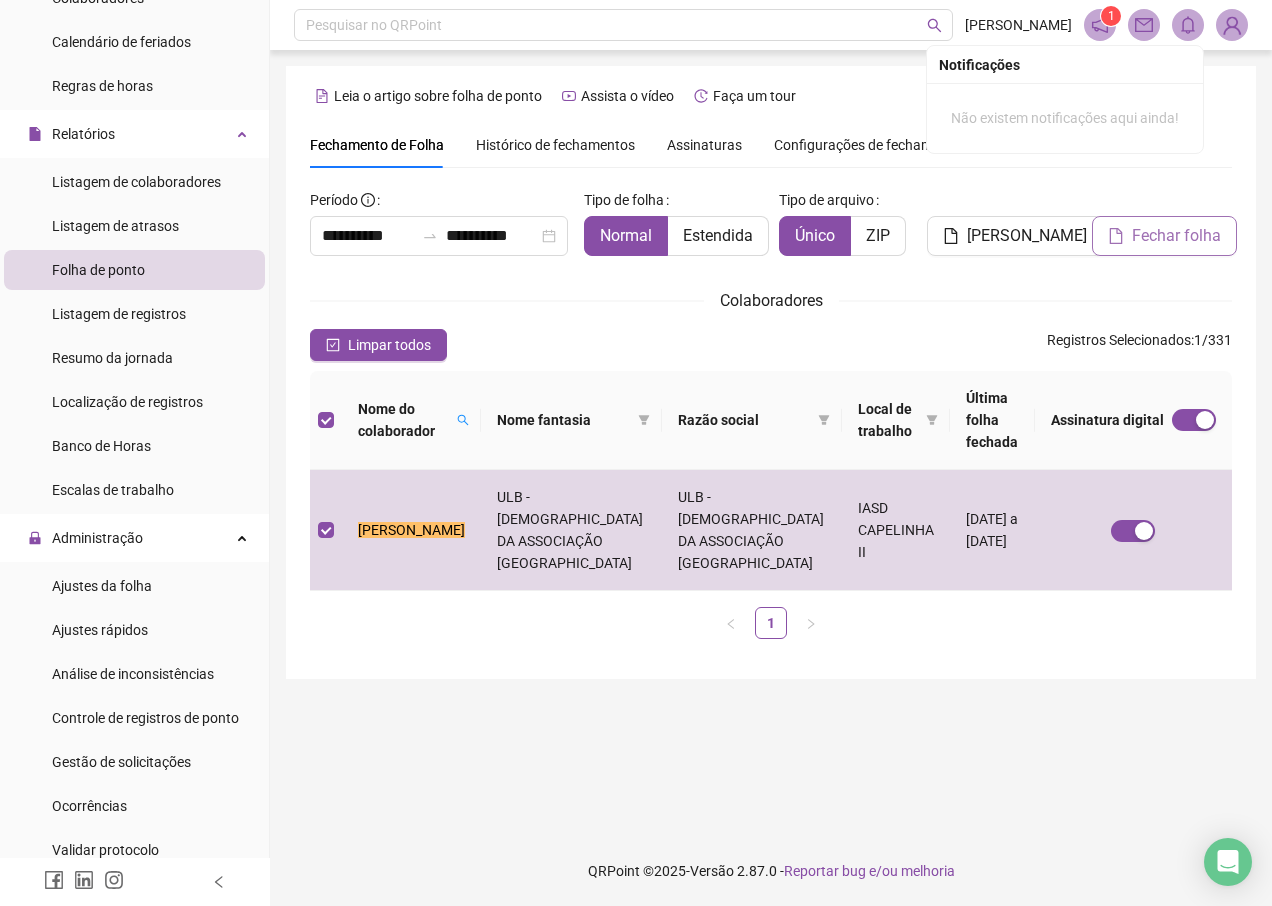 click on "Fechar folha" at bounding box center (1176, 236) 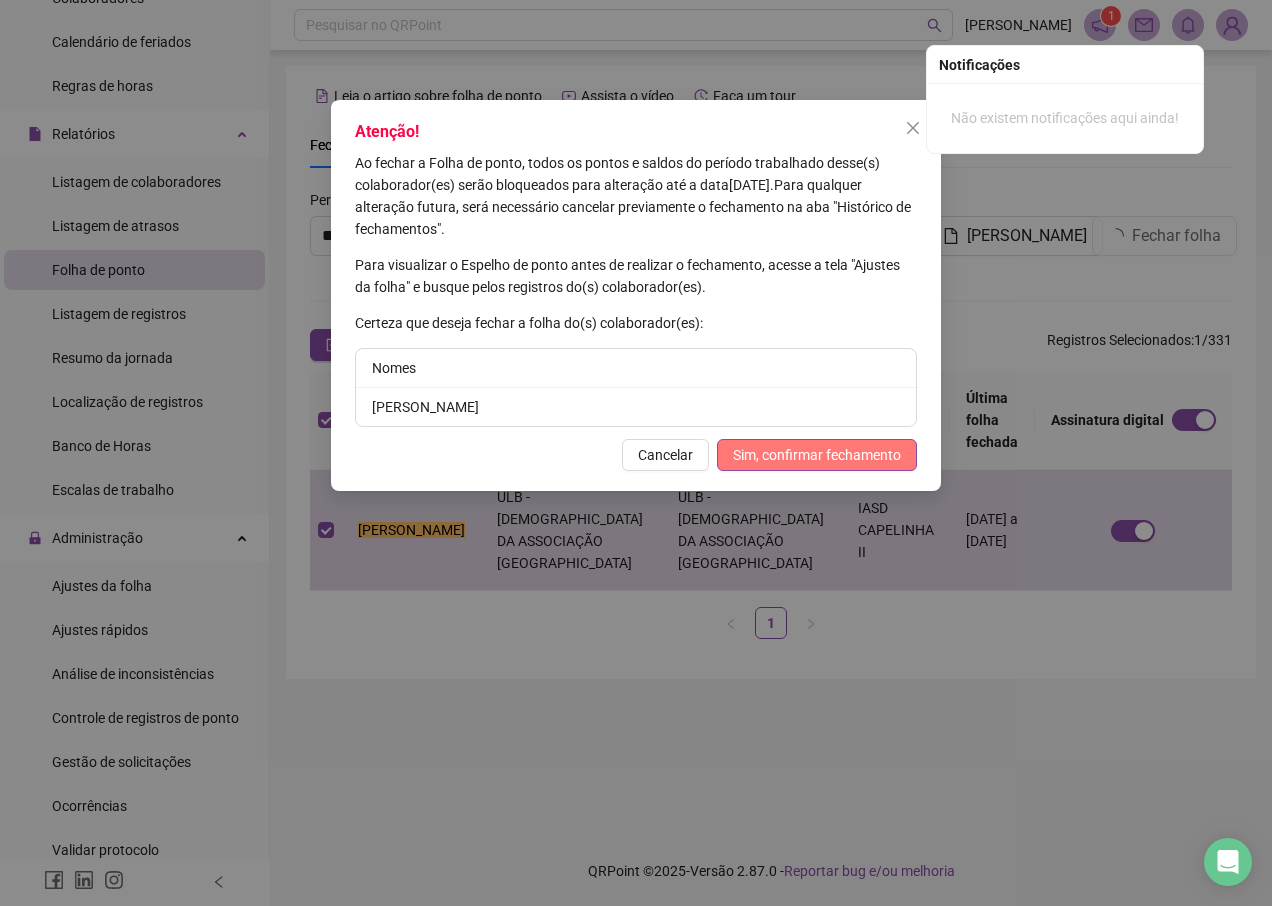 click on "Sim, confirmar fechamento" at bounding box center [817, 455] 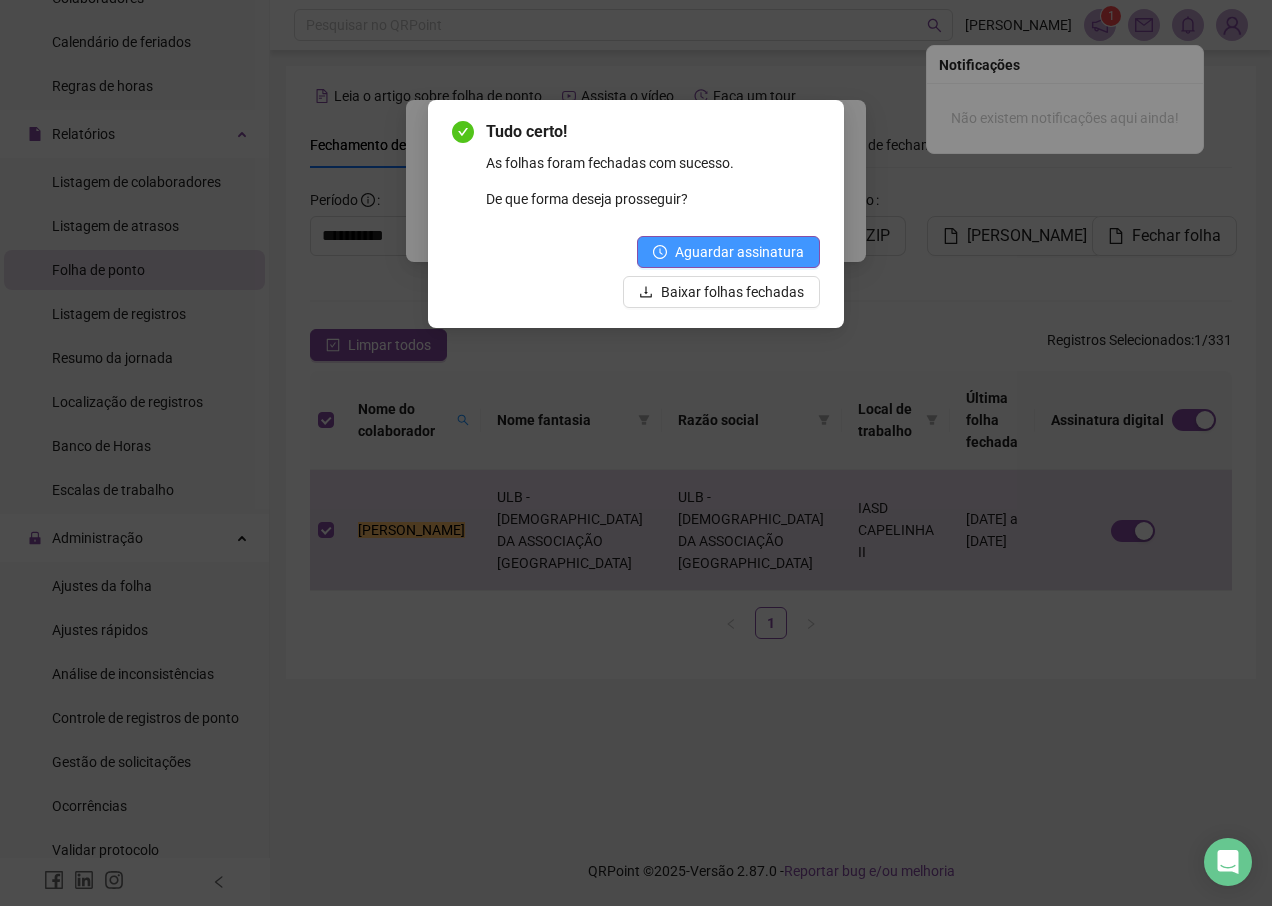 click on "Aguardar assinatura" at bounding box center (739, 252) 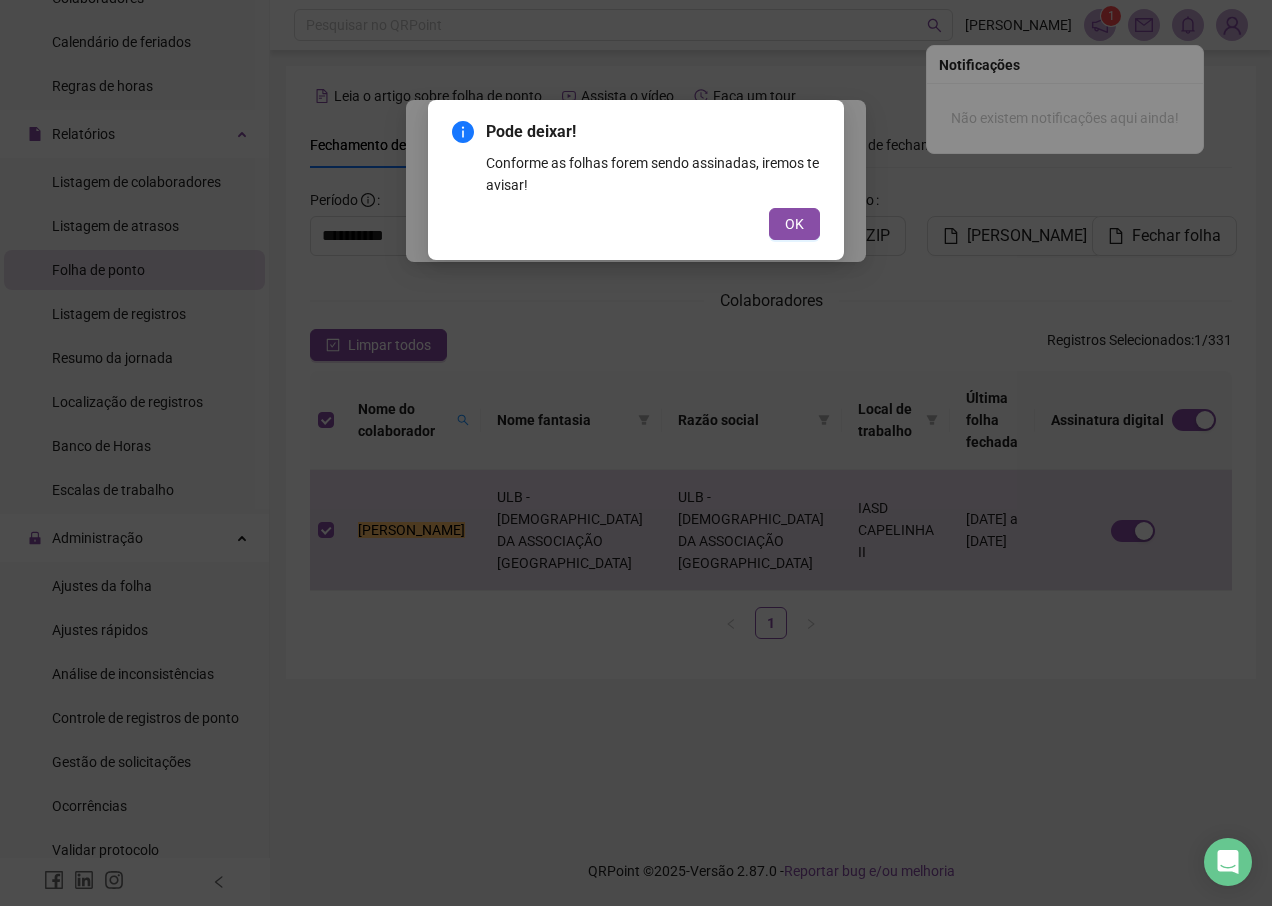 click on "Pode deixar! Conforme as folhas forem sendo assinadas, iremos te avisar! OK" at bounding box center (636, 180) 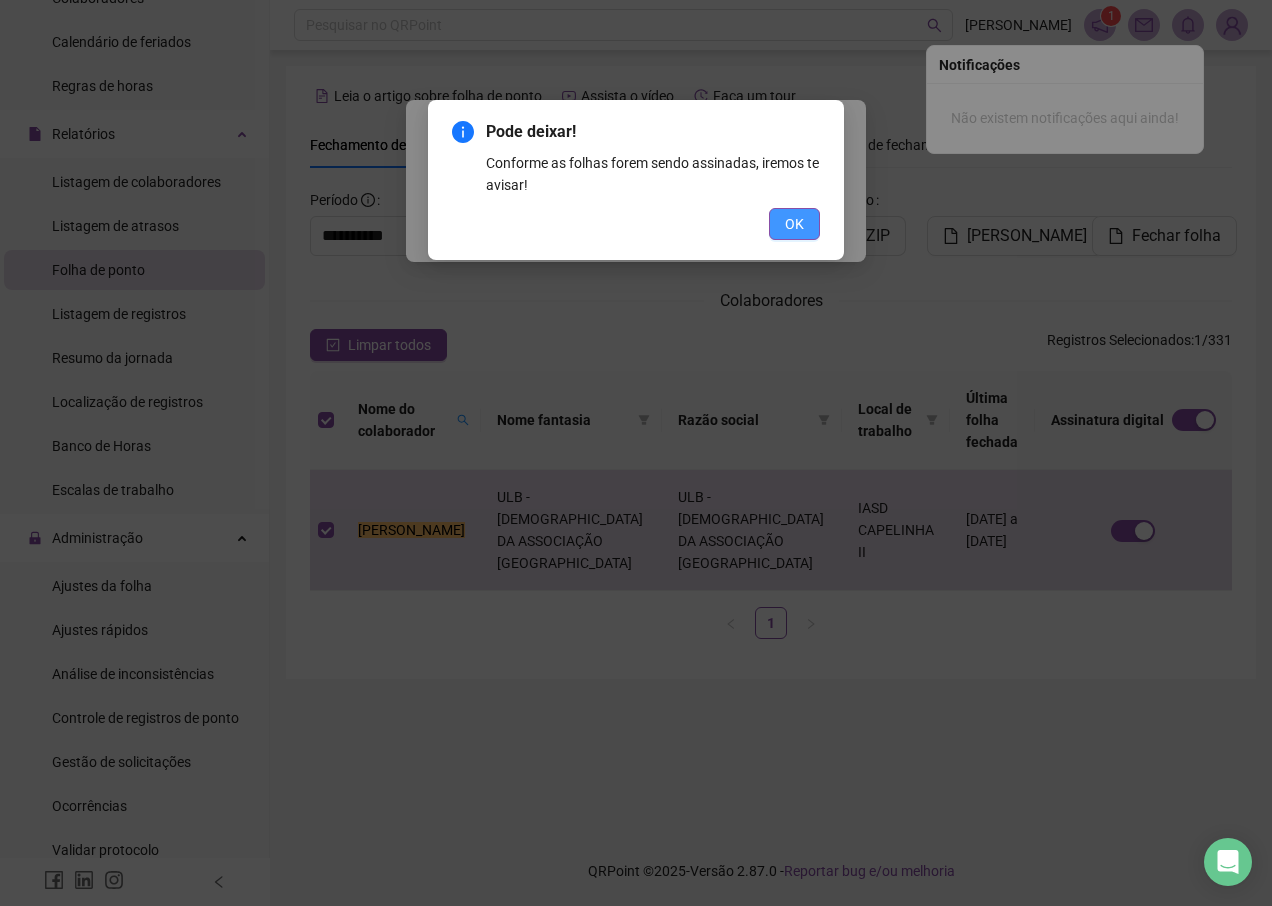 click on "OK" at bounding box center [794, 224] 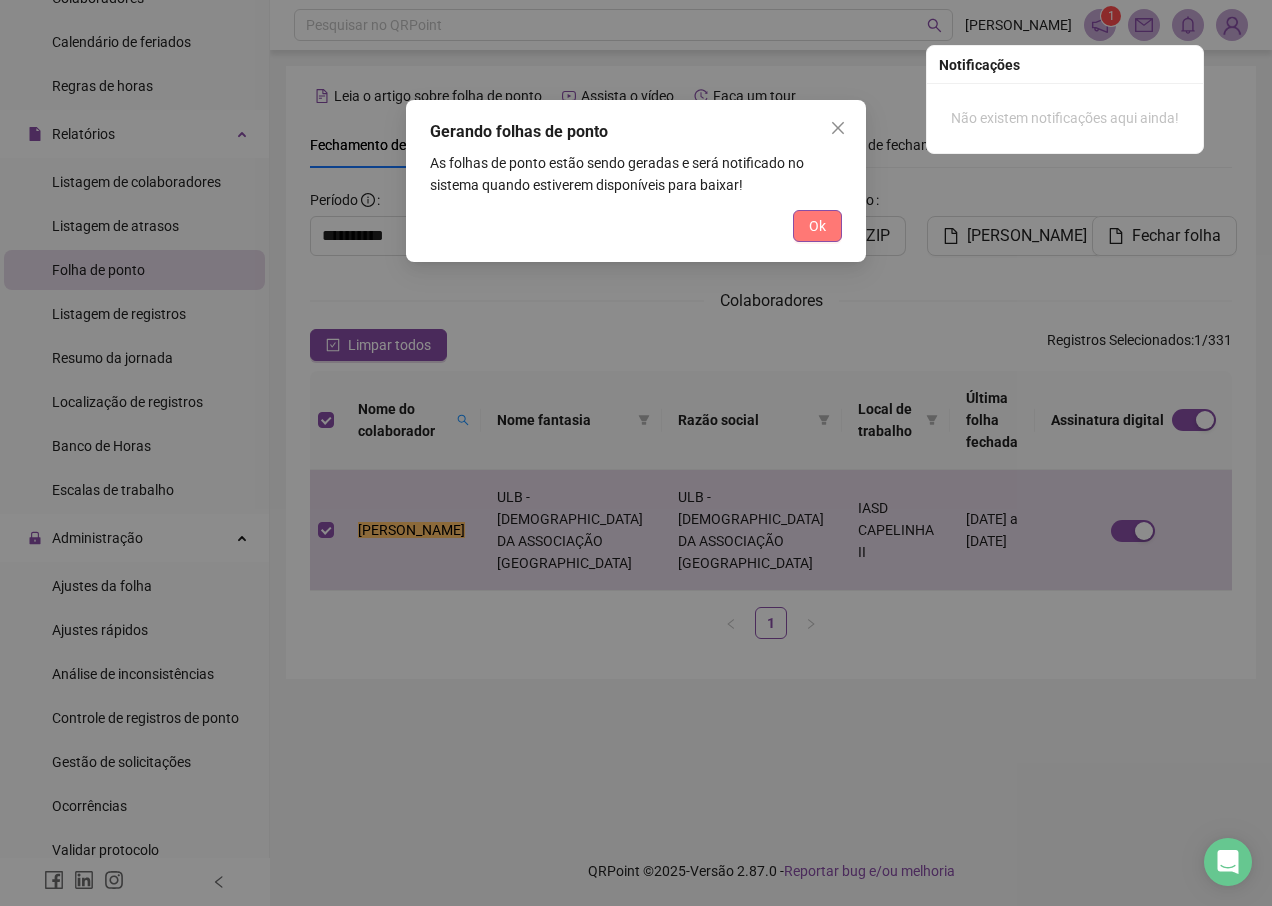 click on "Ok" at bounding box center (817, 226) 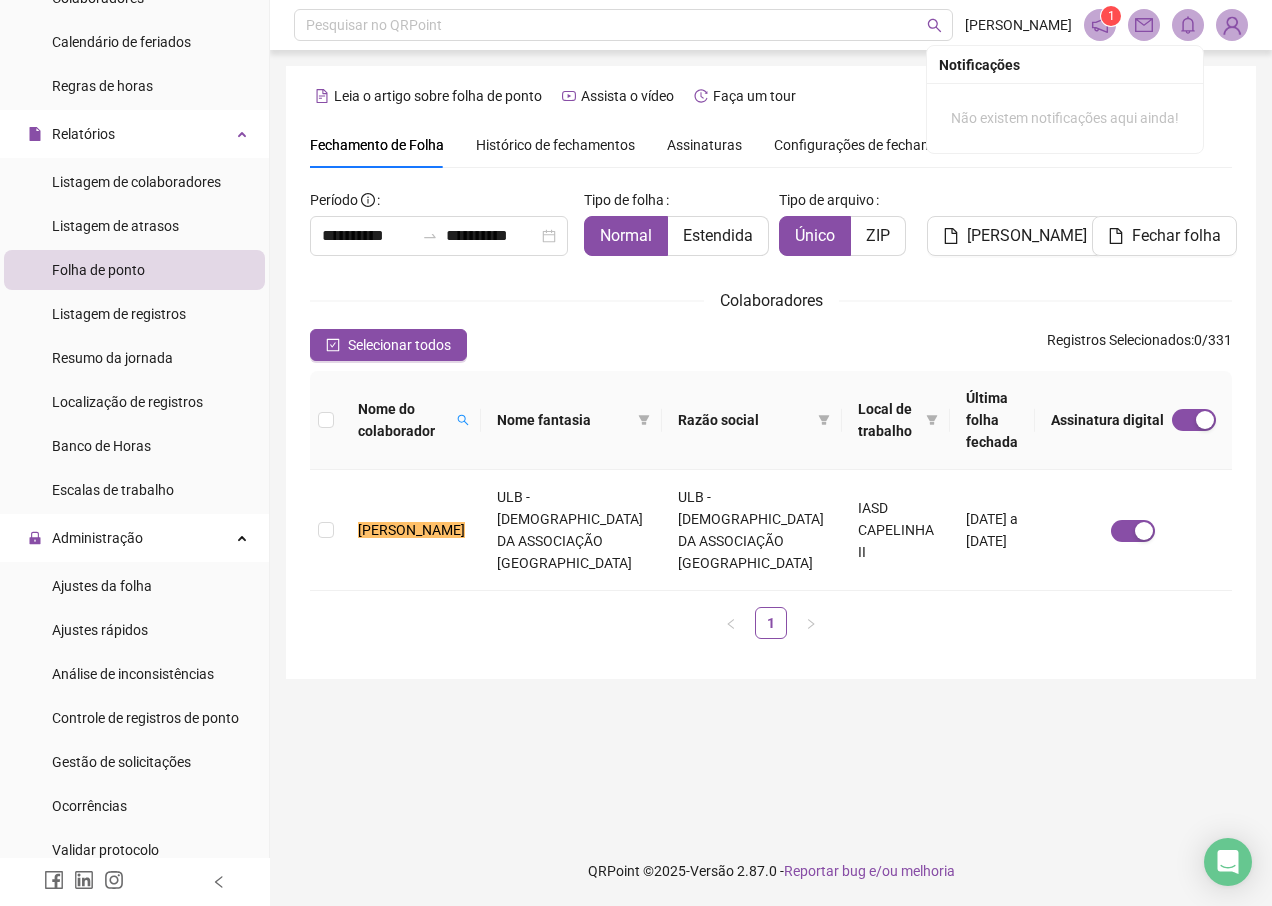 click on "Assinaturas" at bounding box center [704, 145] 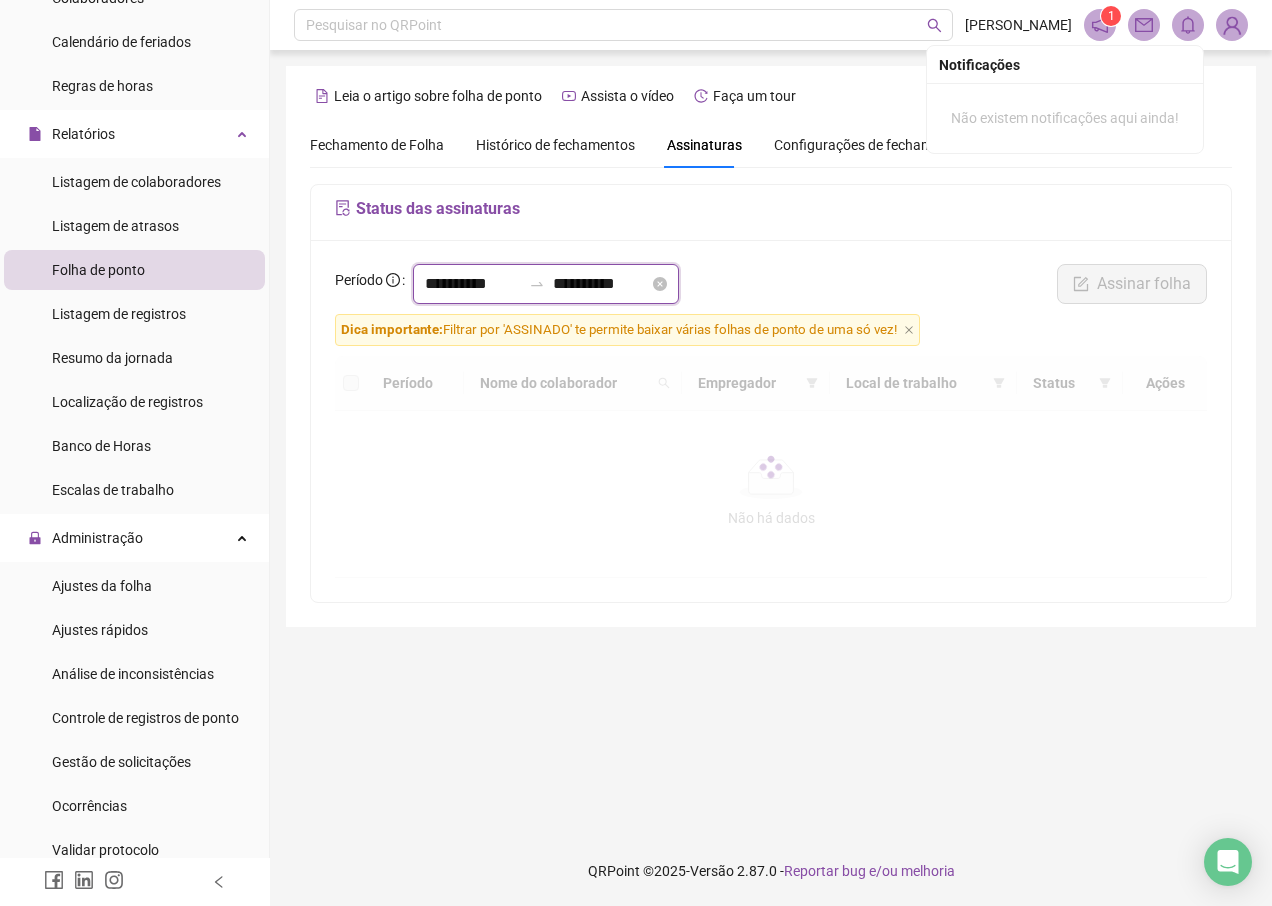click on "**********" at bounding box center [473, 284] 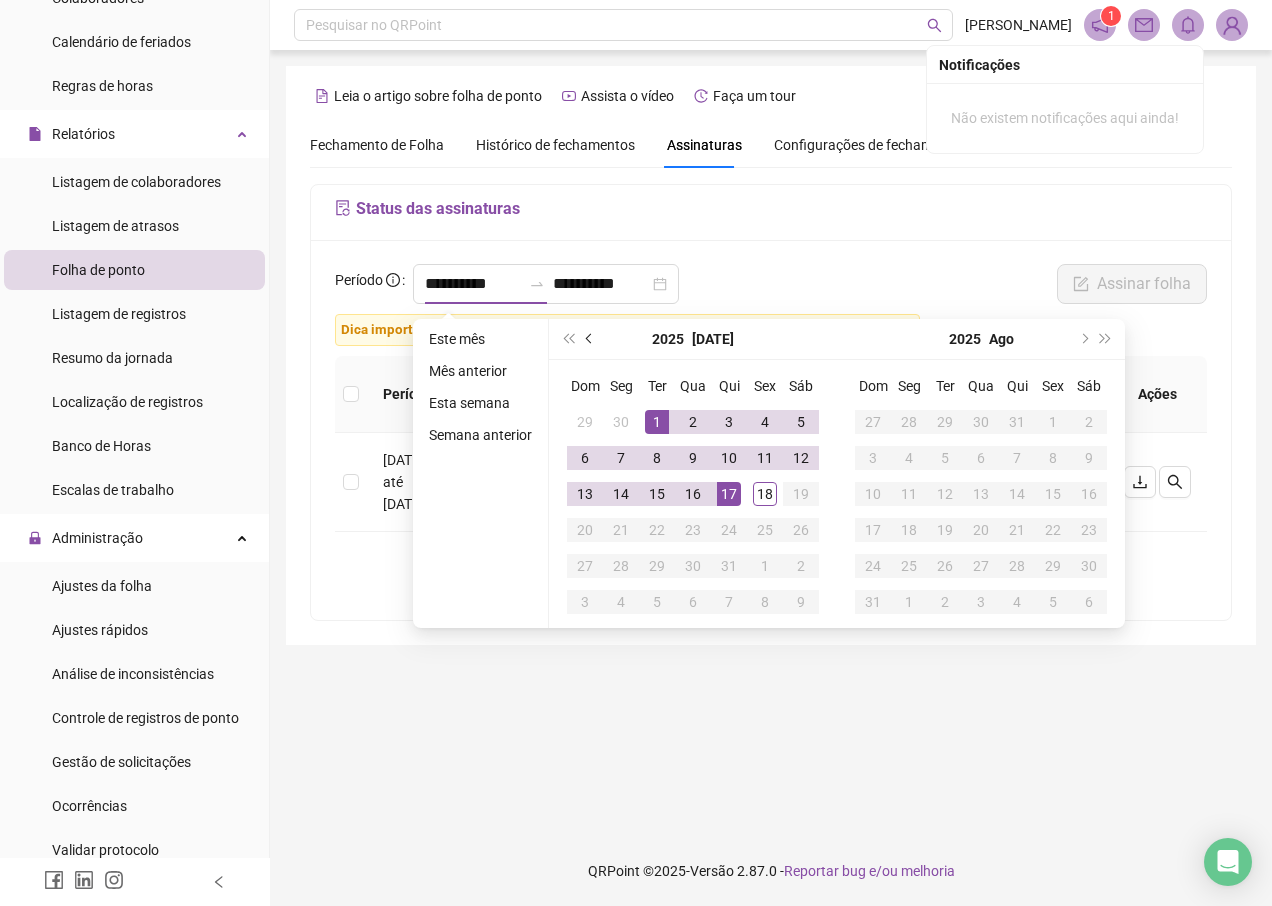 click at bounding box center (590, 339) 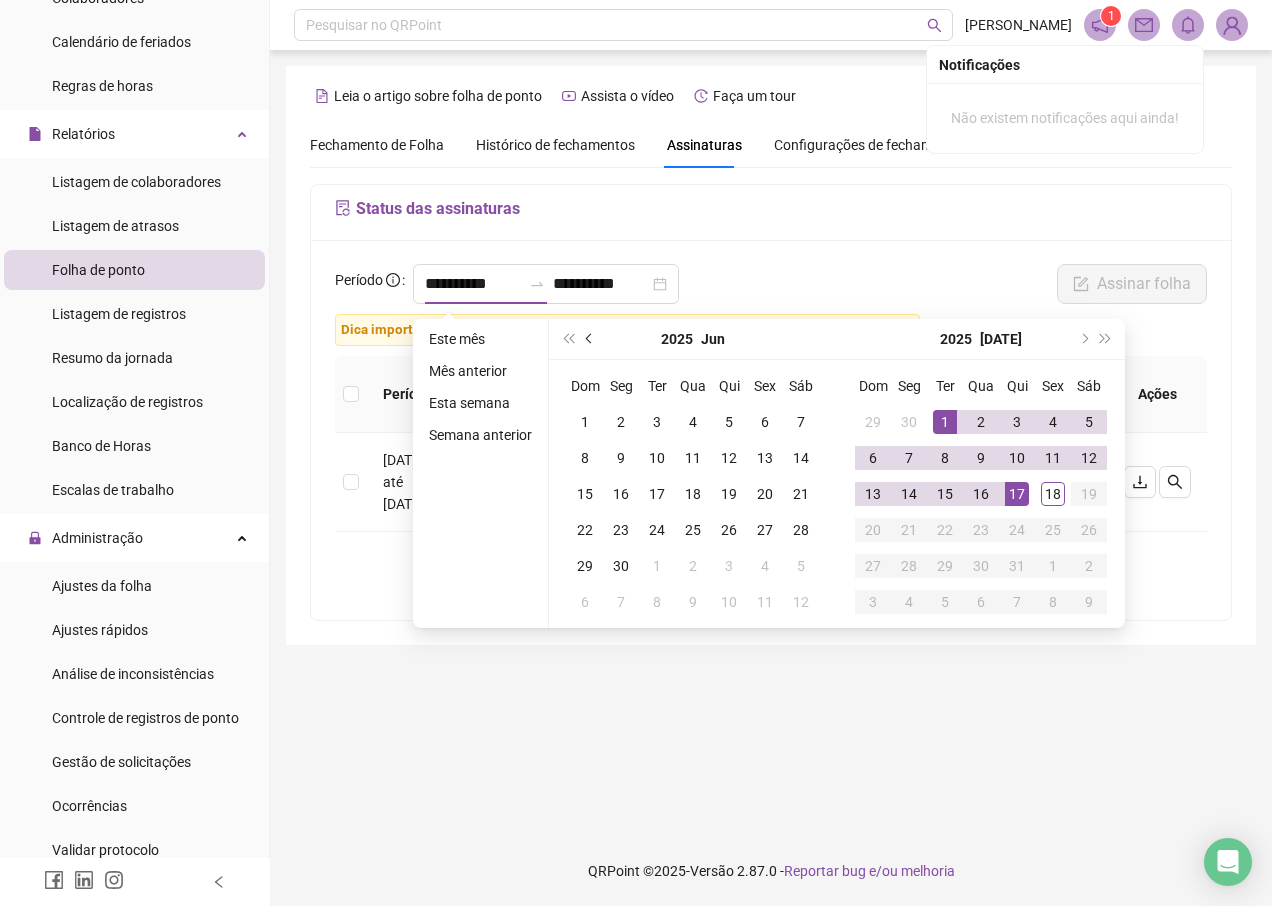 click at bounding box center [590, 339] 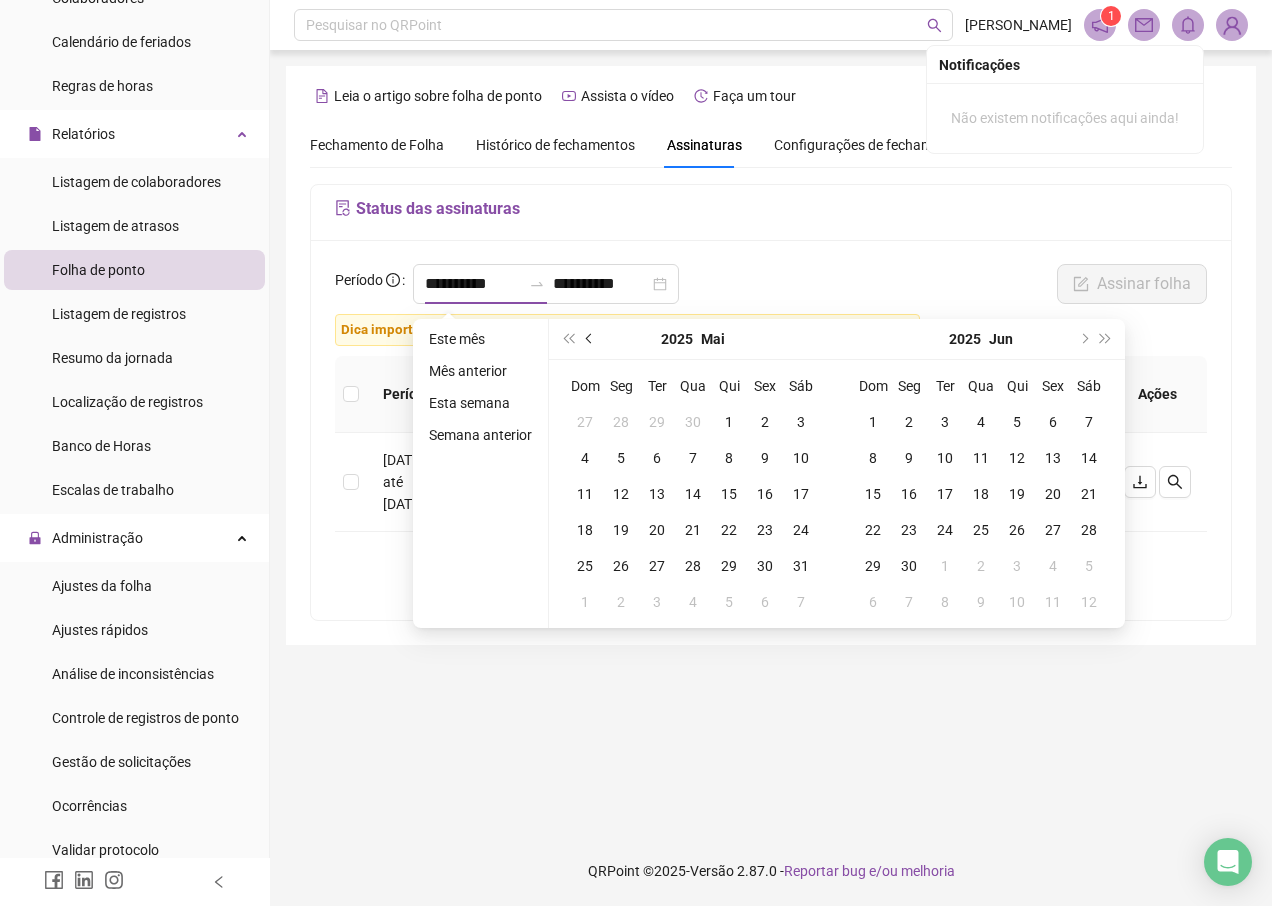 click at bounding box center [590, 339] 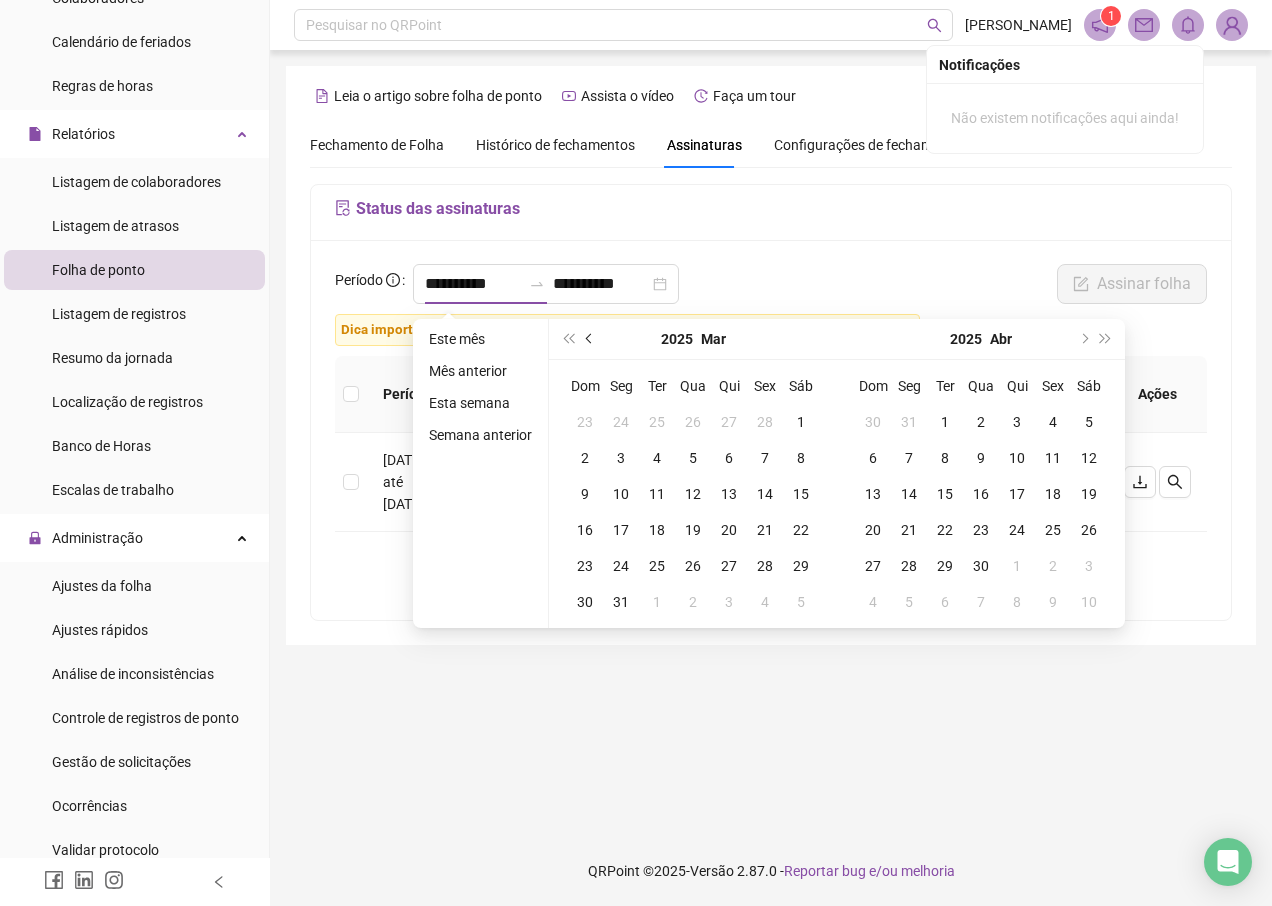click at bounding box center (590, 339) 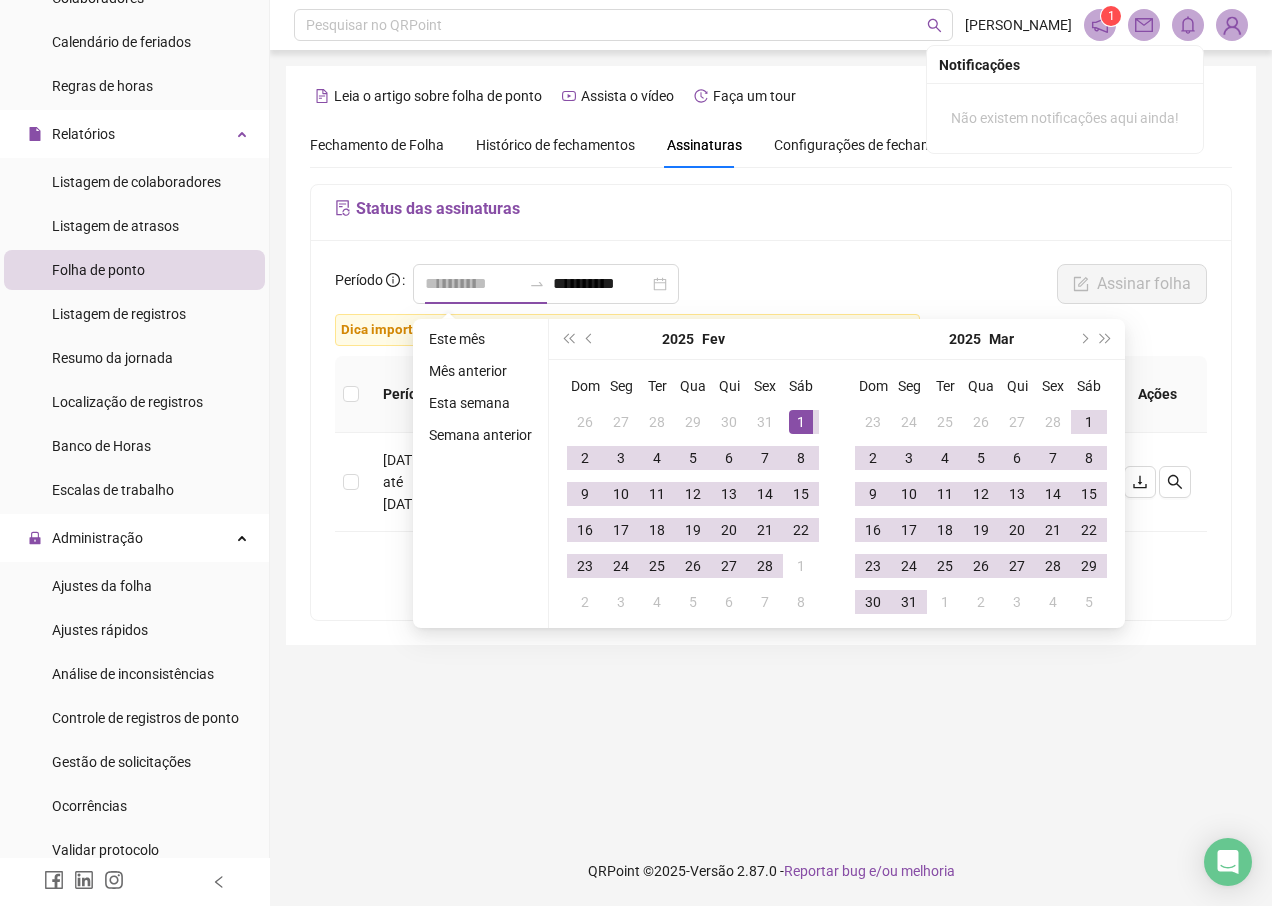 type on "**********" 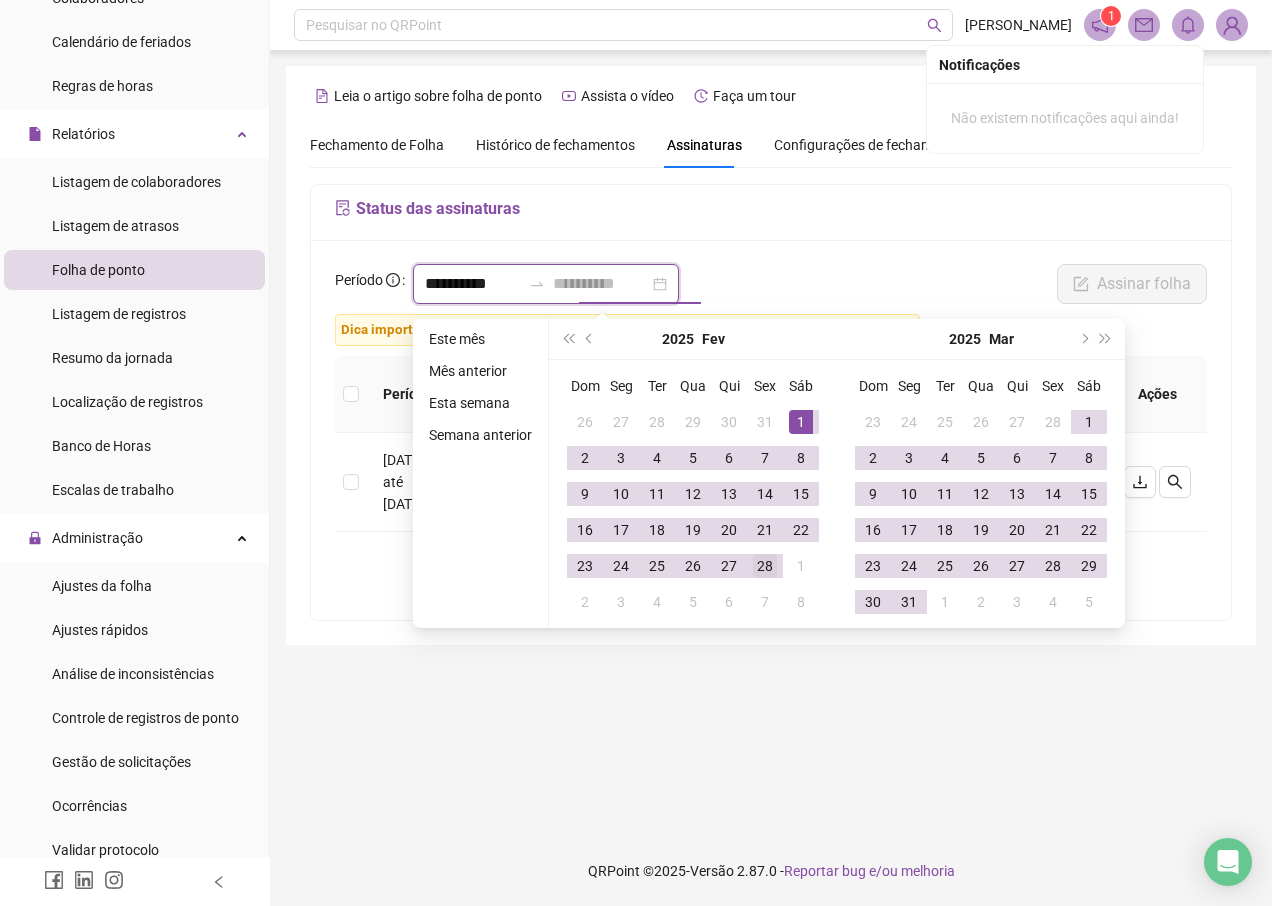 type on "**********" 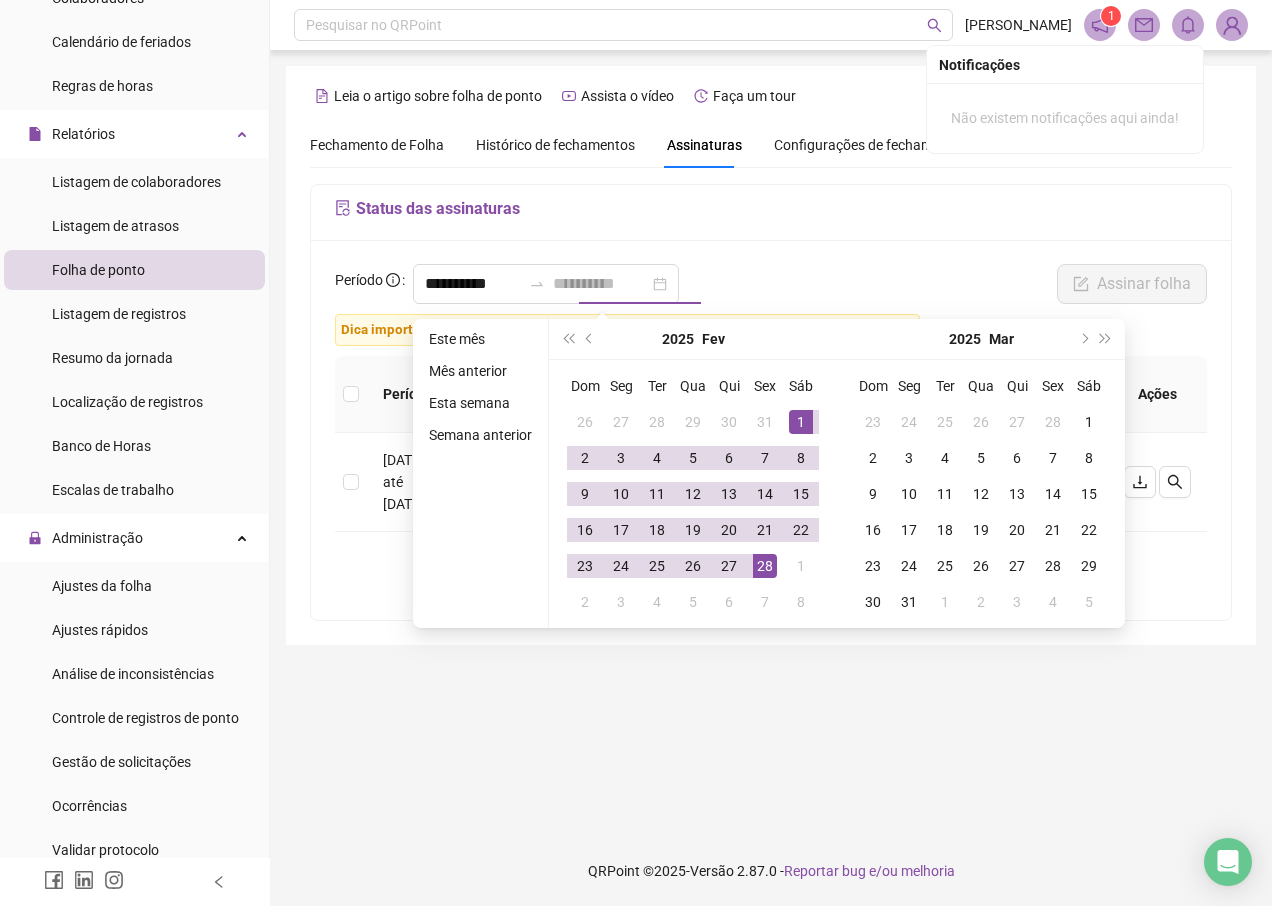click on "28" at bounding box center (765, 566) 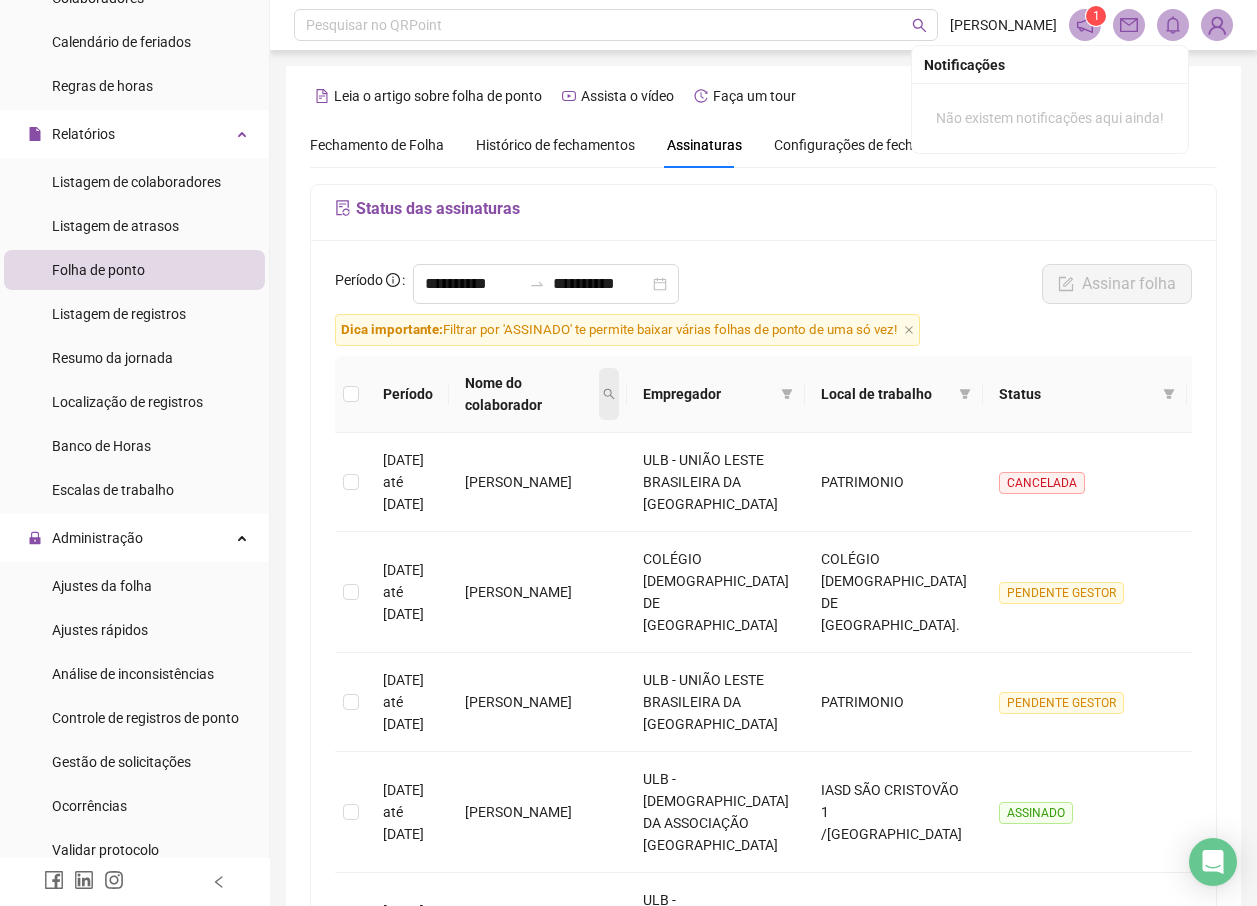 click 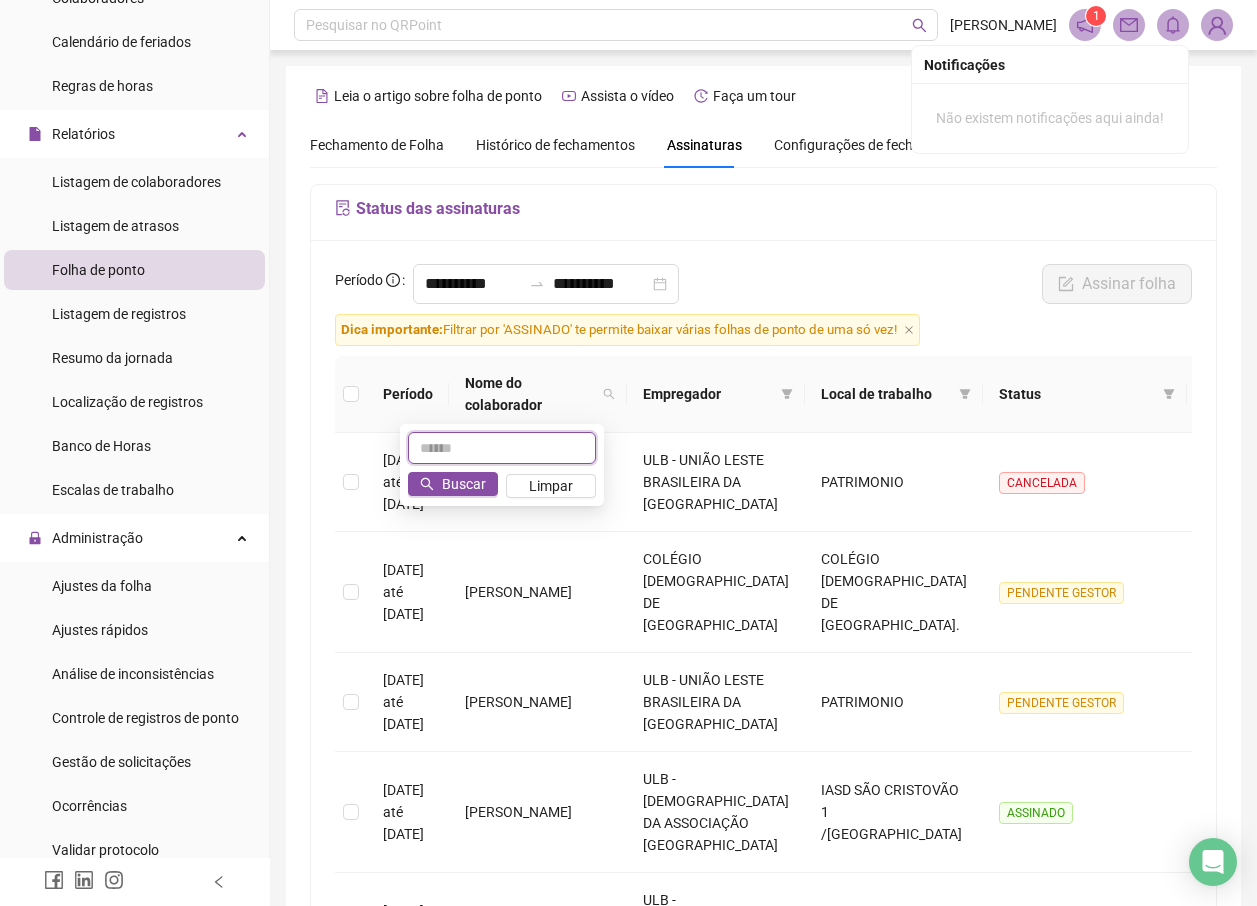 paste on "**********" 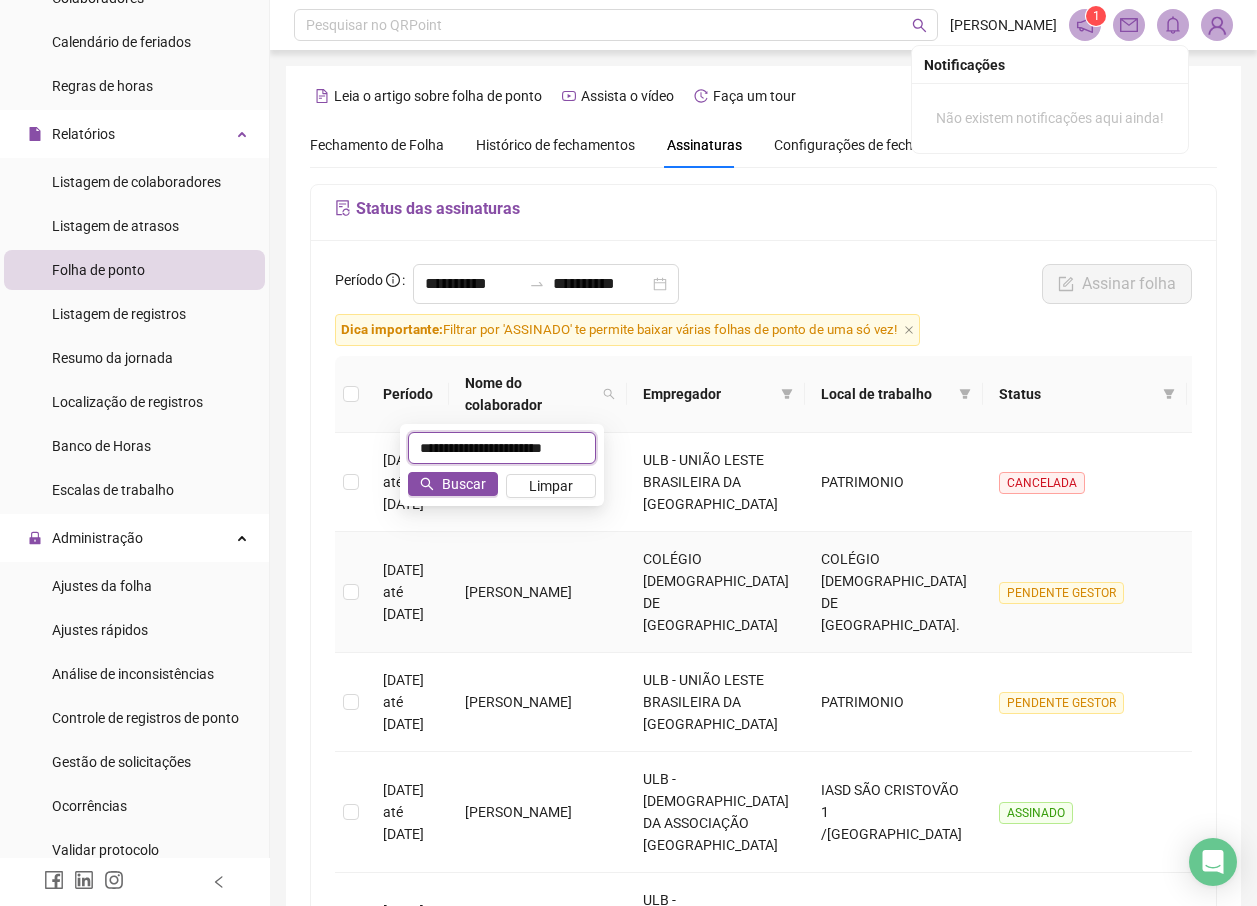 scroll, scrollTop: 0, scrollLeft: 23, axis: horizontal 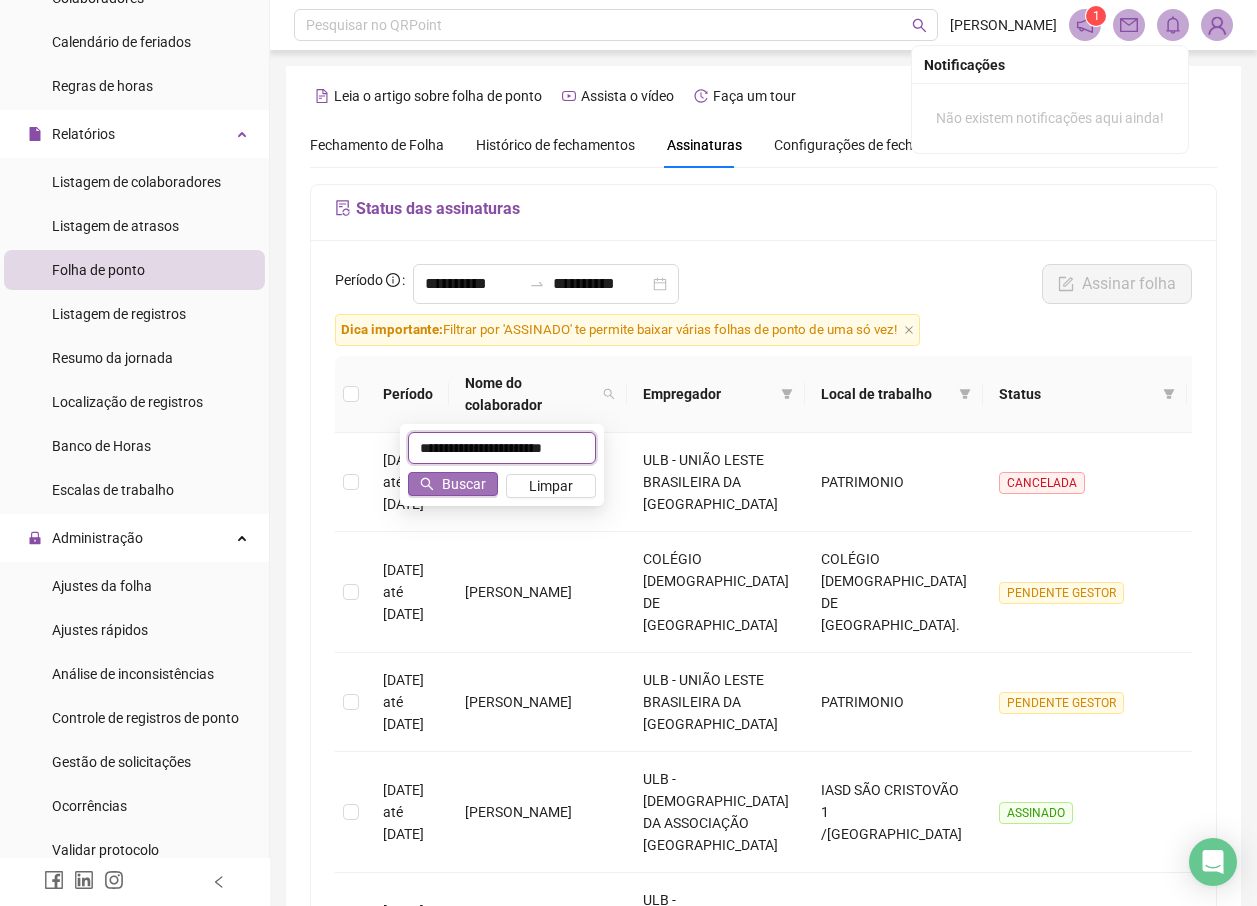 type on "**********" 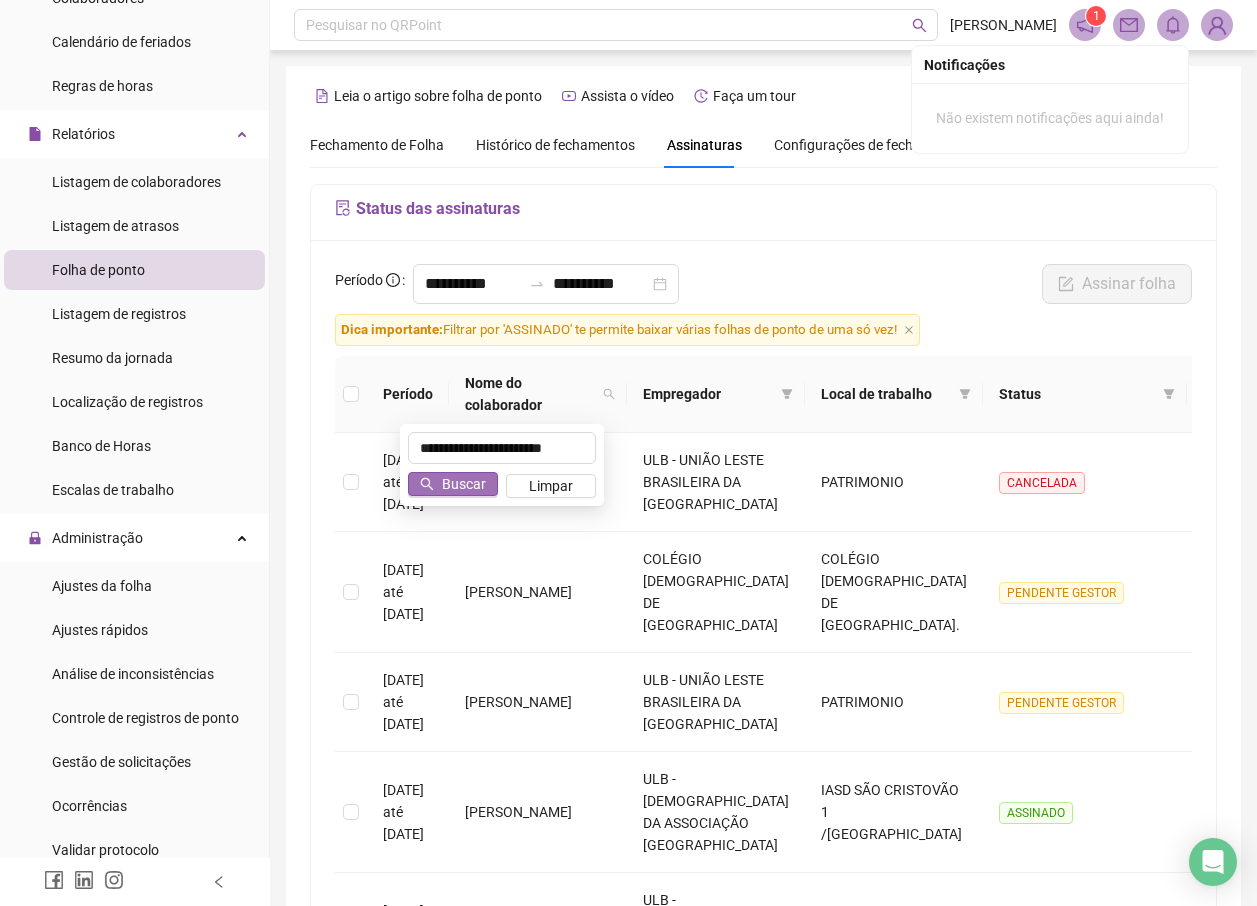 click on "Buscar" at bounding box center [464, 484] 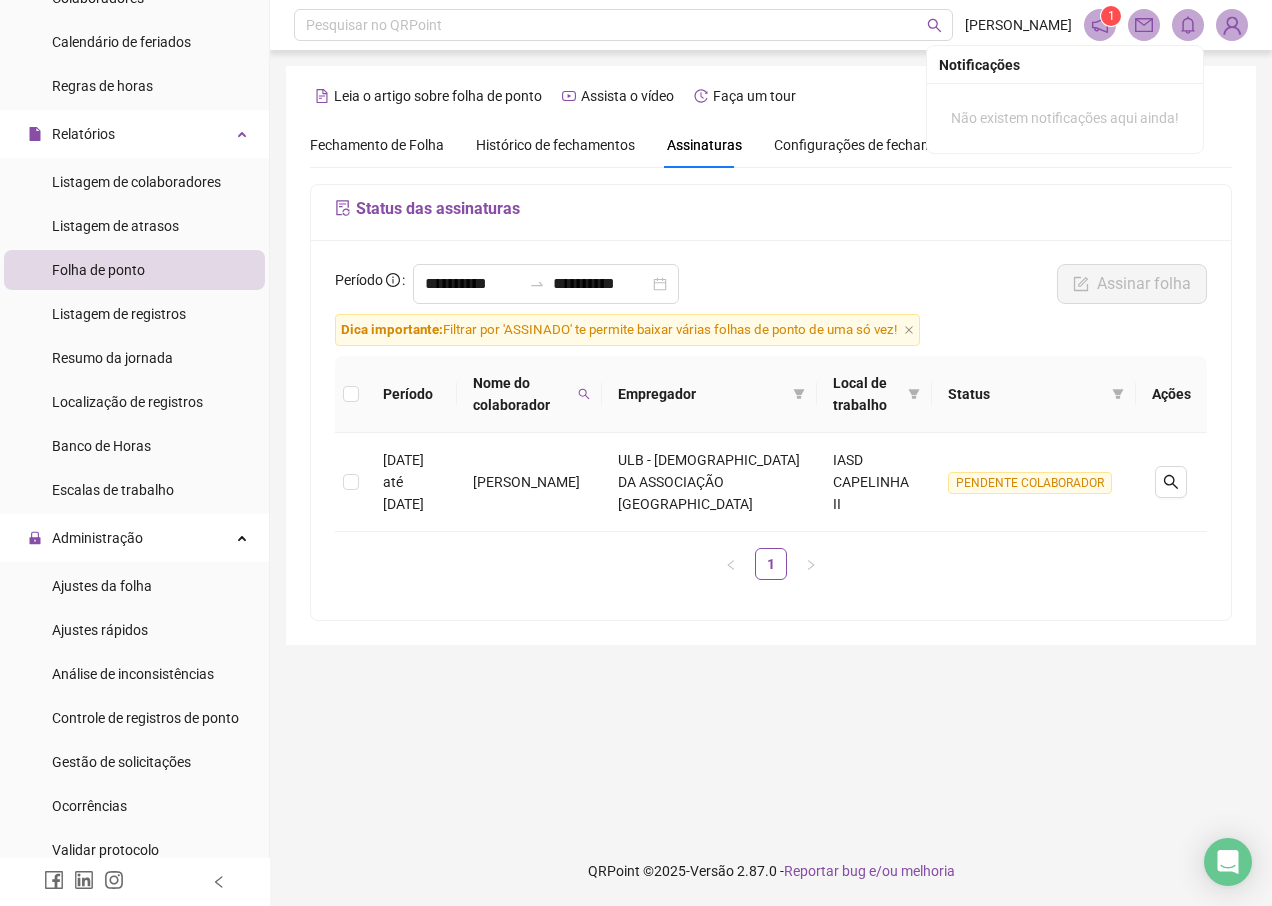 click on "Fechamento de Folha" at bounding box center (377, 145) 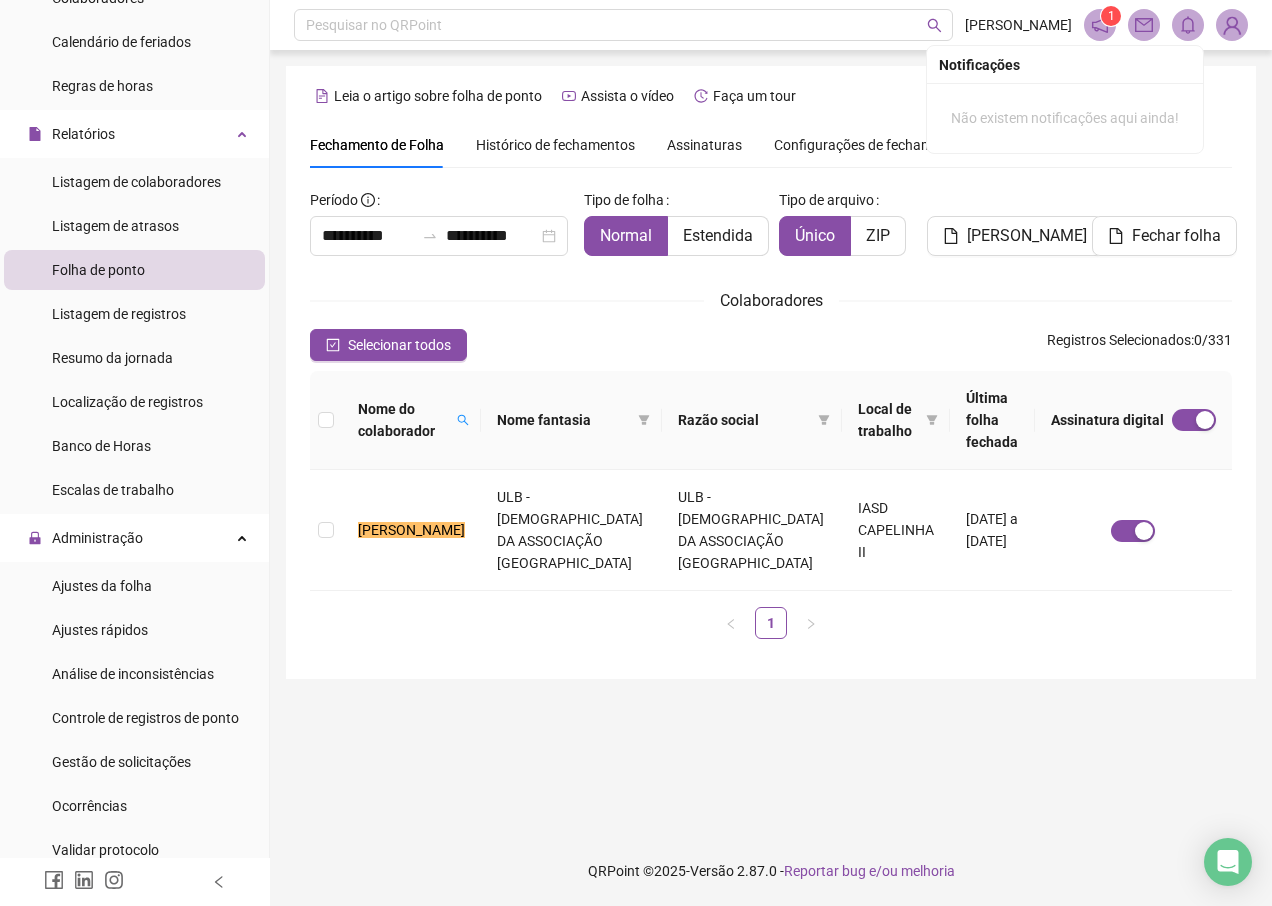 type on "**********" 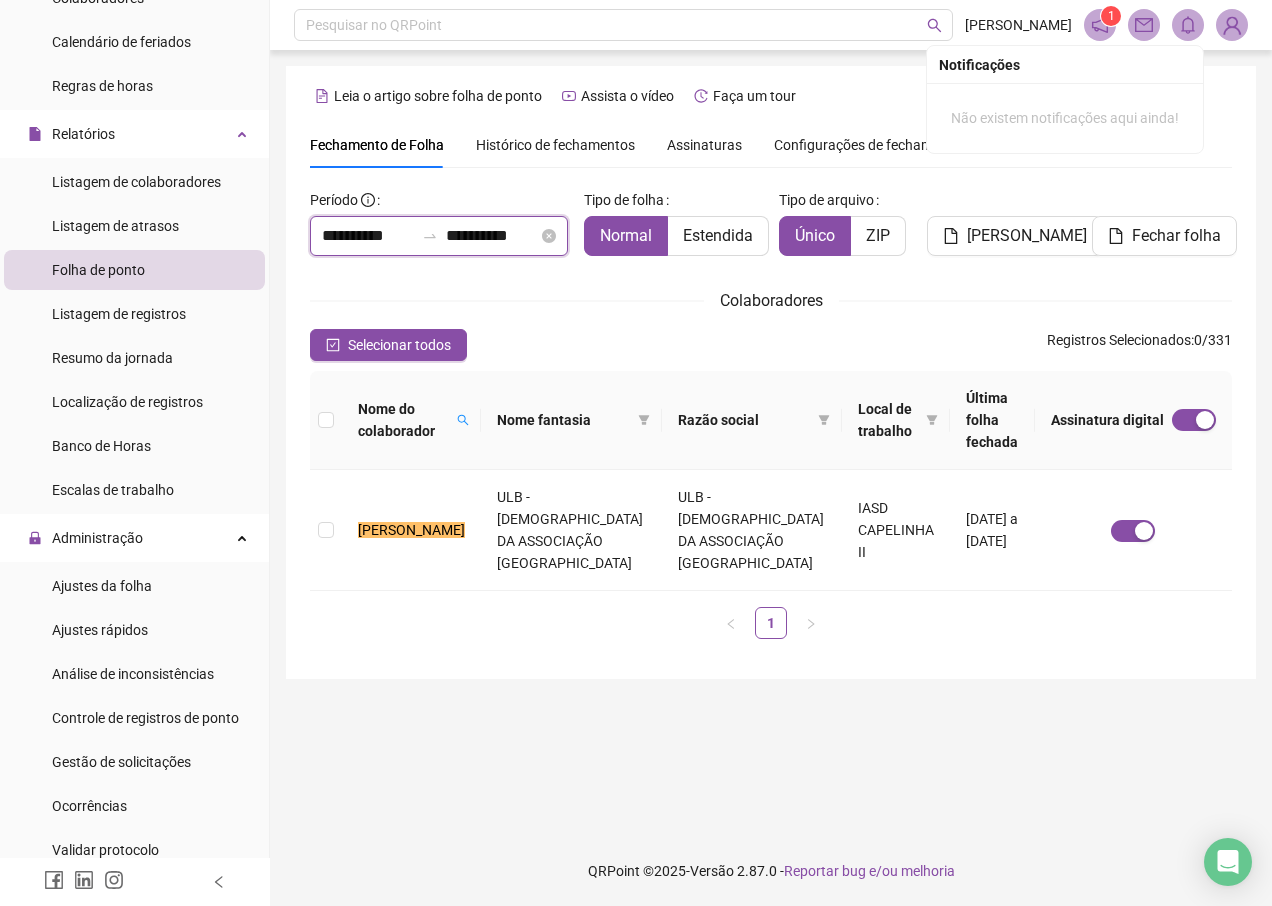 click on "**********" at bounding box center [368, 236] 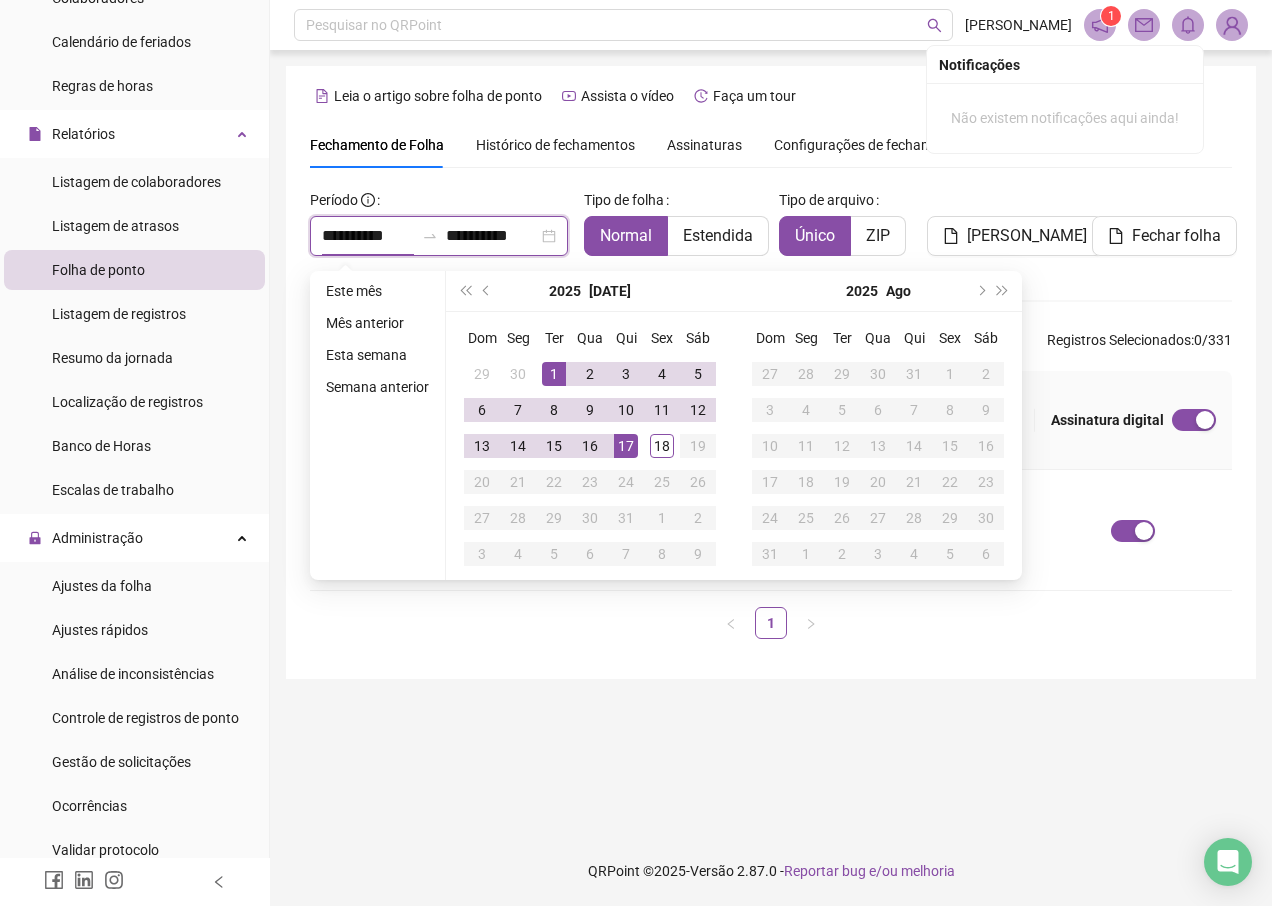type on "**********" 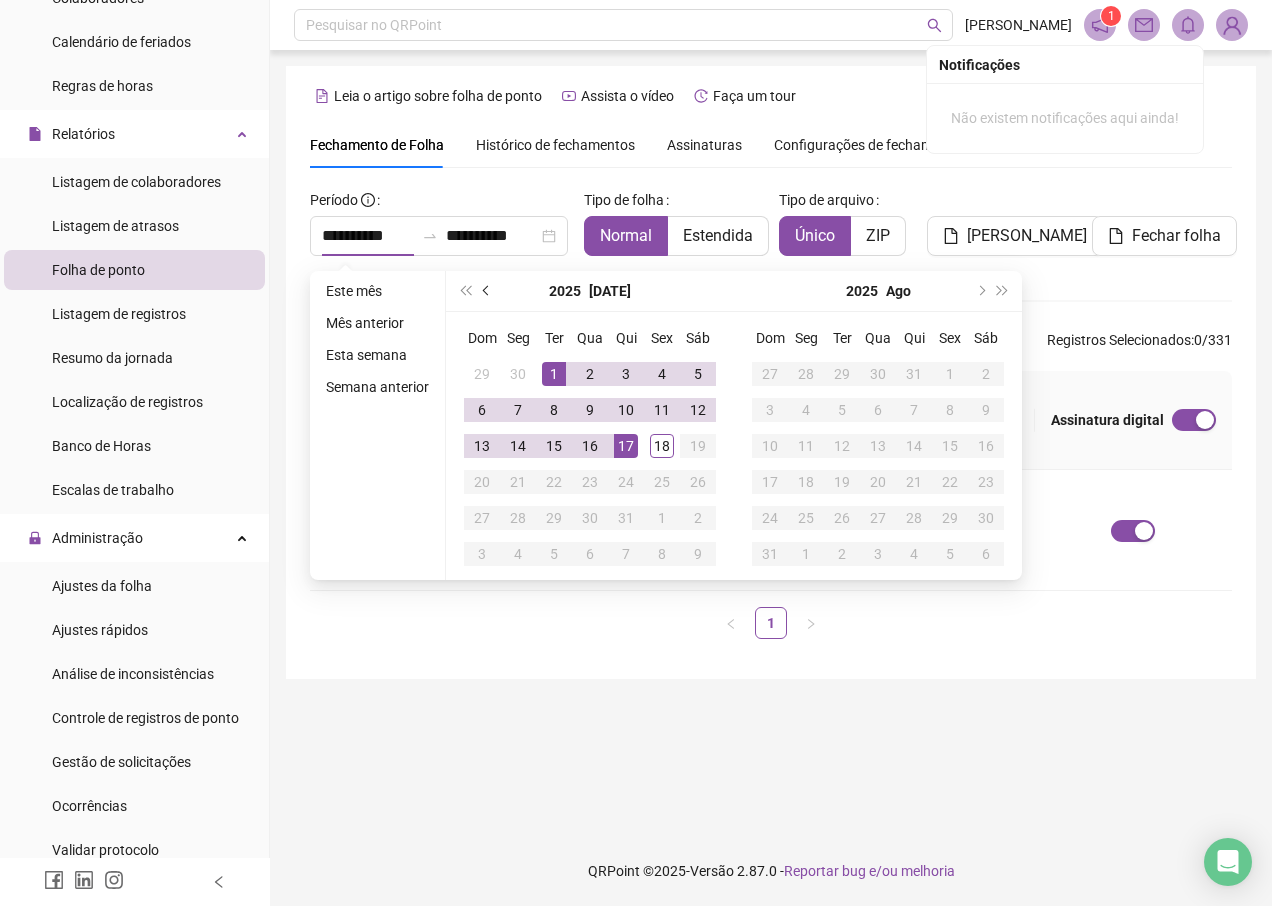 click at bounding box center (487, 291) 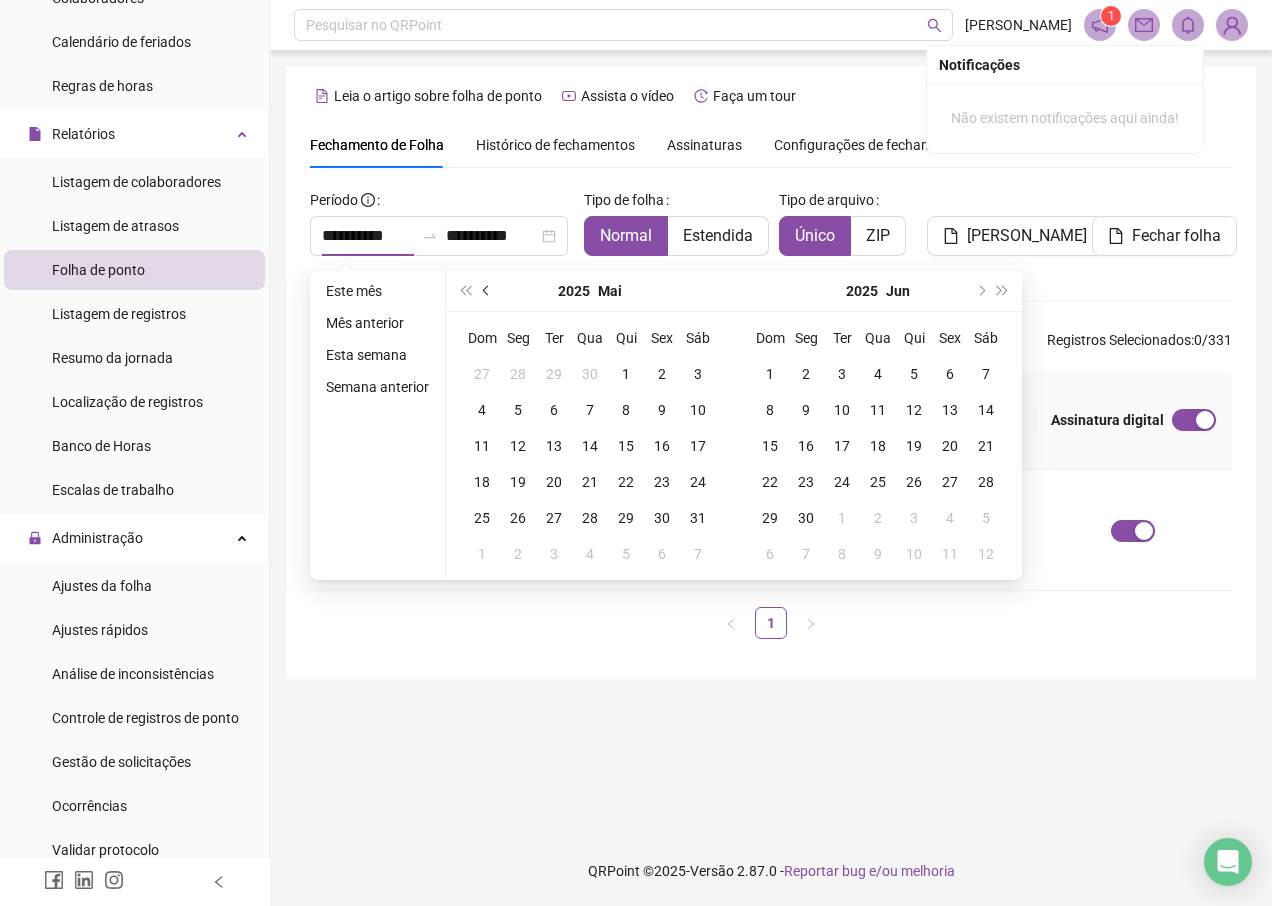 click at bounding box center (487, 291) 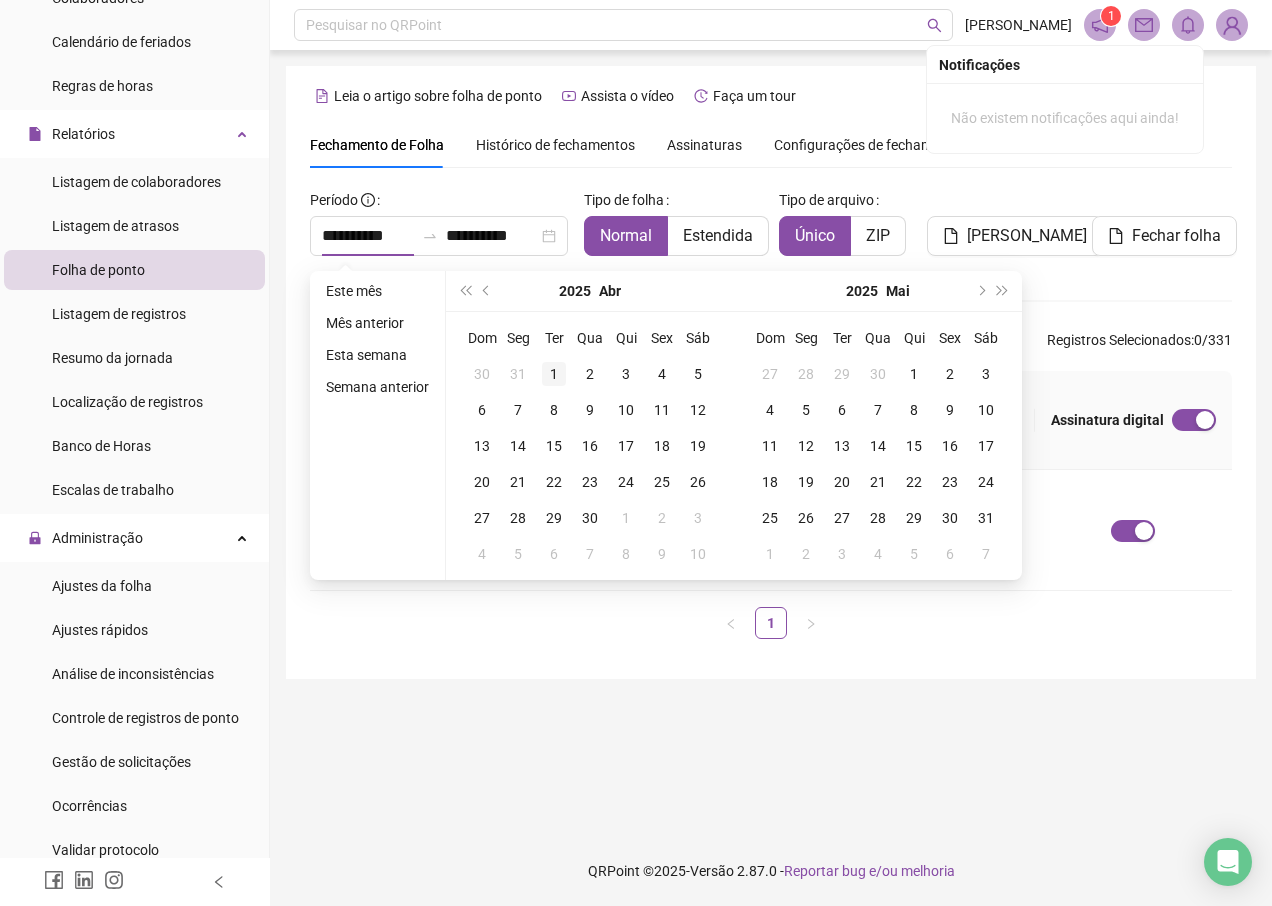 type on "**********" 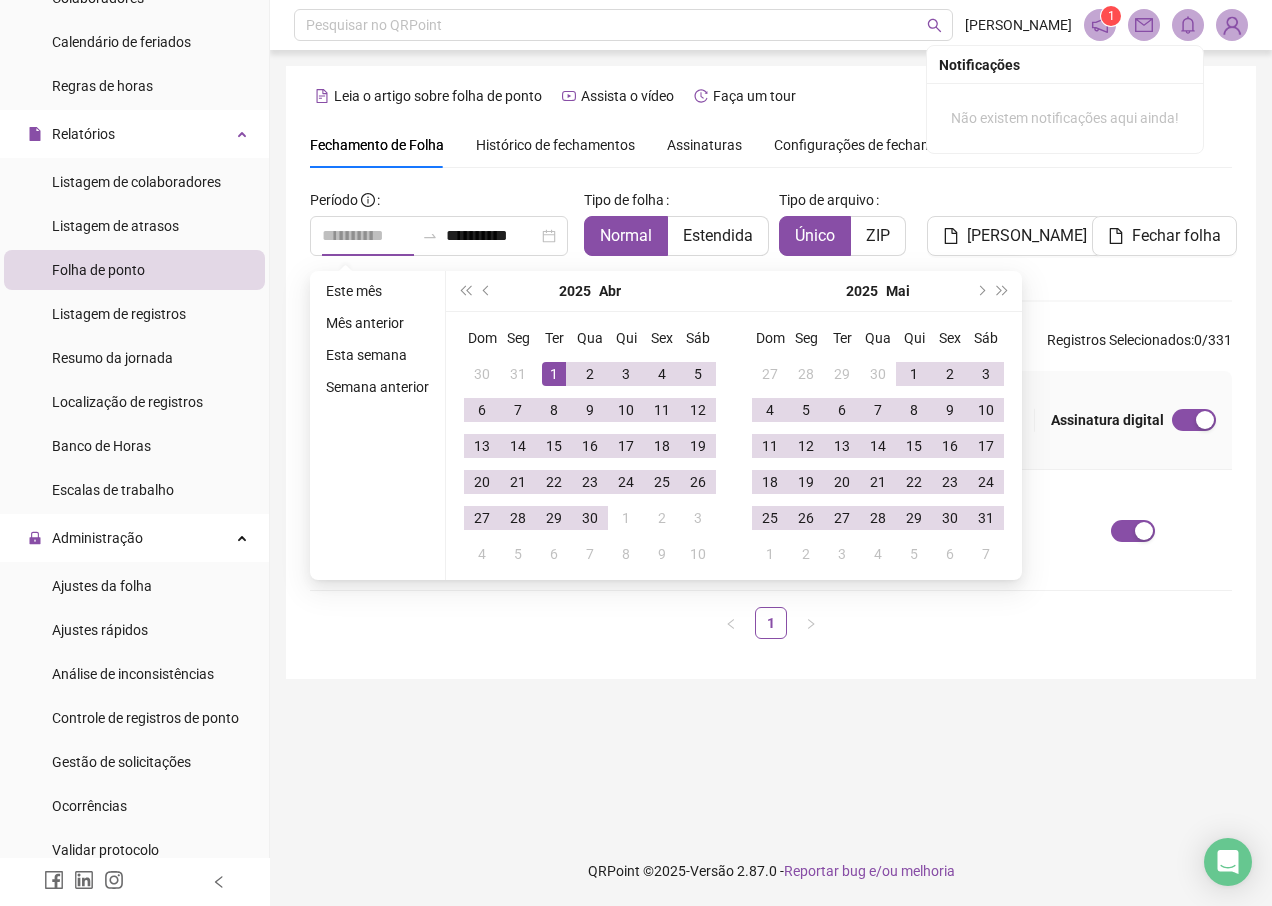 click on "1" at bounding box center (554, 374) 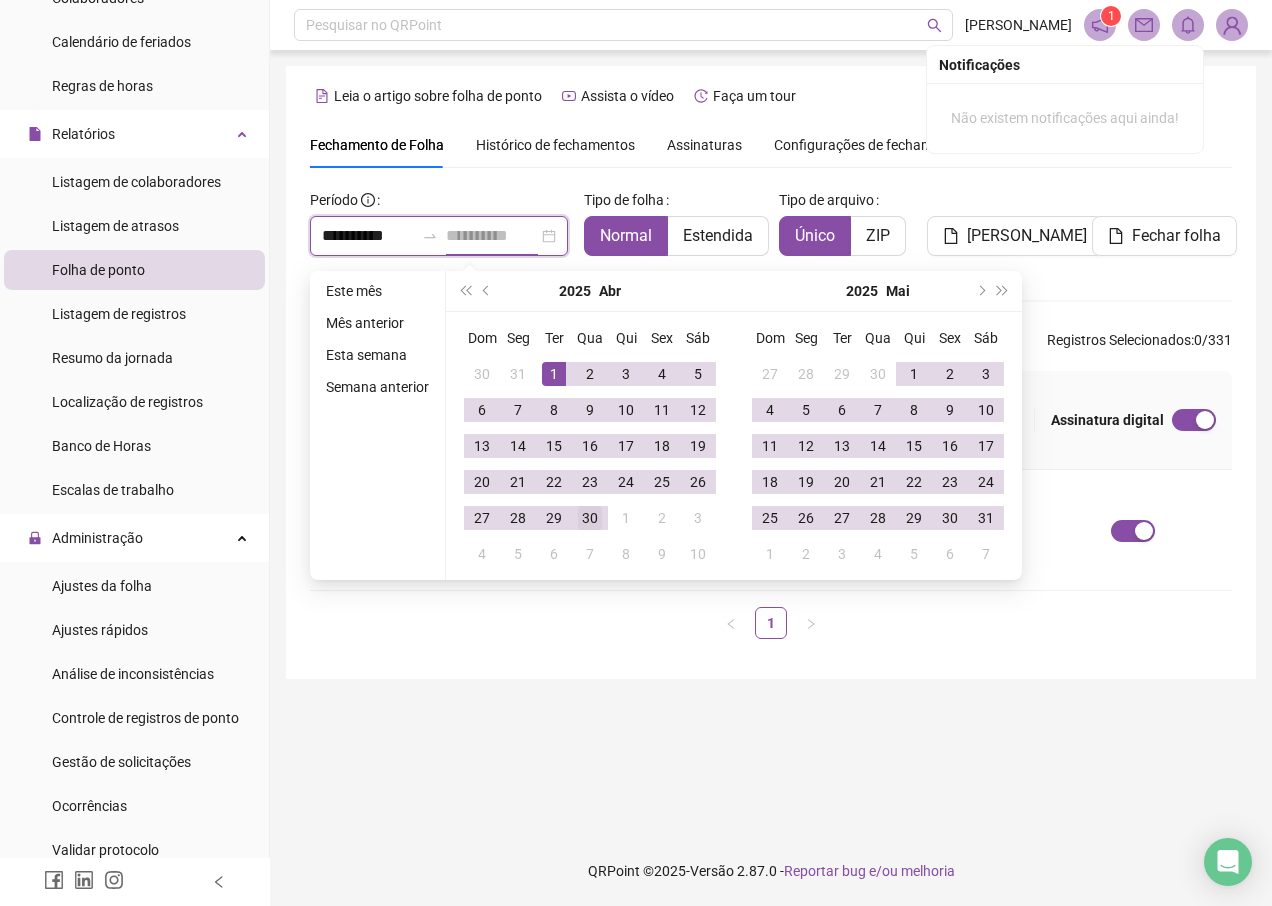 type on "**********" 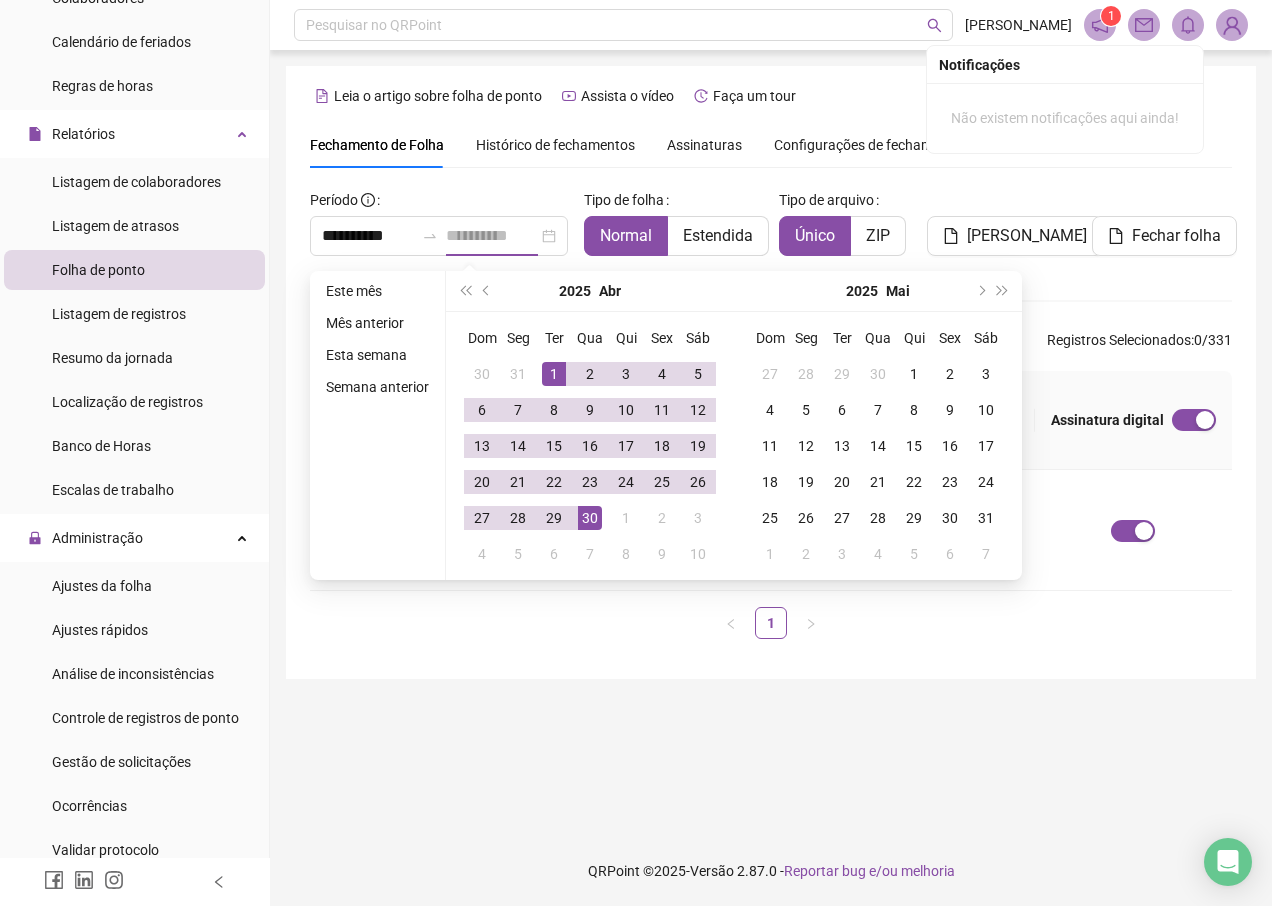click on "30" at bounding box center (590, 518) 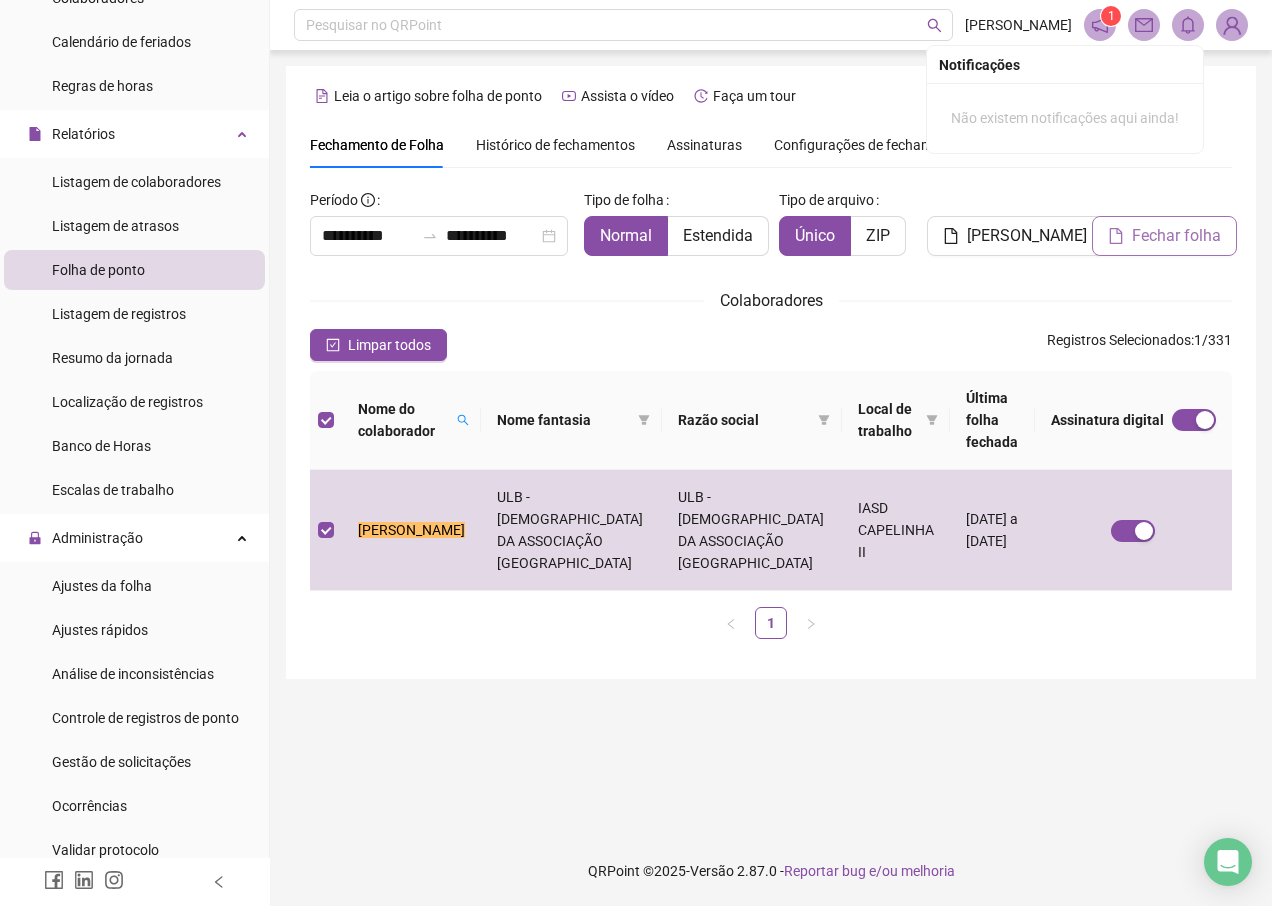 click on "Fechar folha" at bounding box center [1176, 236] 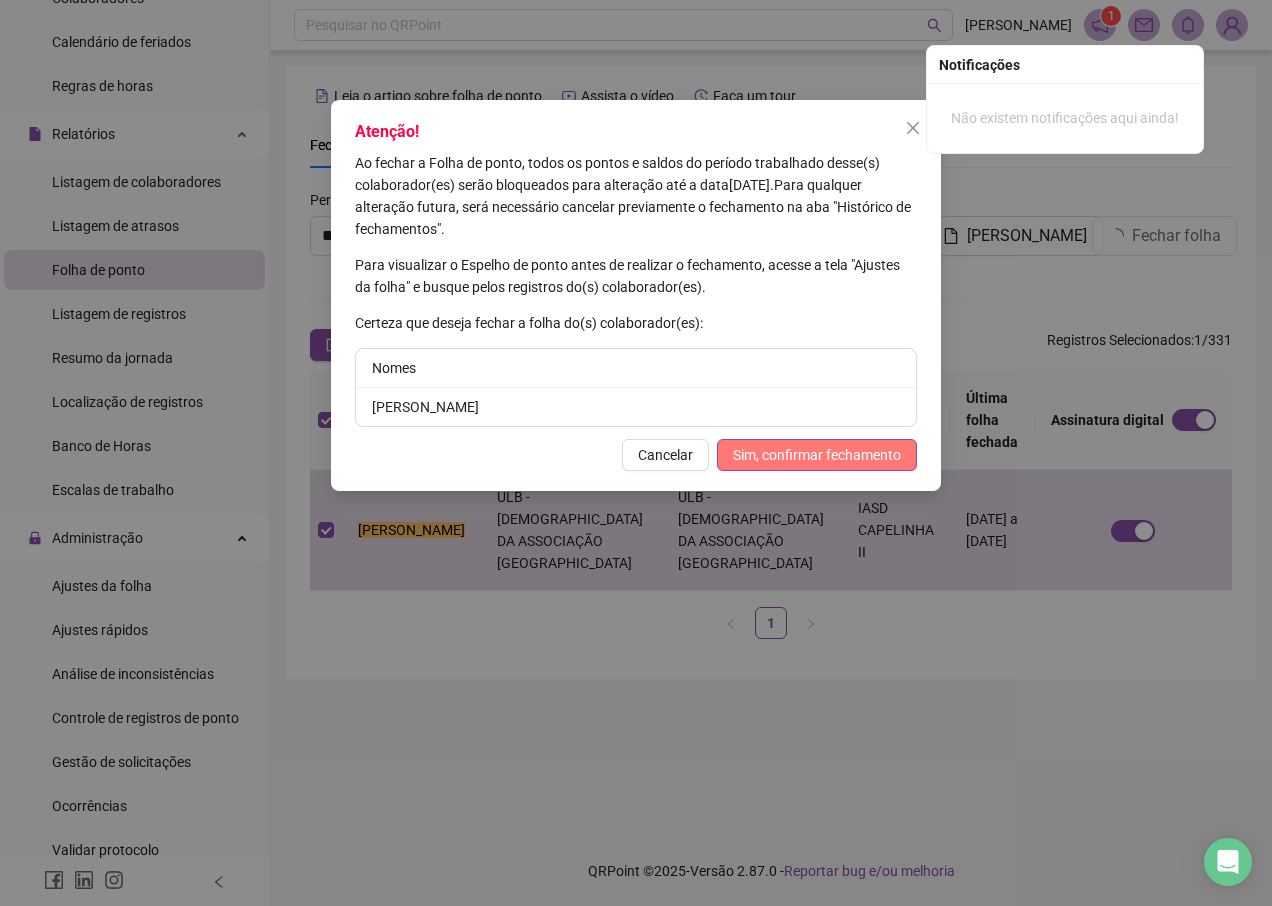 click on "Sim, confirmar fechamento" at bounding box center (817, 455) 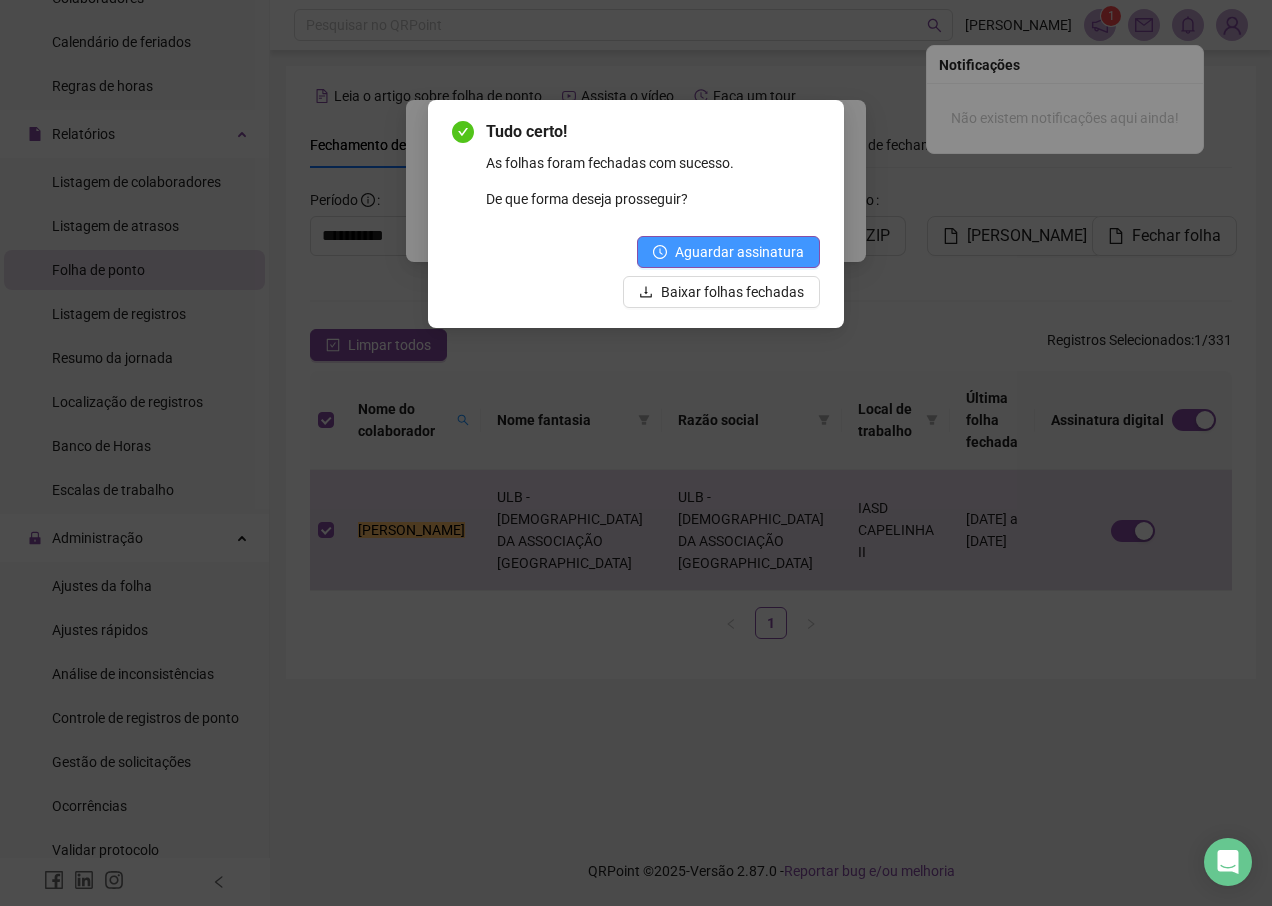 click on "Aguardar assinatura" at bounding box center (739, 252) 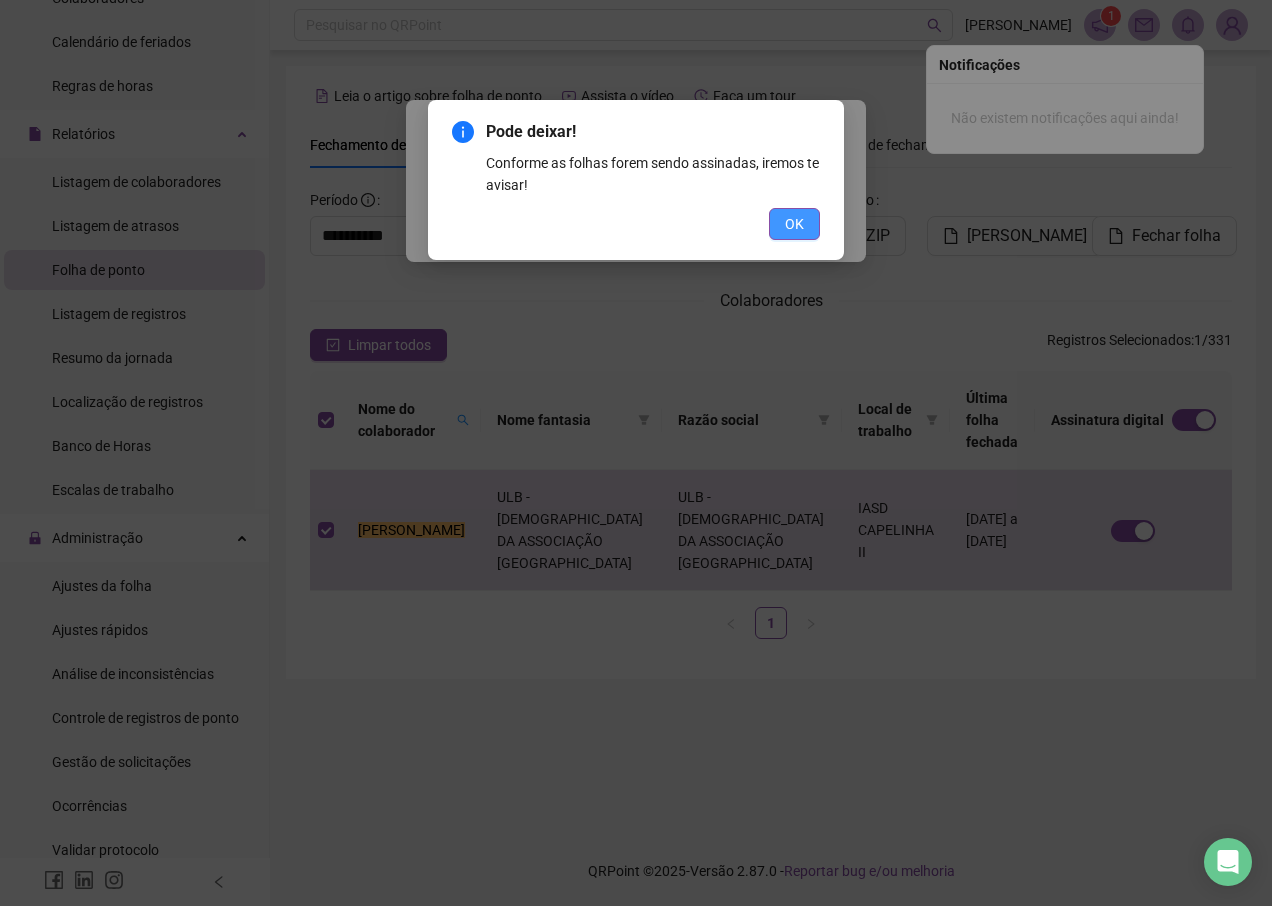 click on "OK" at bounding box center (794, 224) 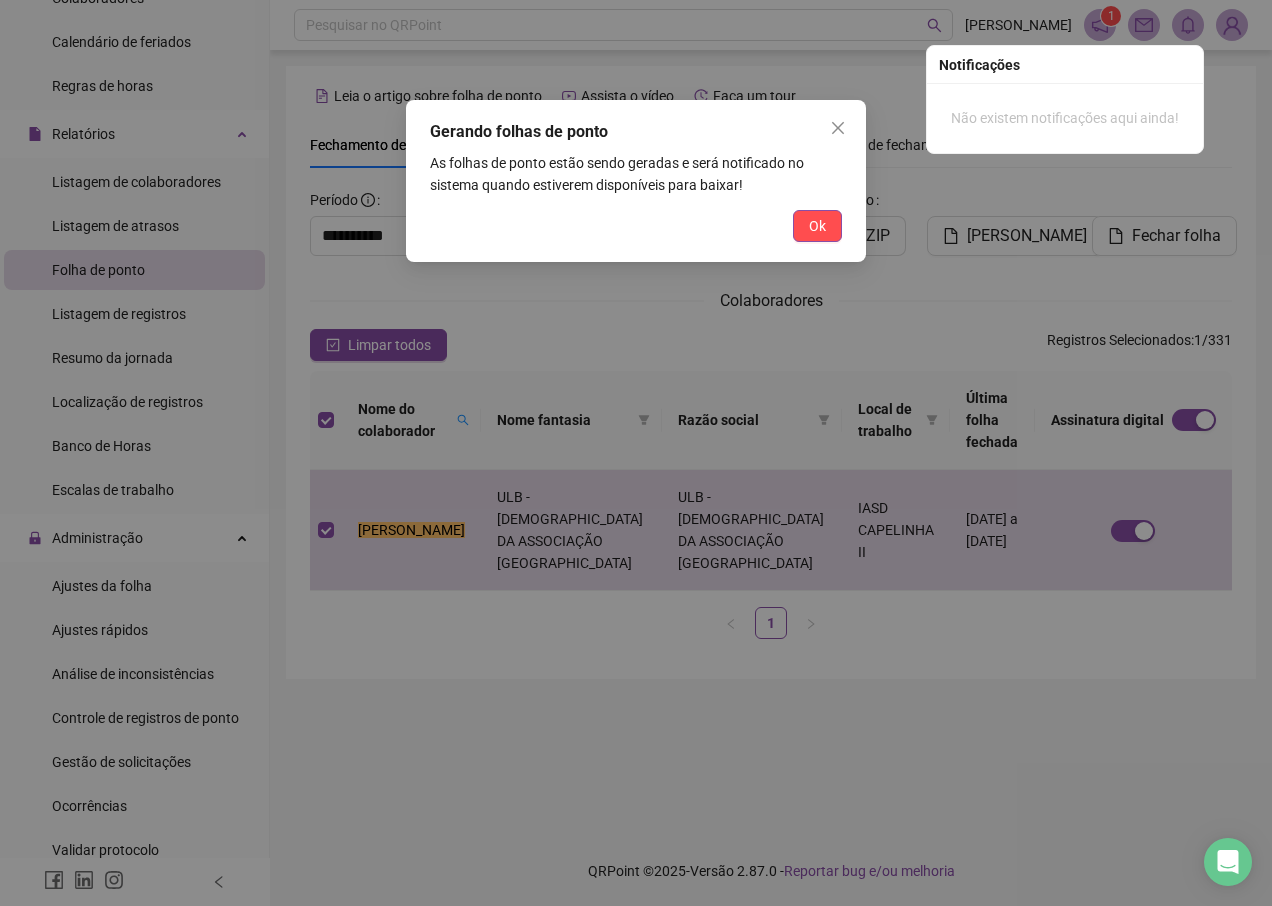 click on "Ok" at bounding box center (817, 226) 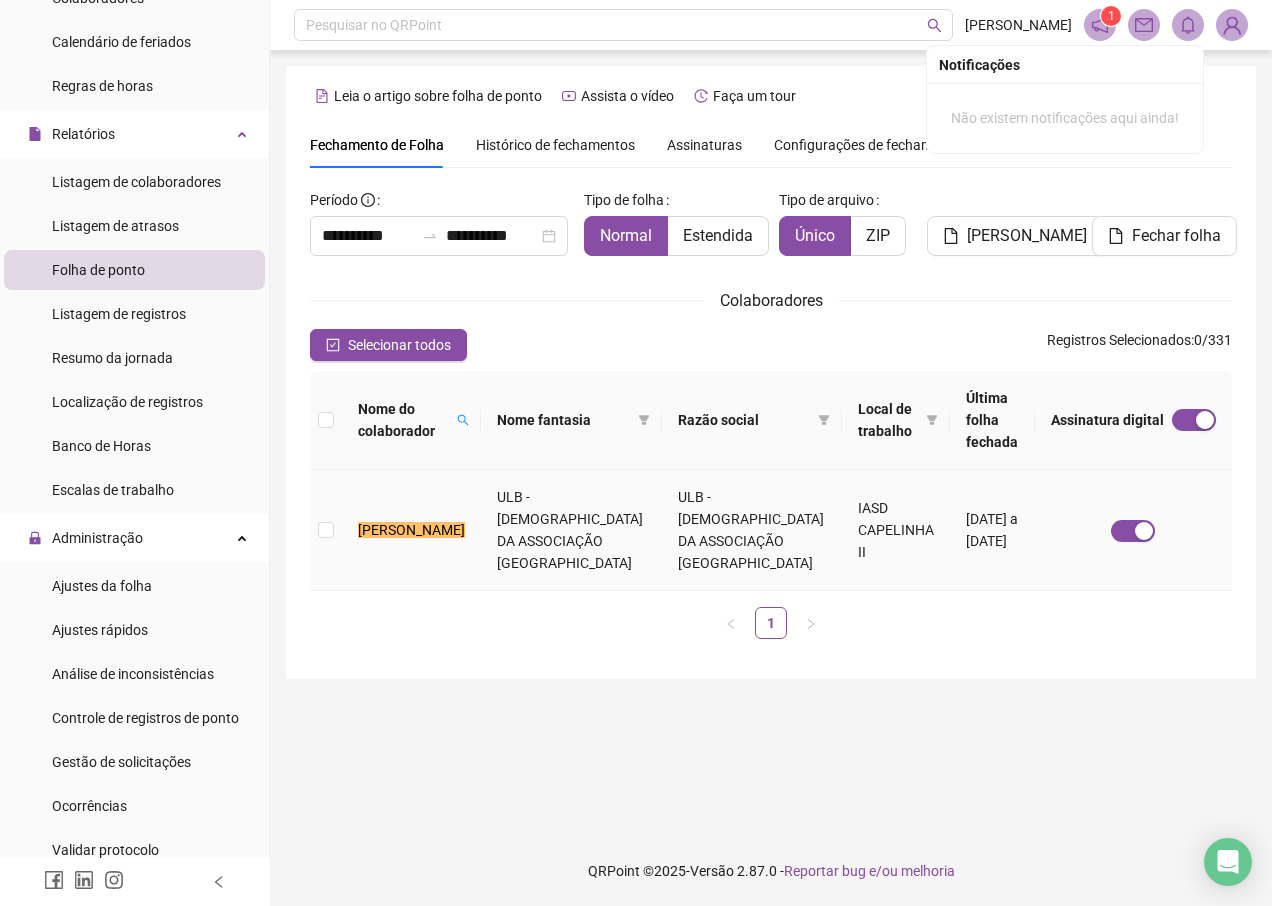 click at bounding box center (326, 530) 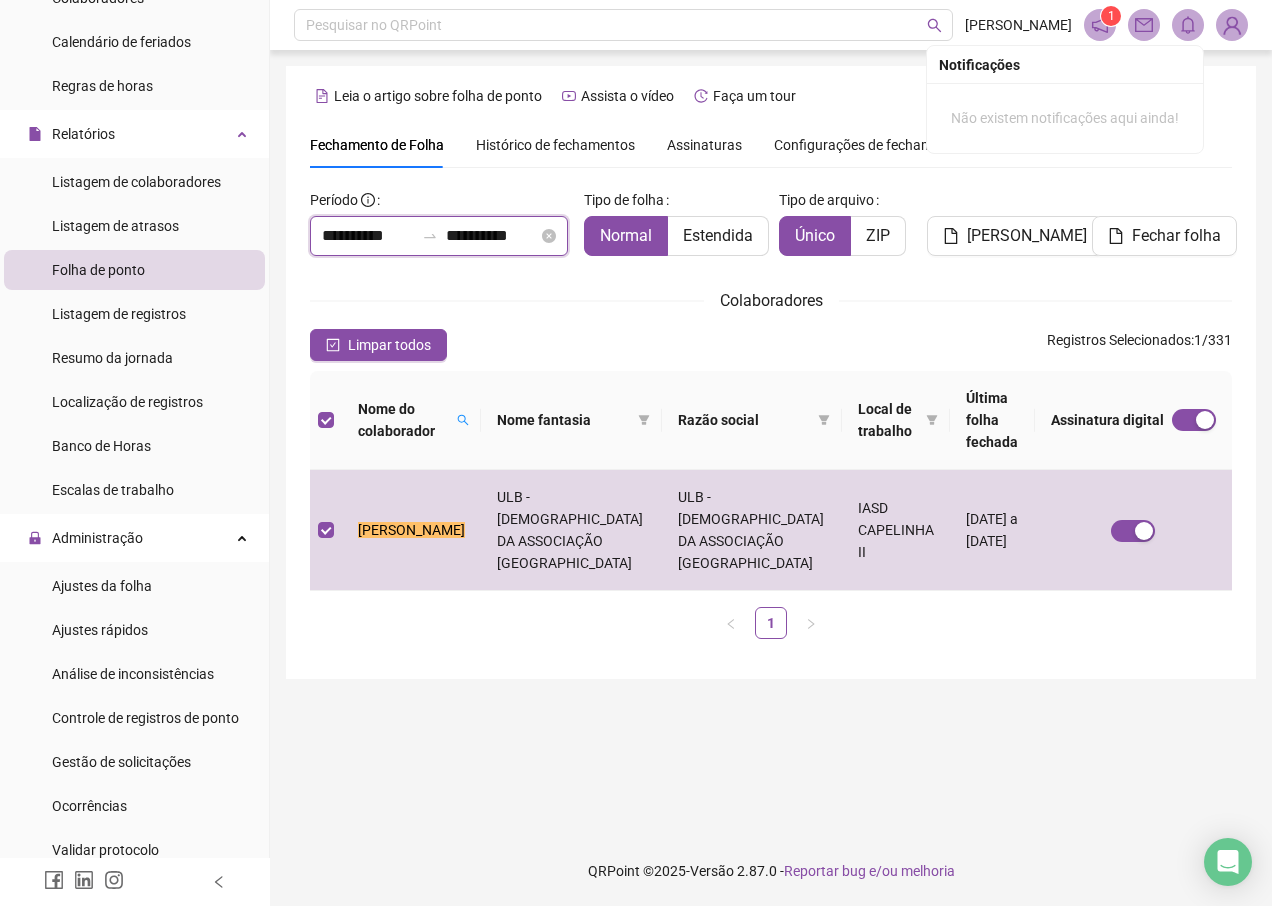 click on "**********" at bounding box center [368, 236] 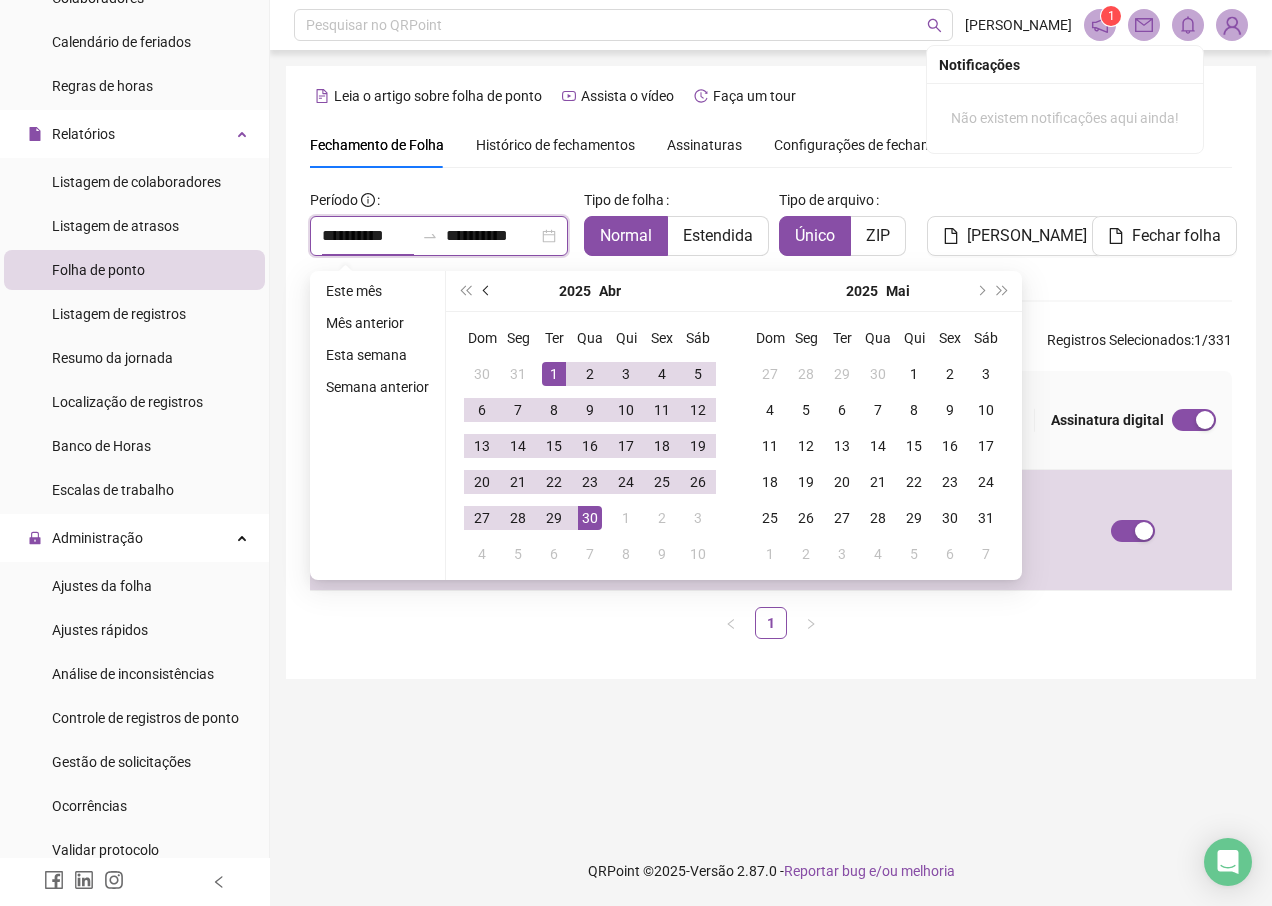 type on "**********" 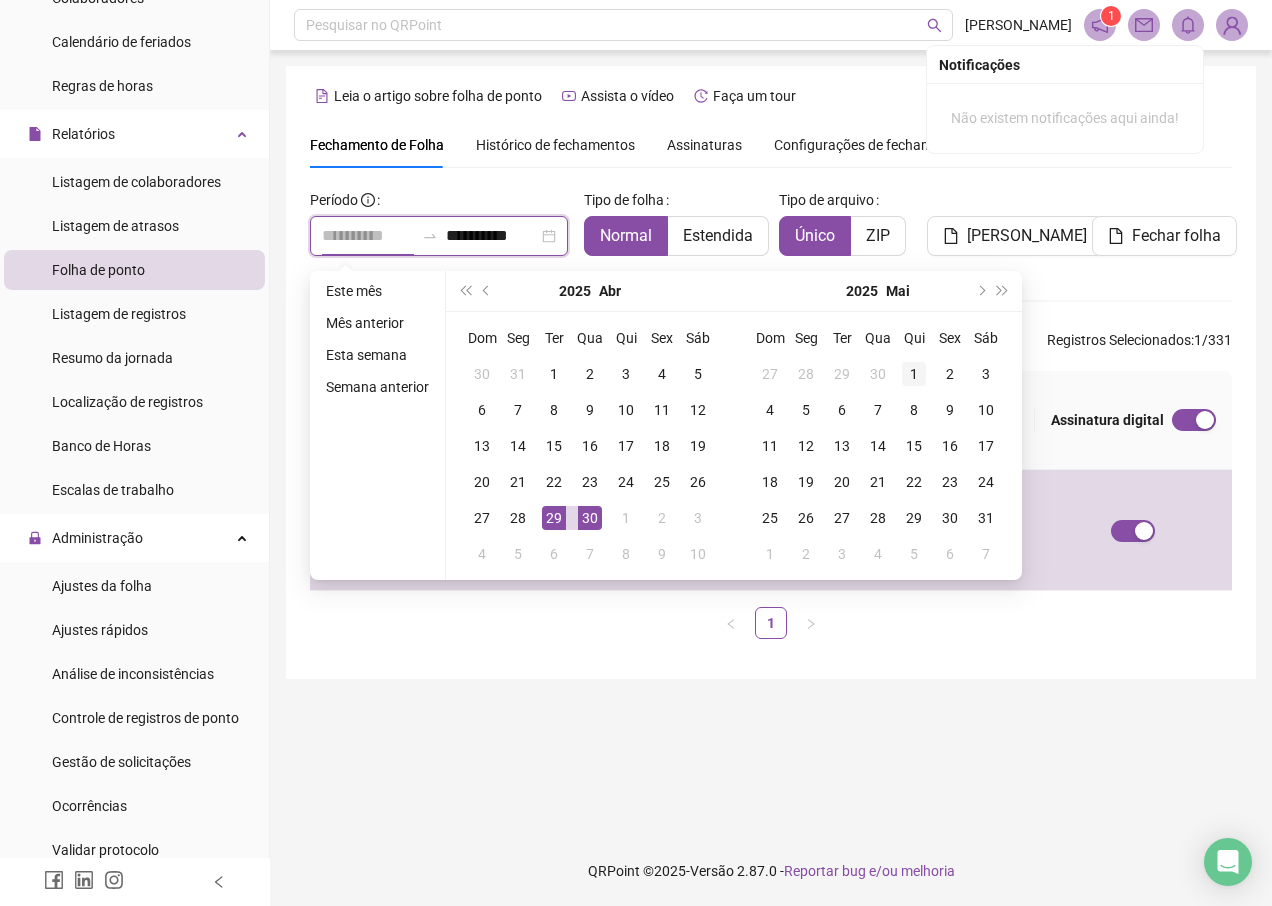type on "**********" 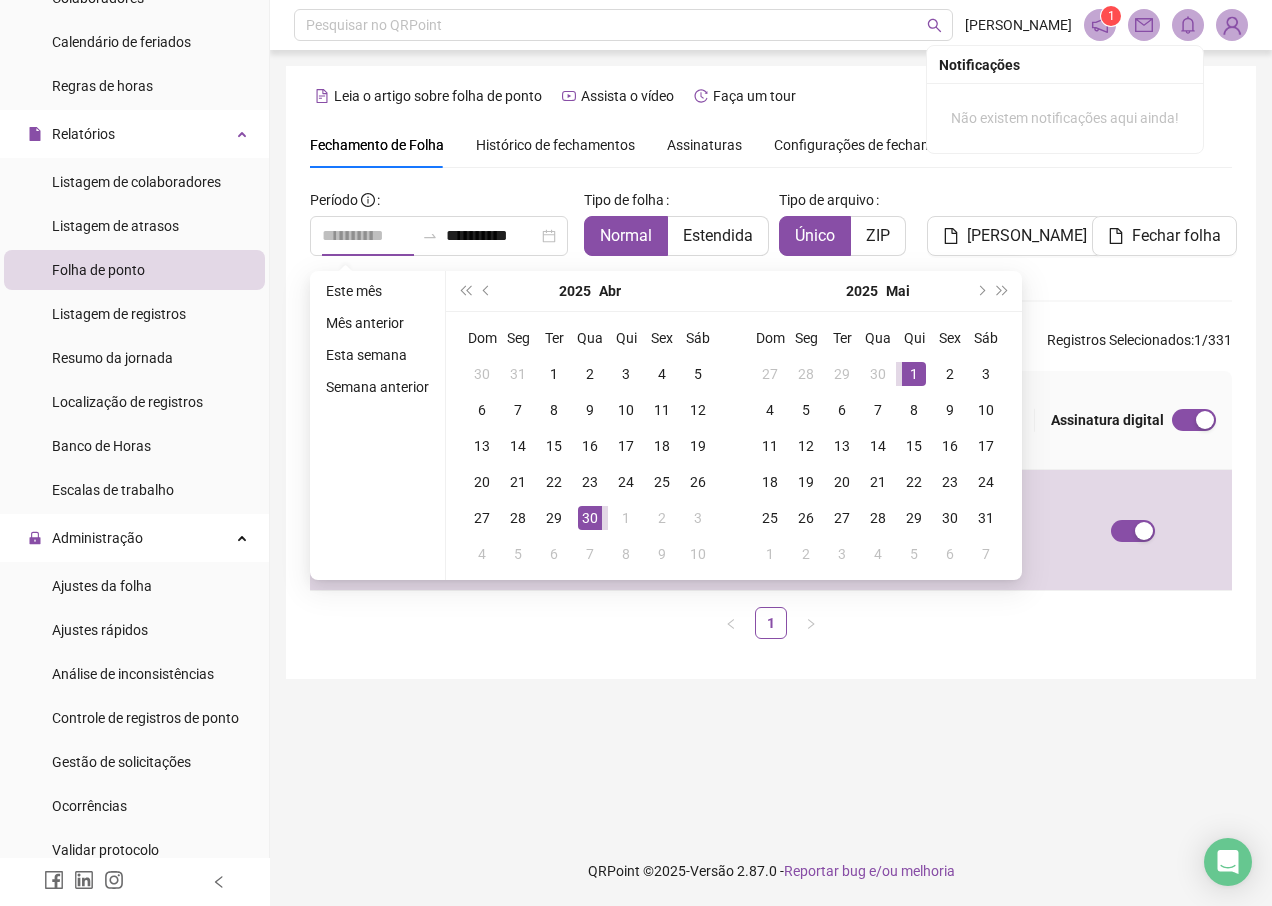 click on "1" at bounding box center (914, 374) 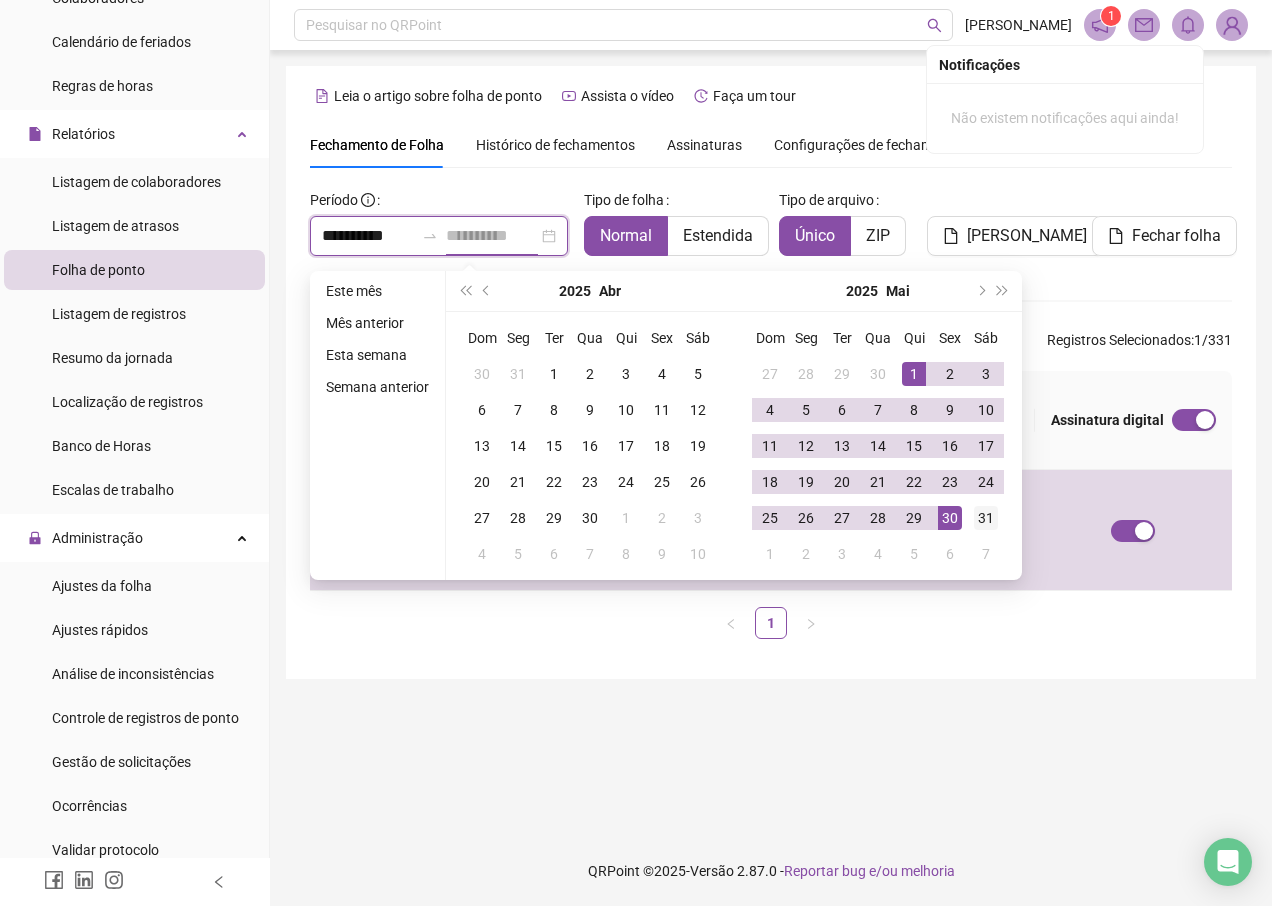 type on "**********" 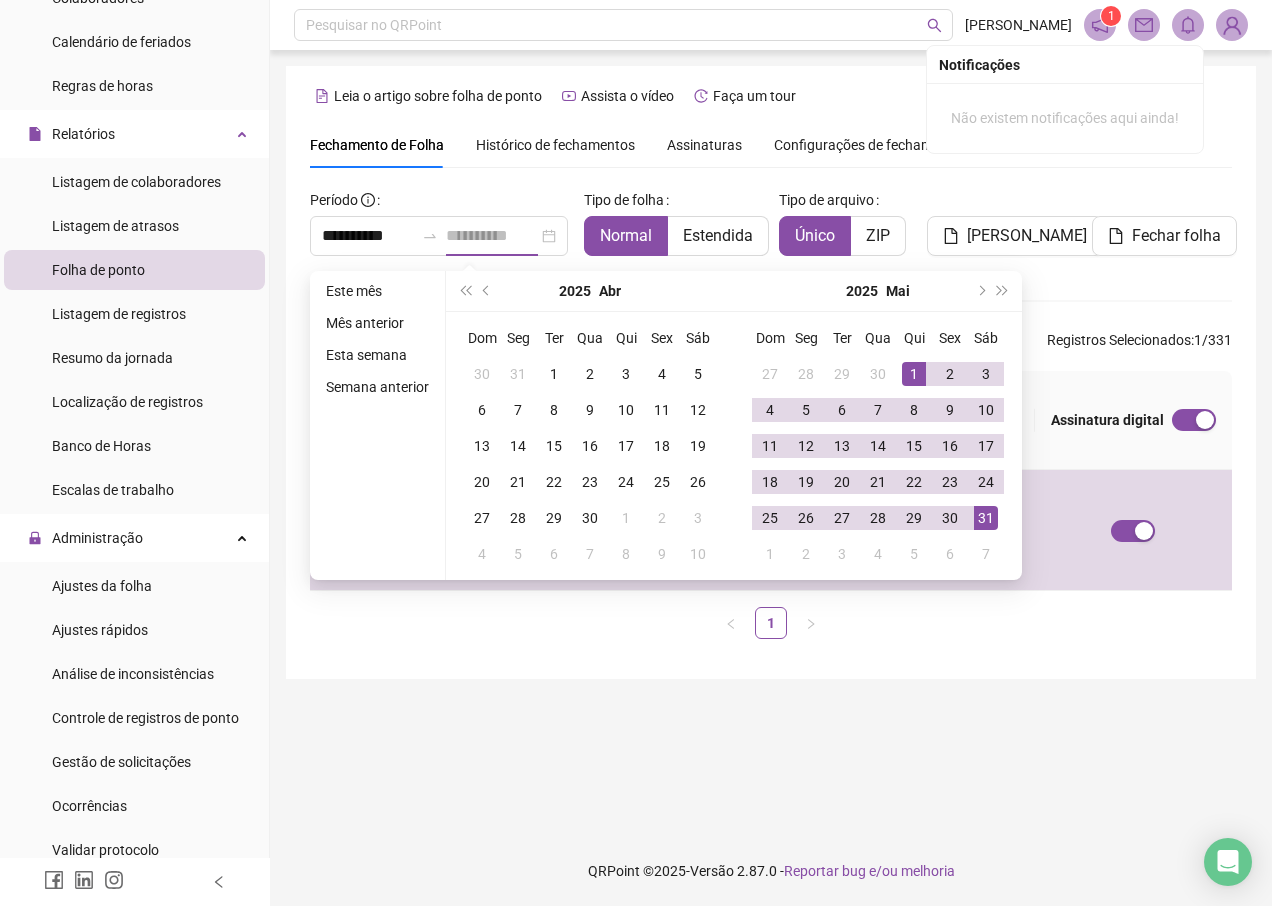 click on "31" at bounding box center (986, 518) 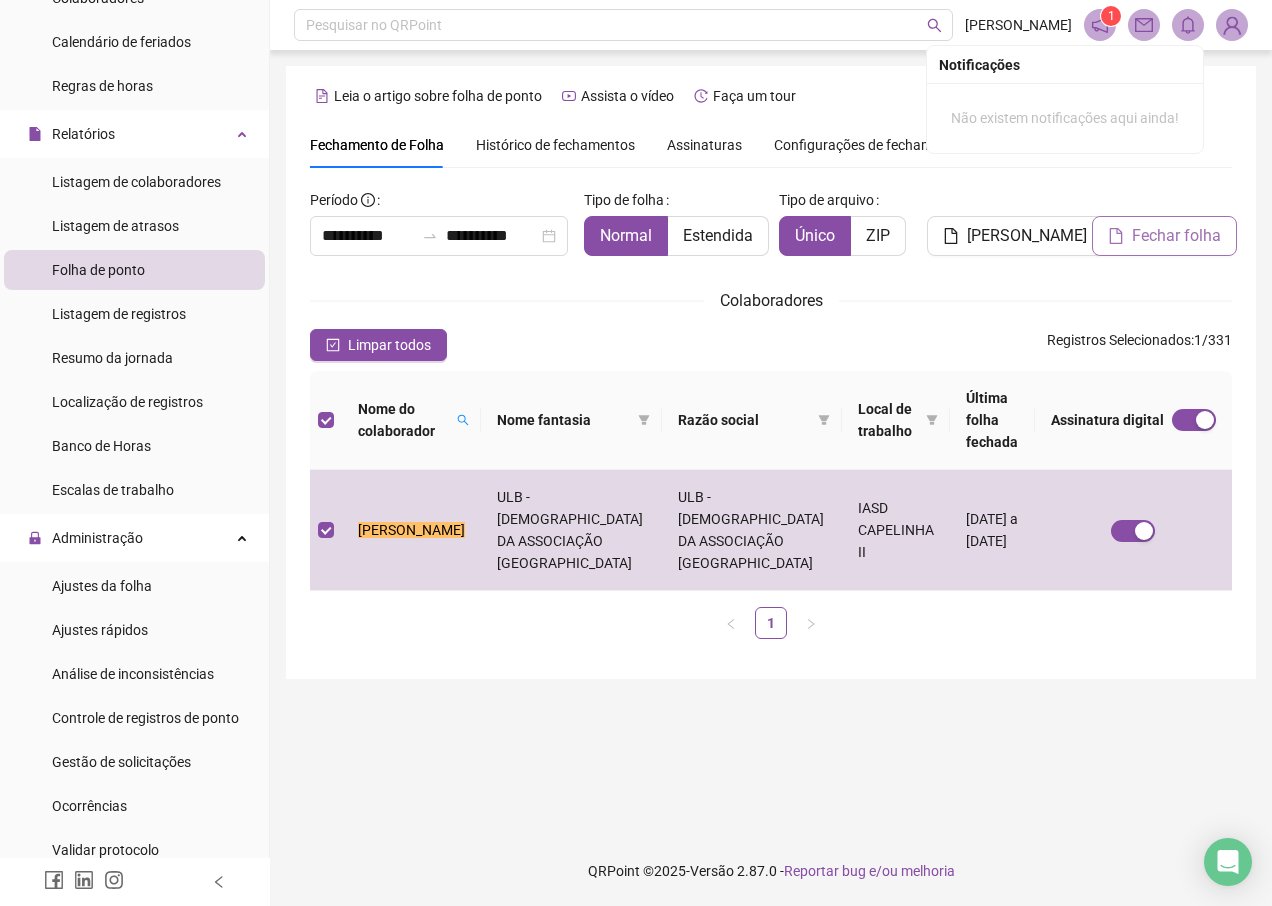 click on "Fechar folha" at bounding box center [1176, 236] 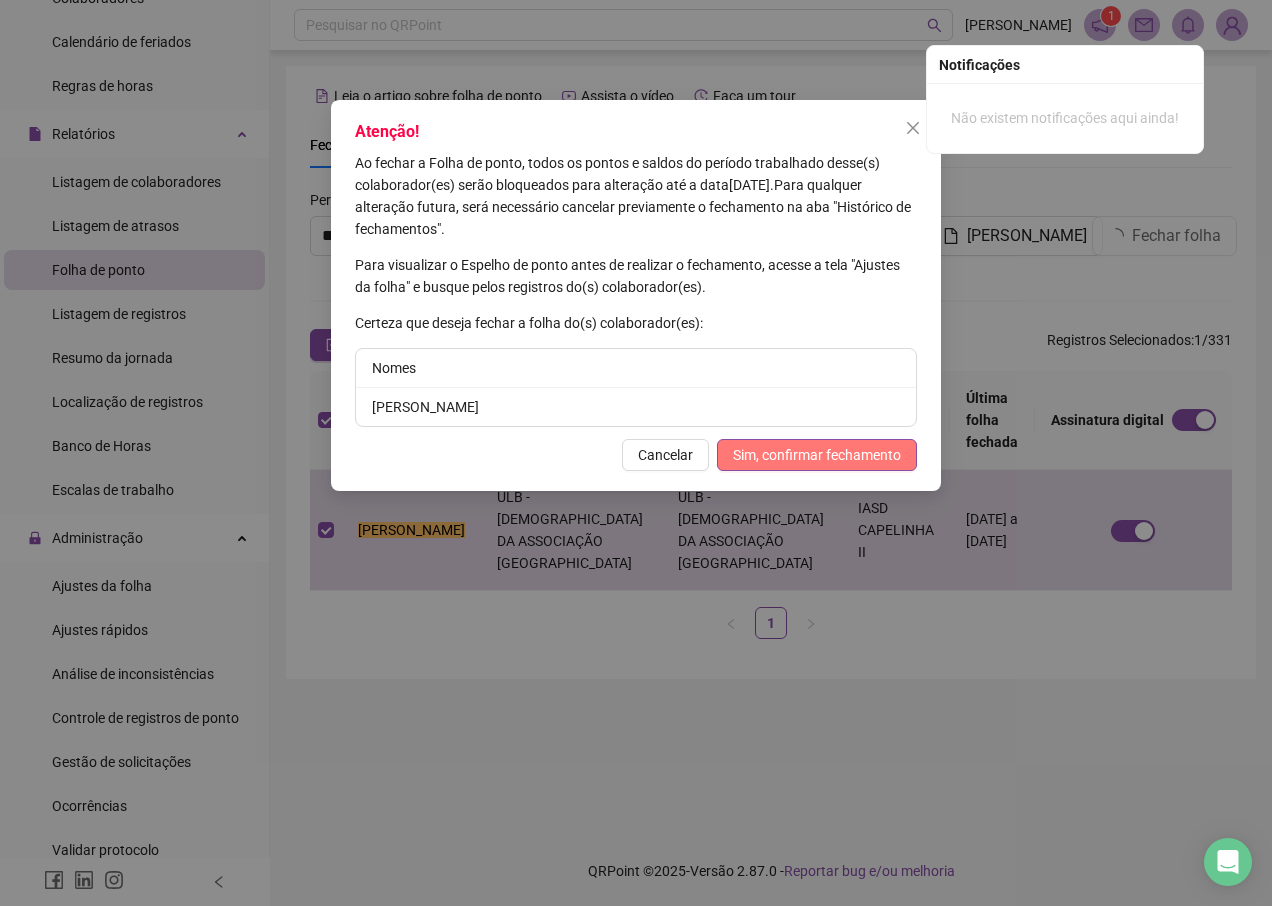 click on "Sim, confirmar fechamento" at bounding box center [817, 455] 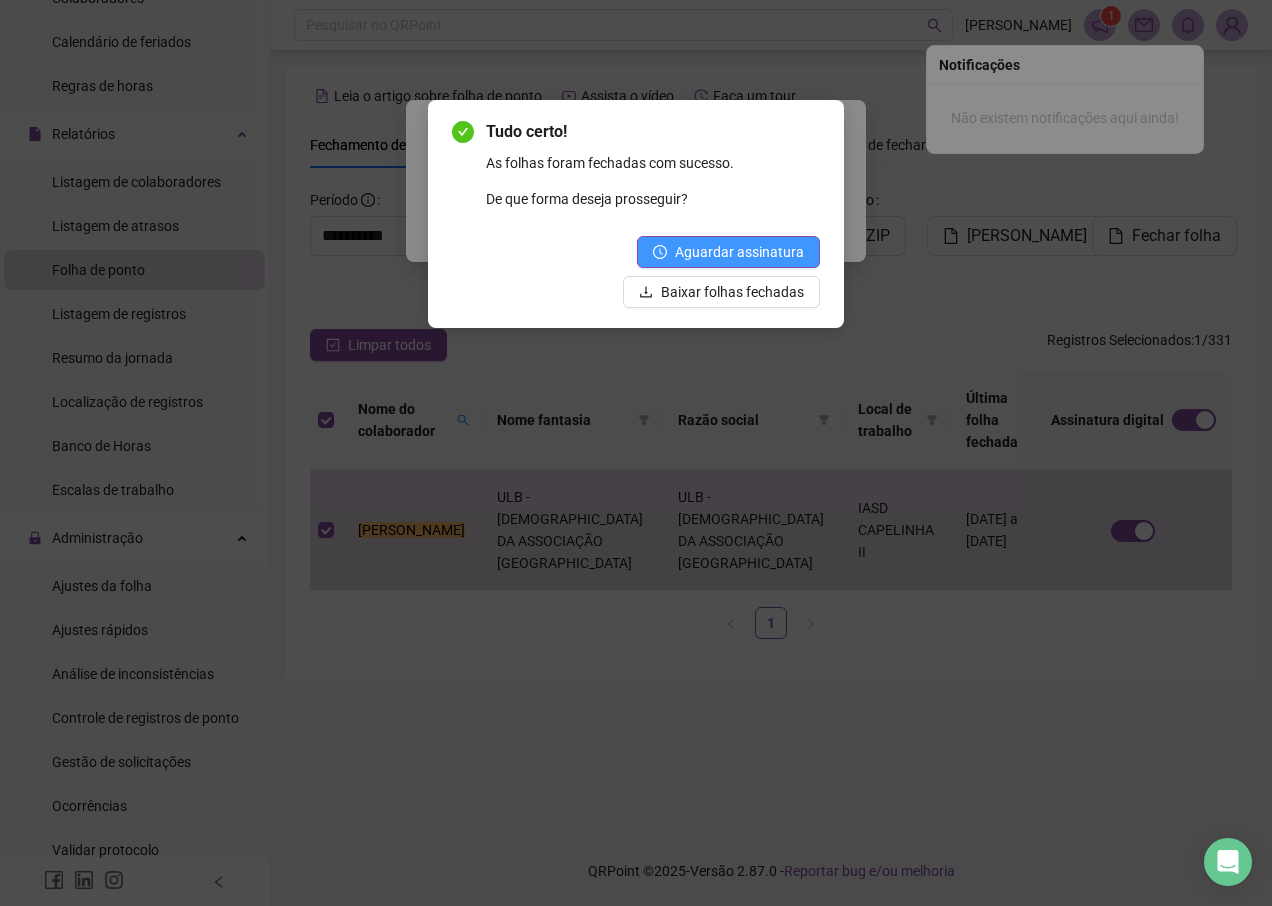 click on "Aguardar assinatura" at bounding box center [739, 252] 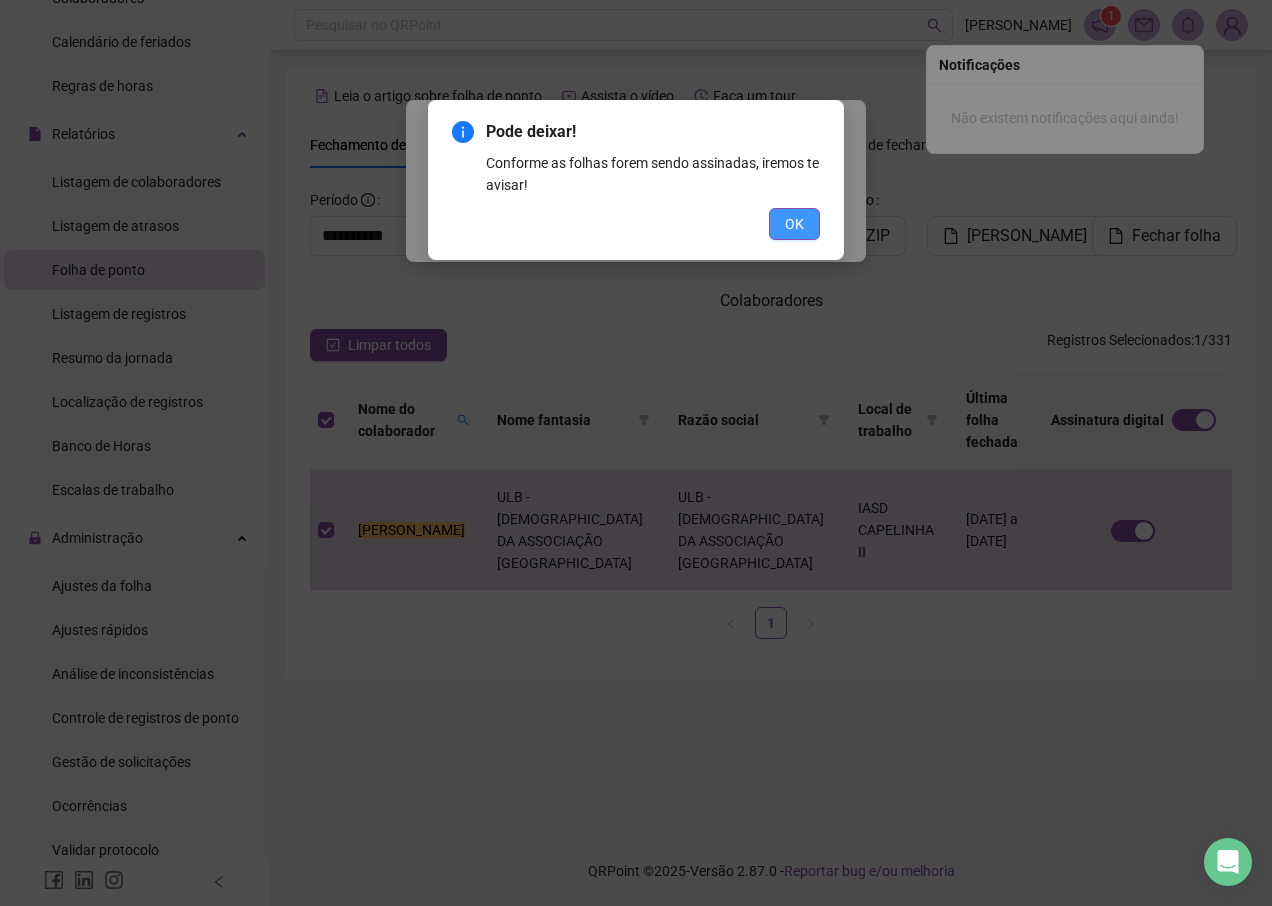 click on "OK" at bounding box center [794, 224] 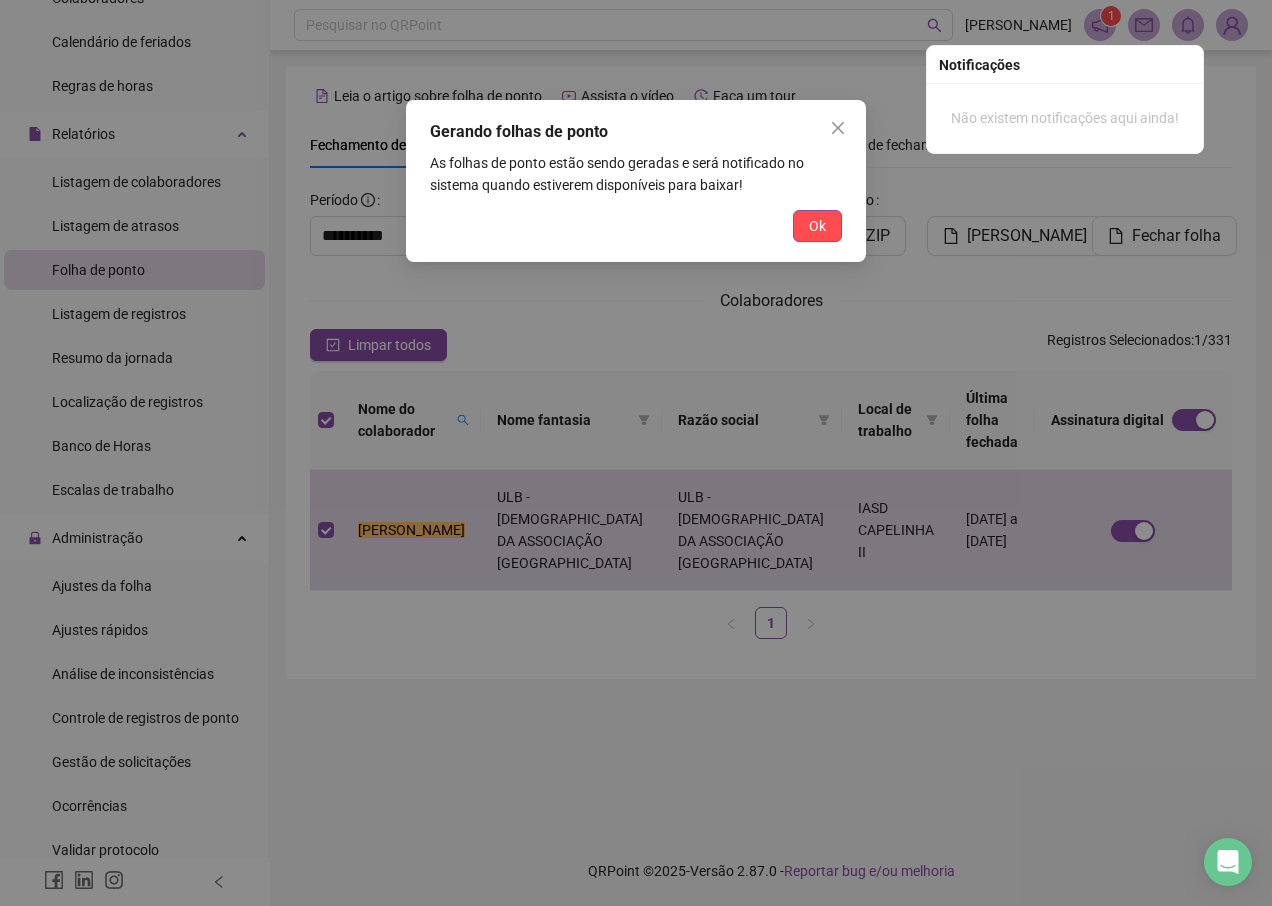 click on "Ok" at bounding box center [817, 226] 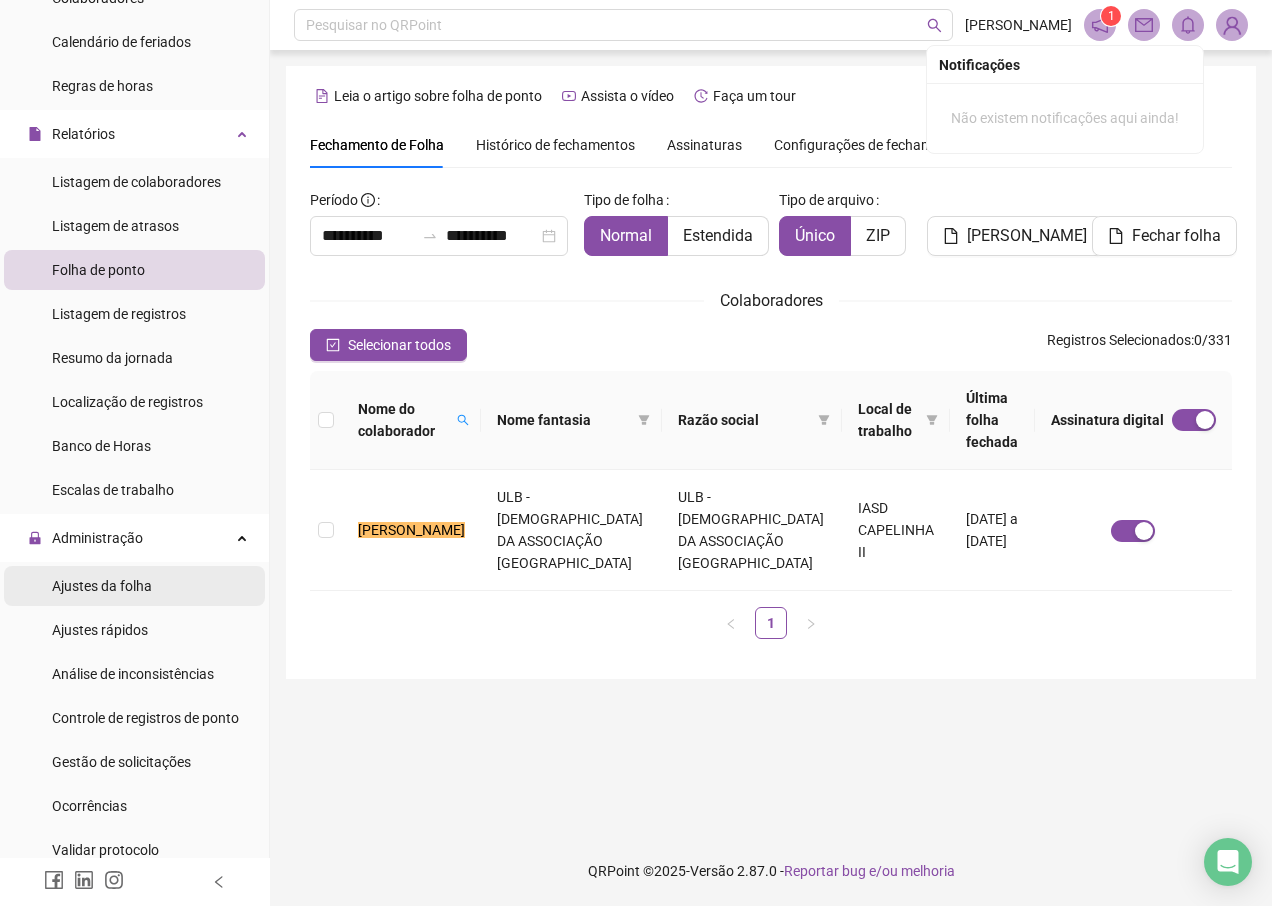 click on "Ajustes da folha" at bounding box center (102, 586) 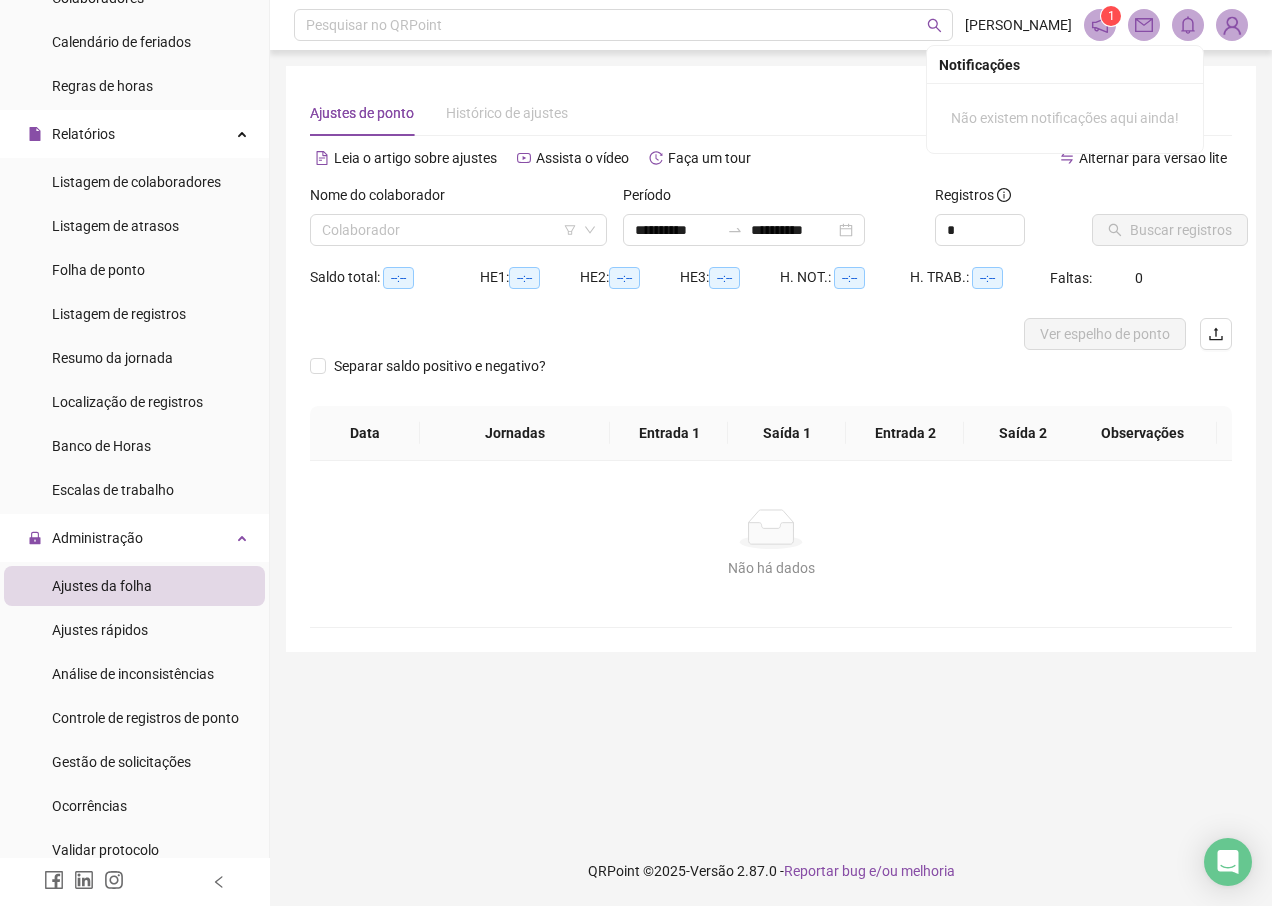 type on "**********" 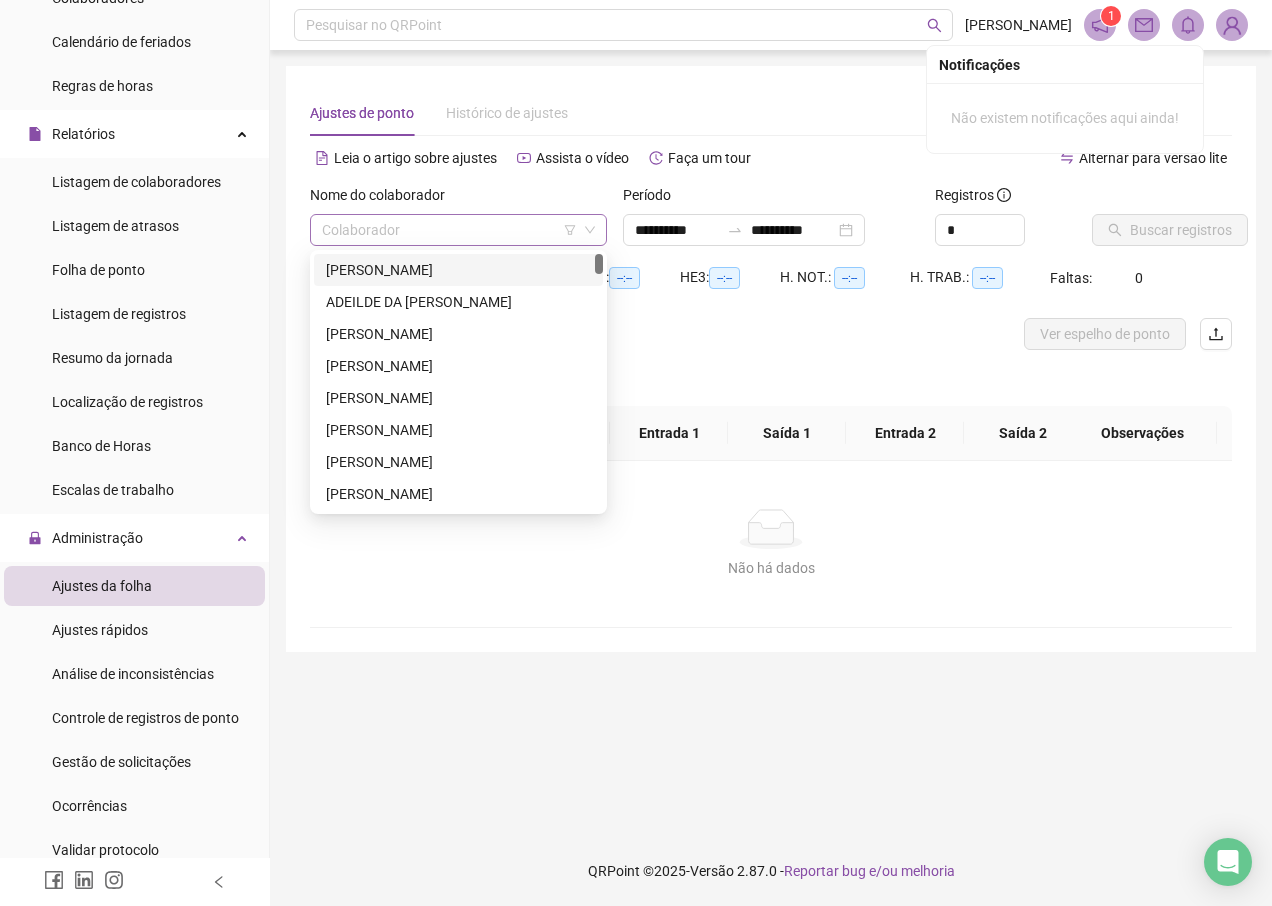 drag, startPoint x: 396, startPoint y: 214, endPoint x: 355, endPoint y: 222, distance: 41.773197 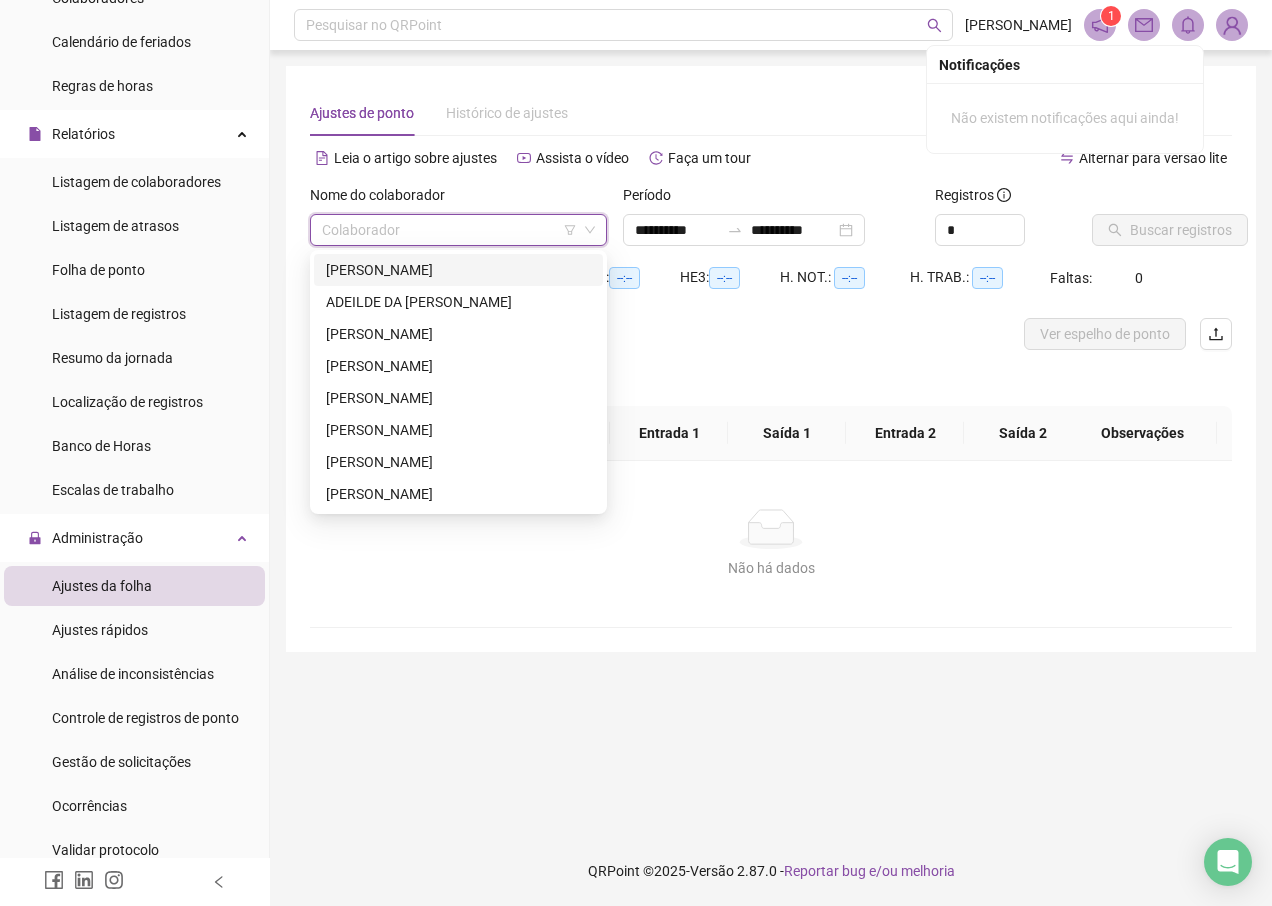 paste on "**********" 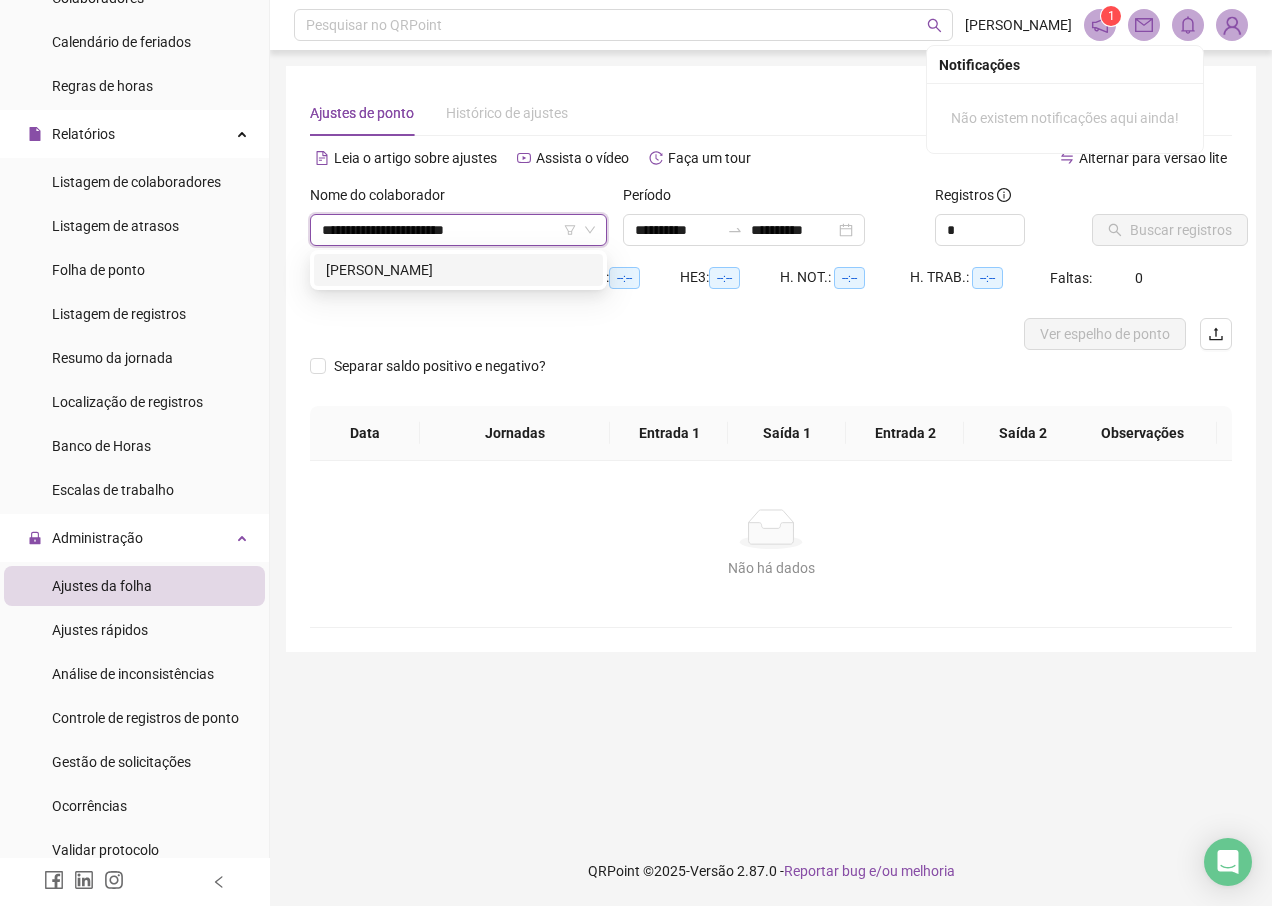 click on "[PERSON_NAME]" at bounding box center (458, 270) 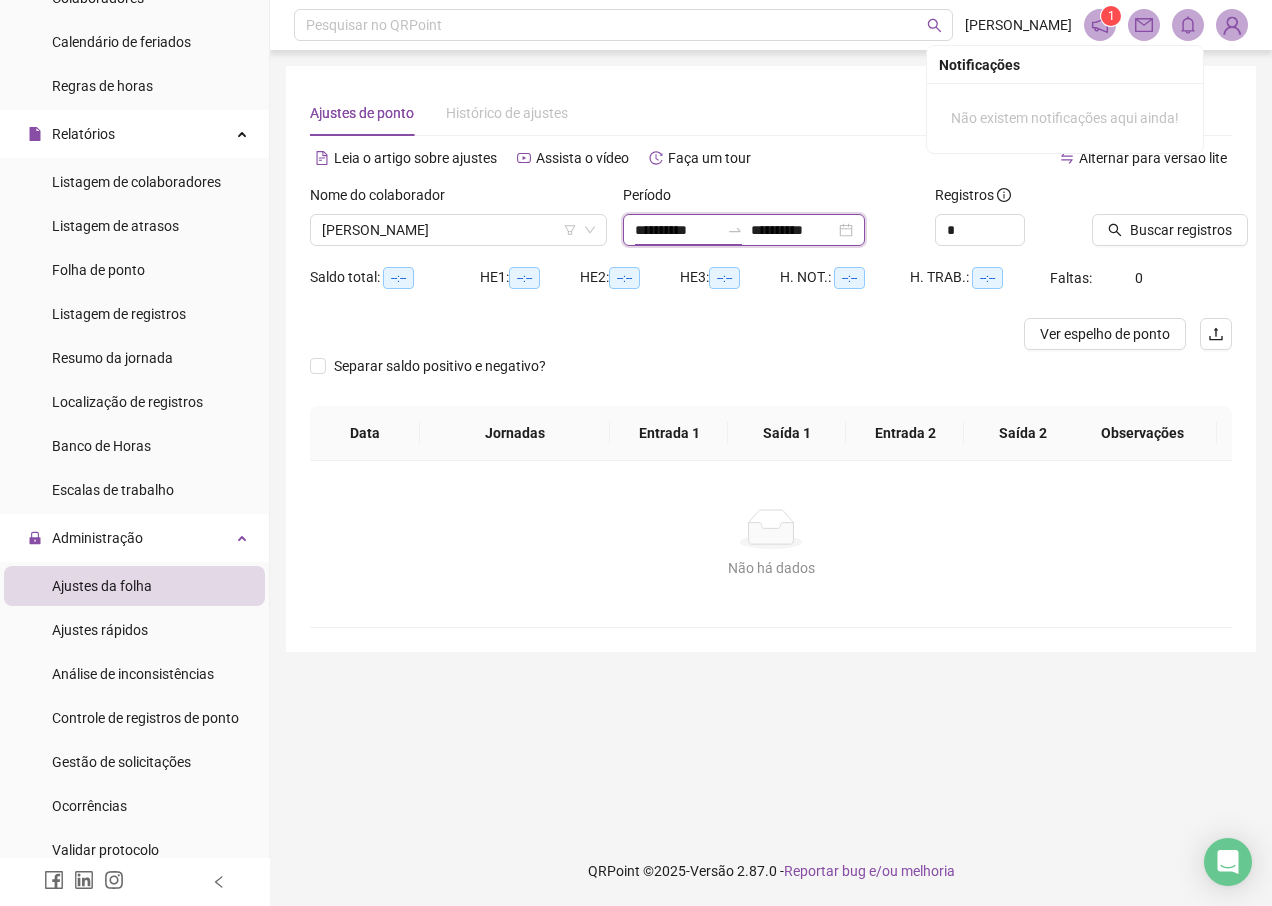 click on "**********" at bounding box center [677, 230] 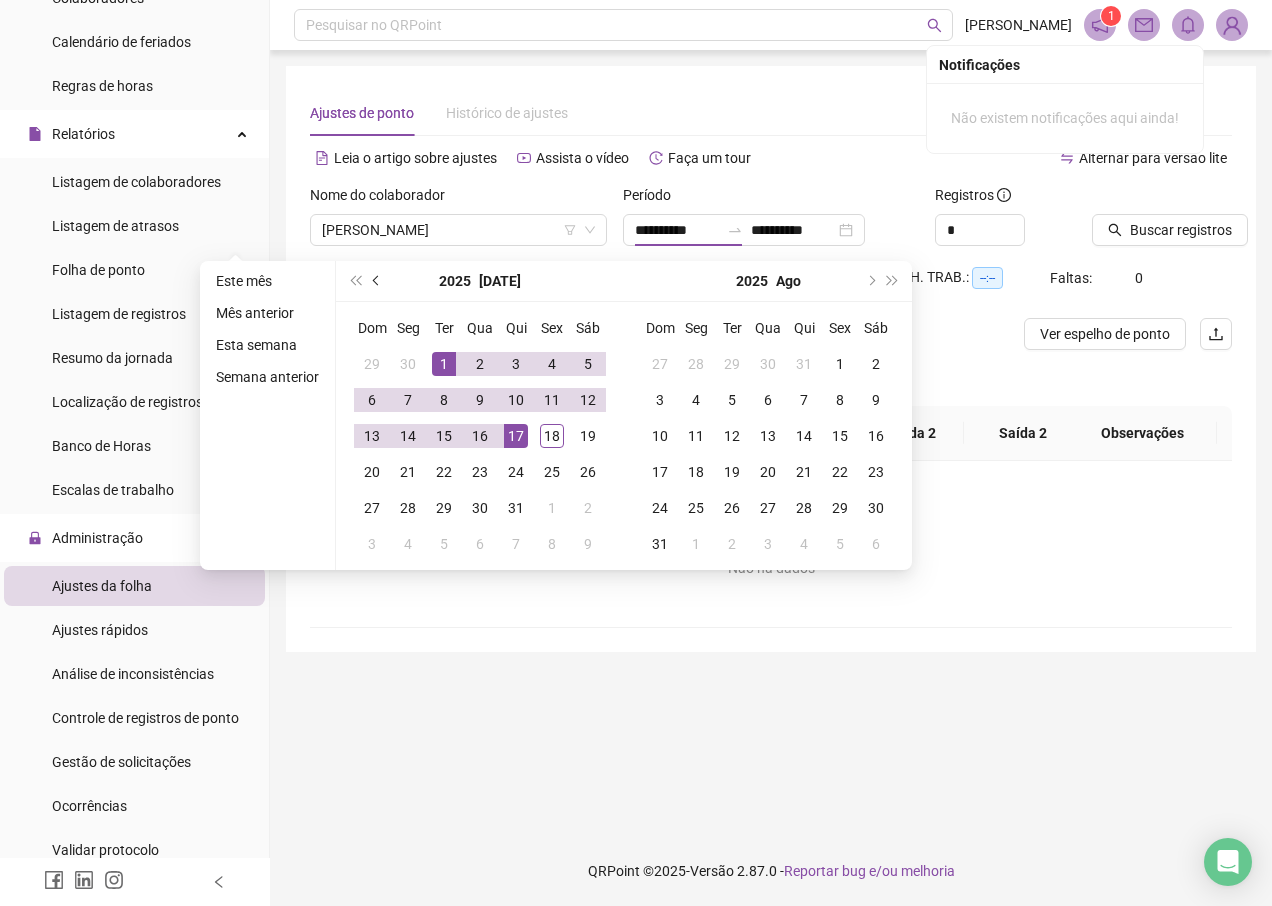 click at bounding box center [377, 281] 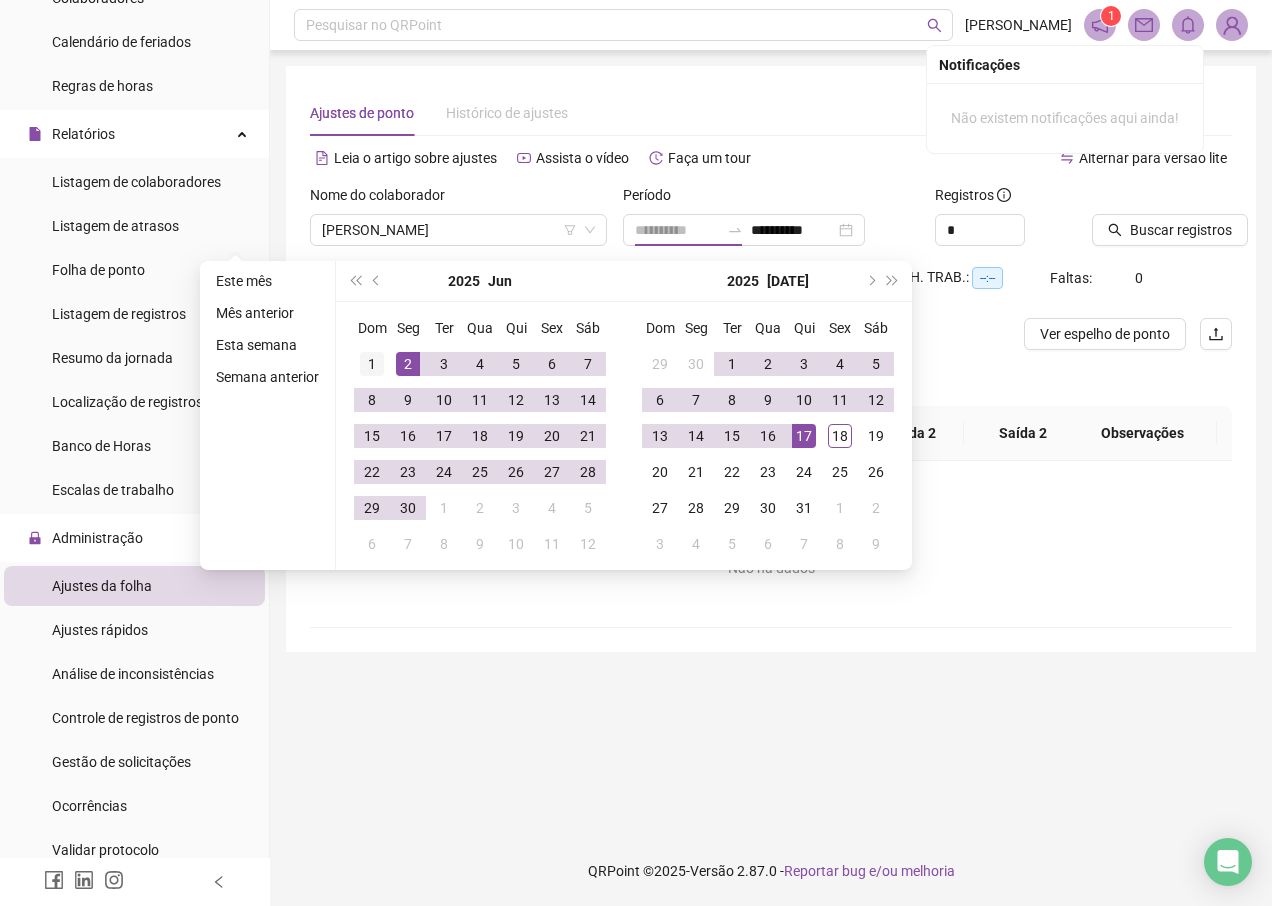type on "**********" 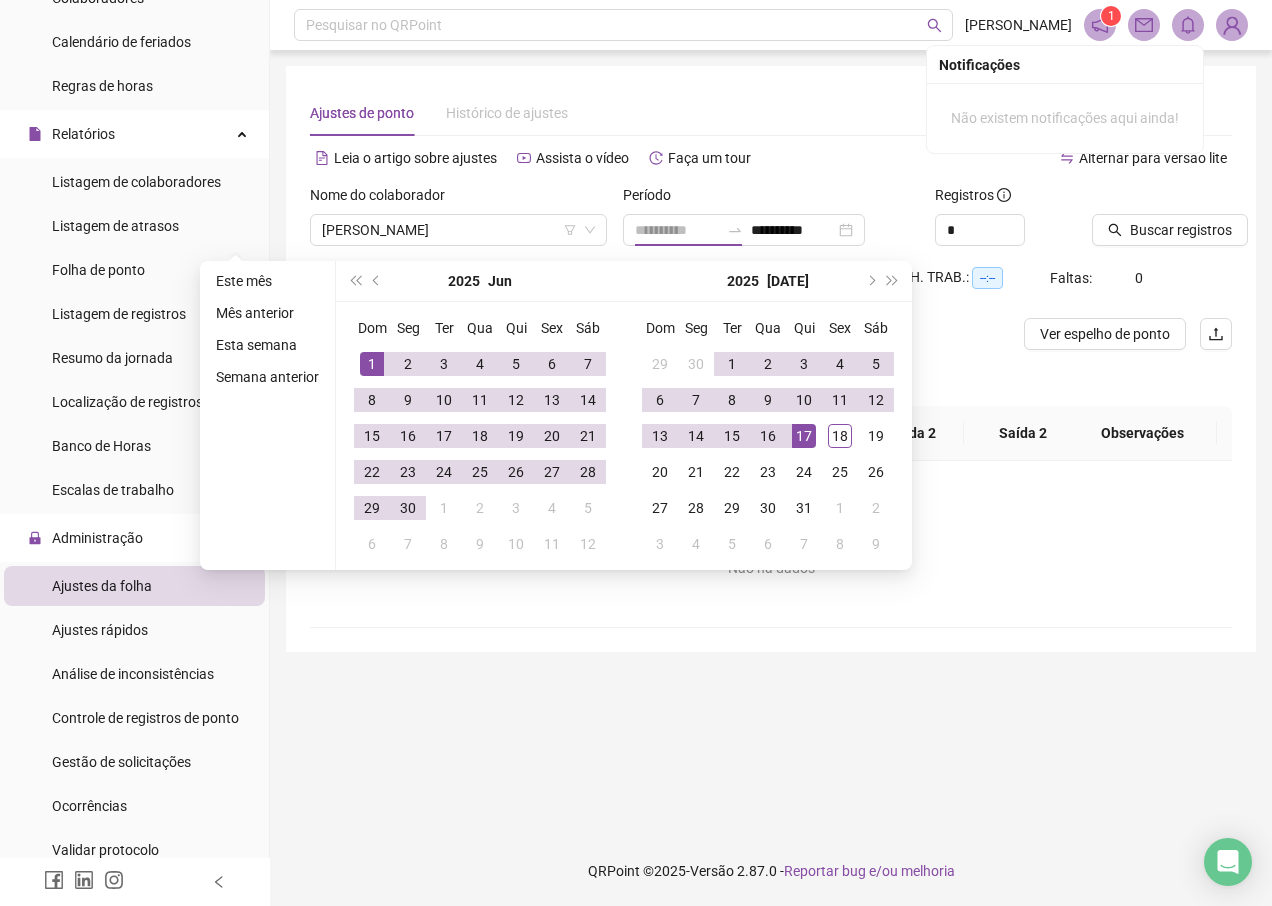 click on "1" at bounding box center (372, 364) 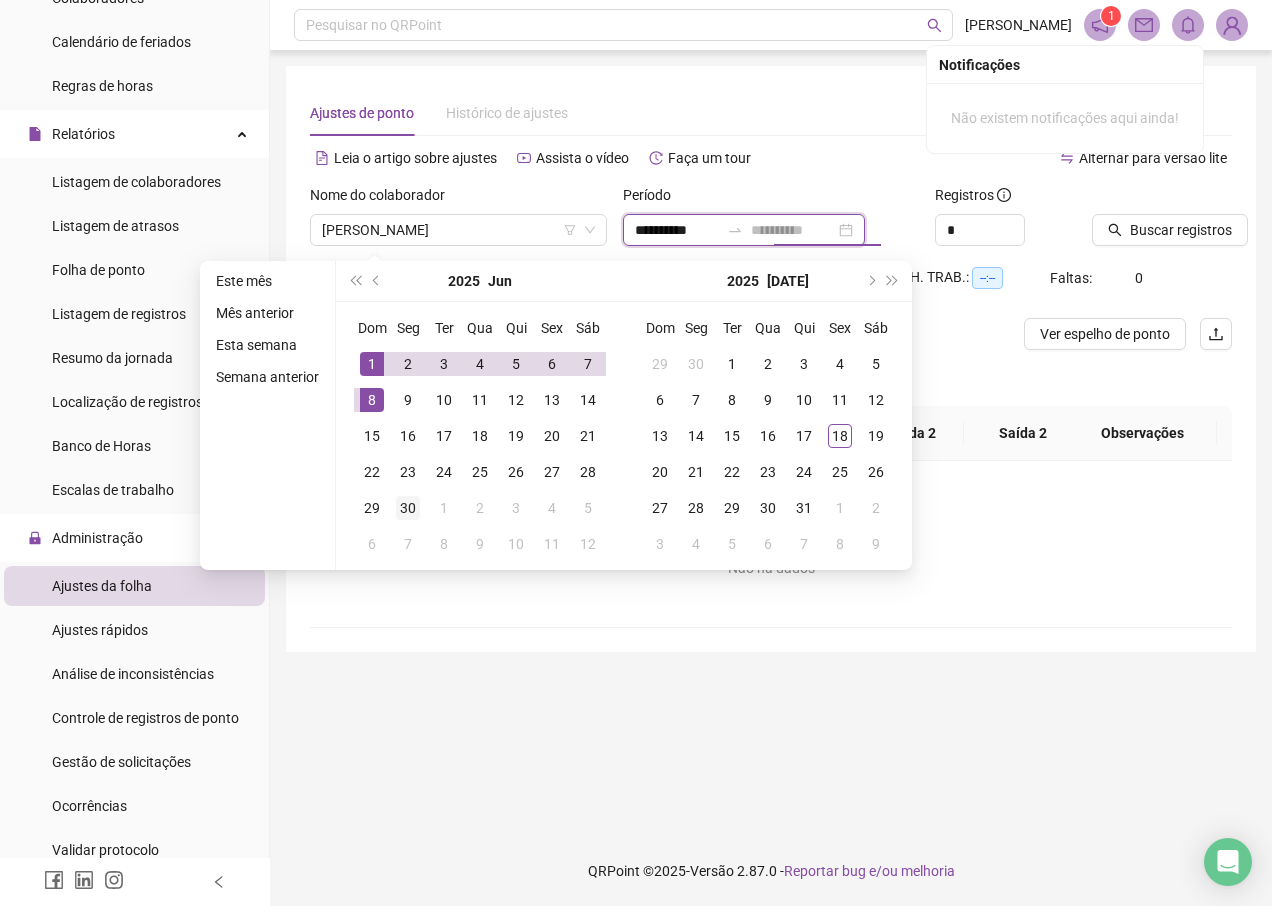 type on "**********" 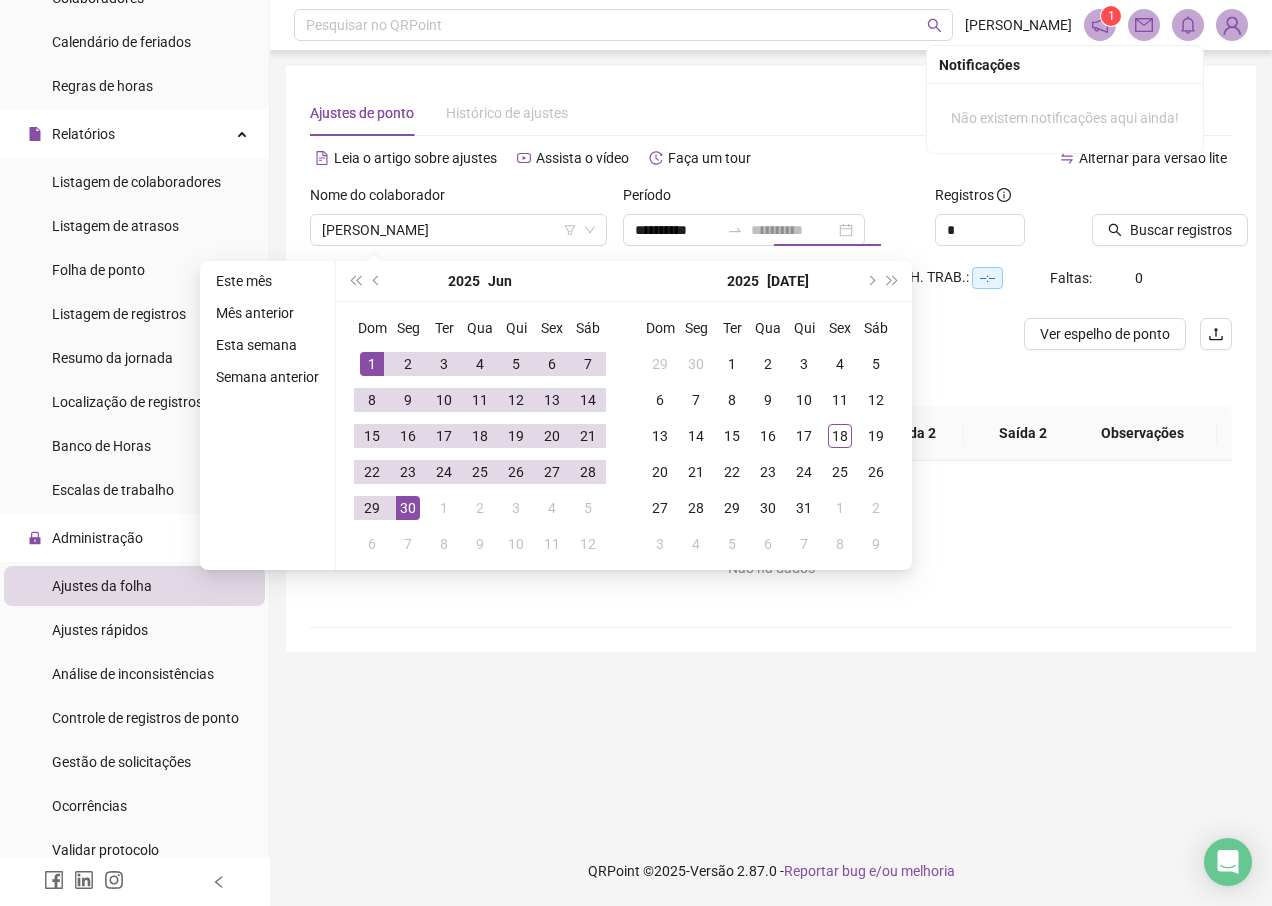 click on "30" at bounding box center (408, 508) 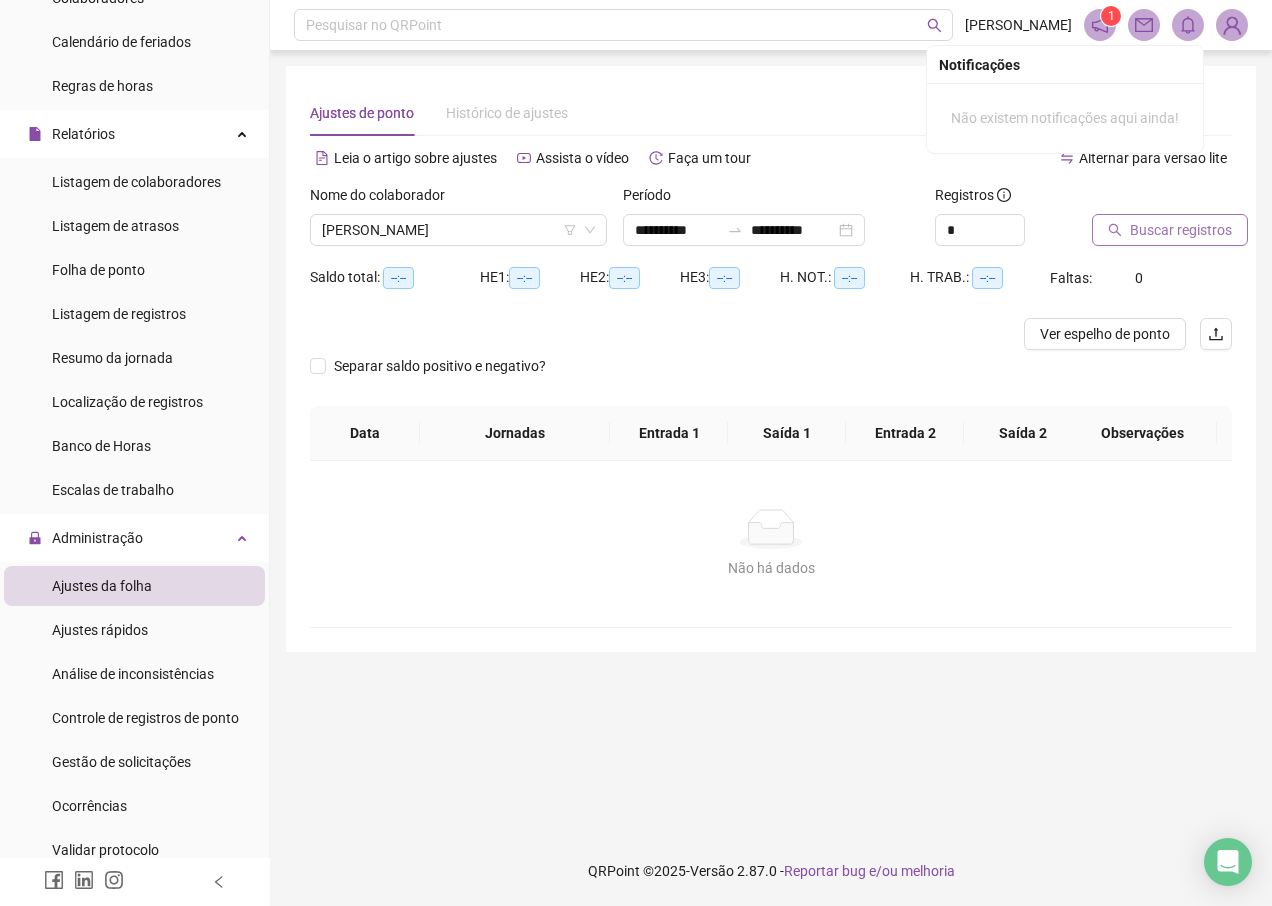 click on "Buscar registros" at bounding box center [1181, 230] 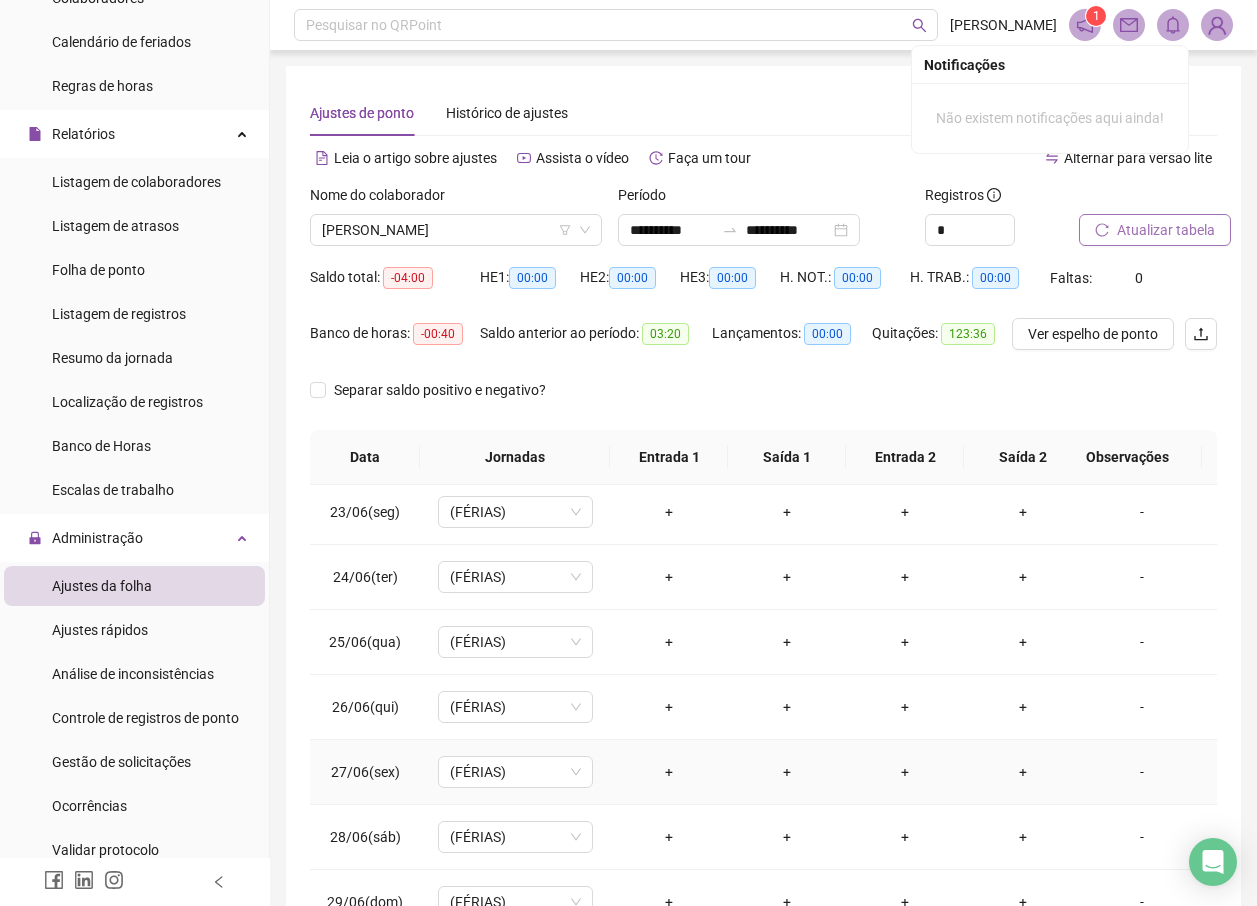 scroll, scrollTop: 1538, scrollLeft: 0, axis: vertical 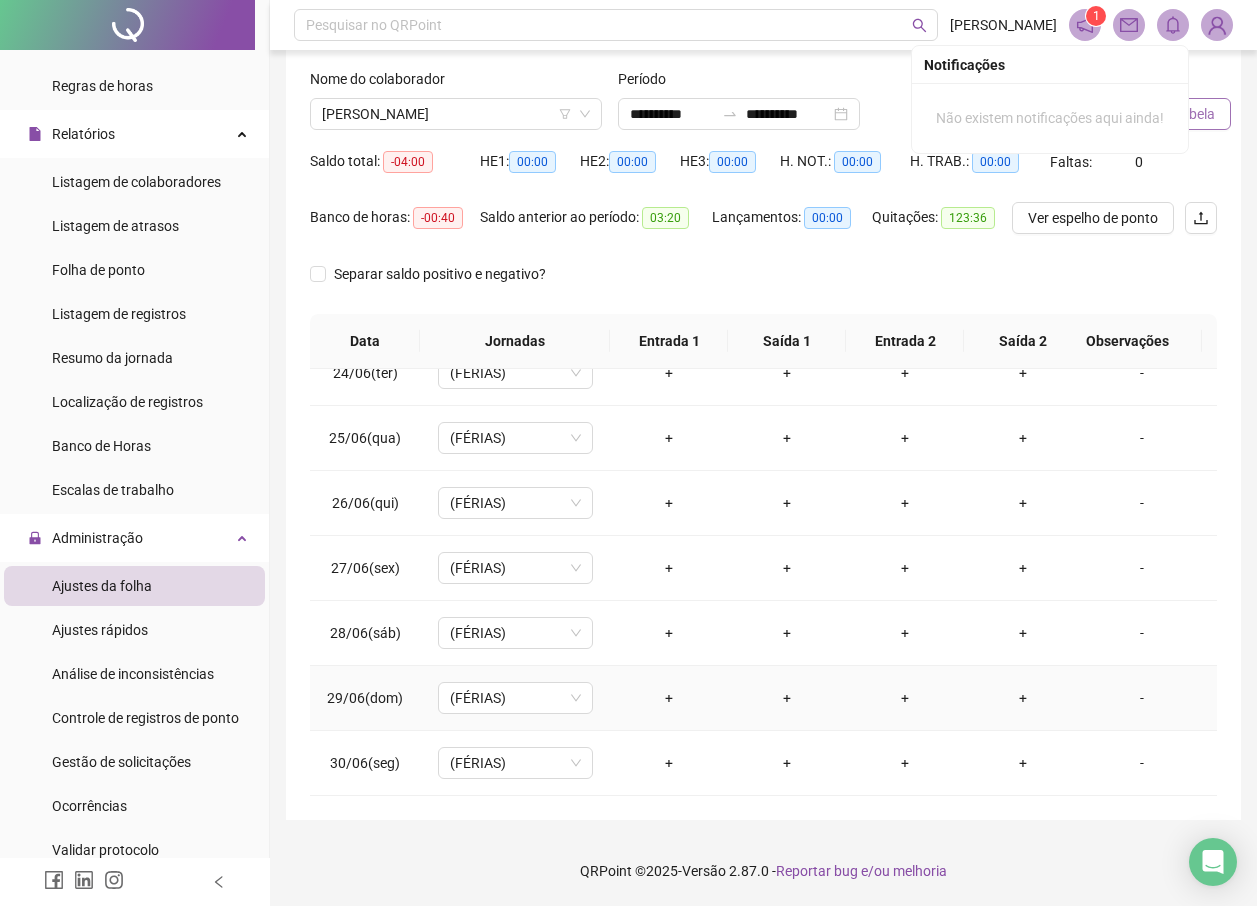 click on "+" at bounding box center [669, 698] 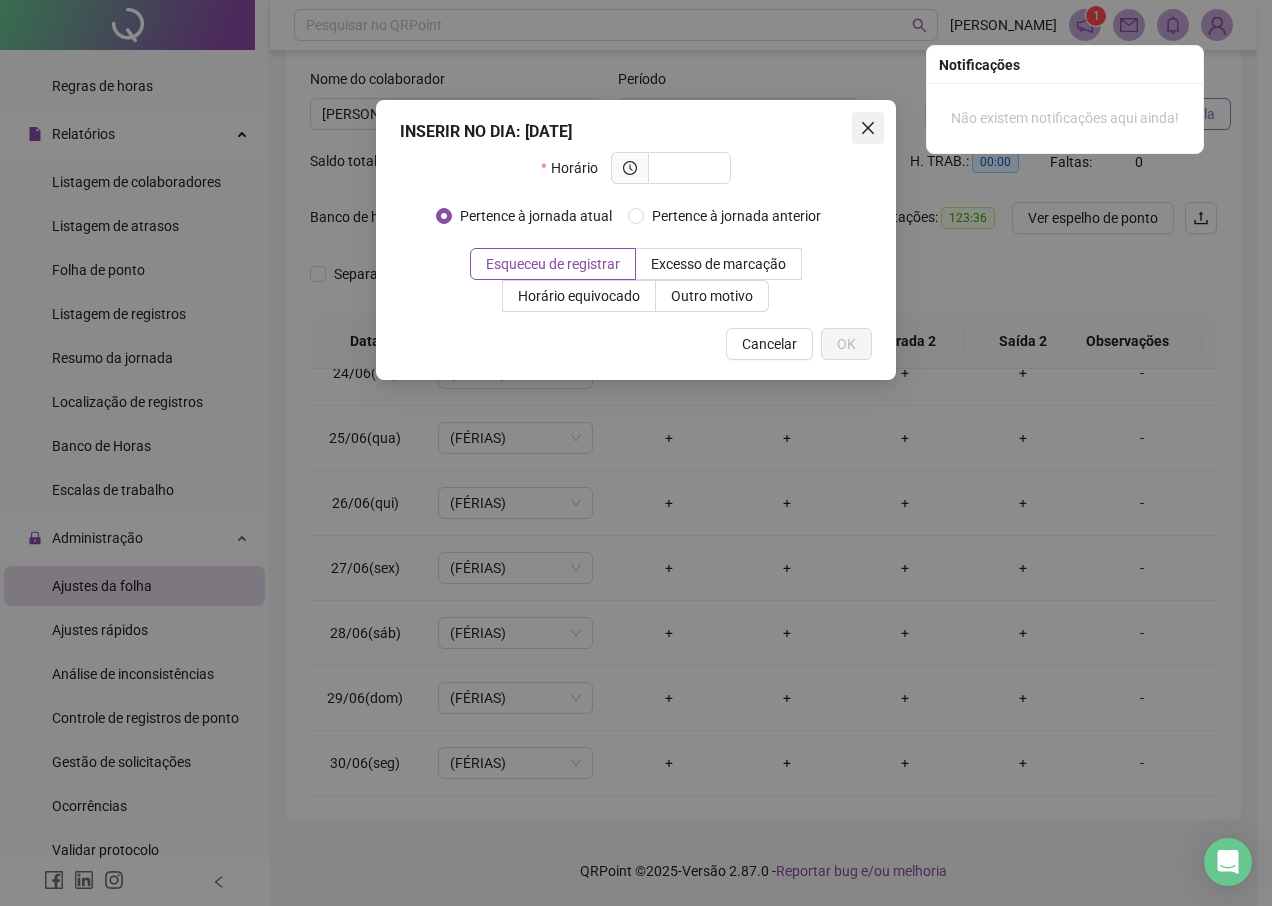 click 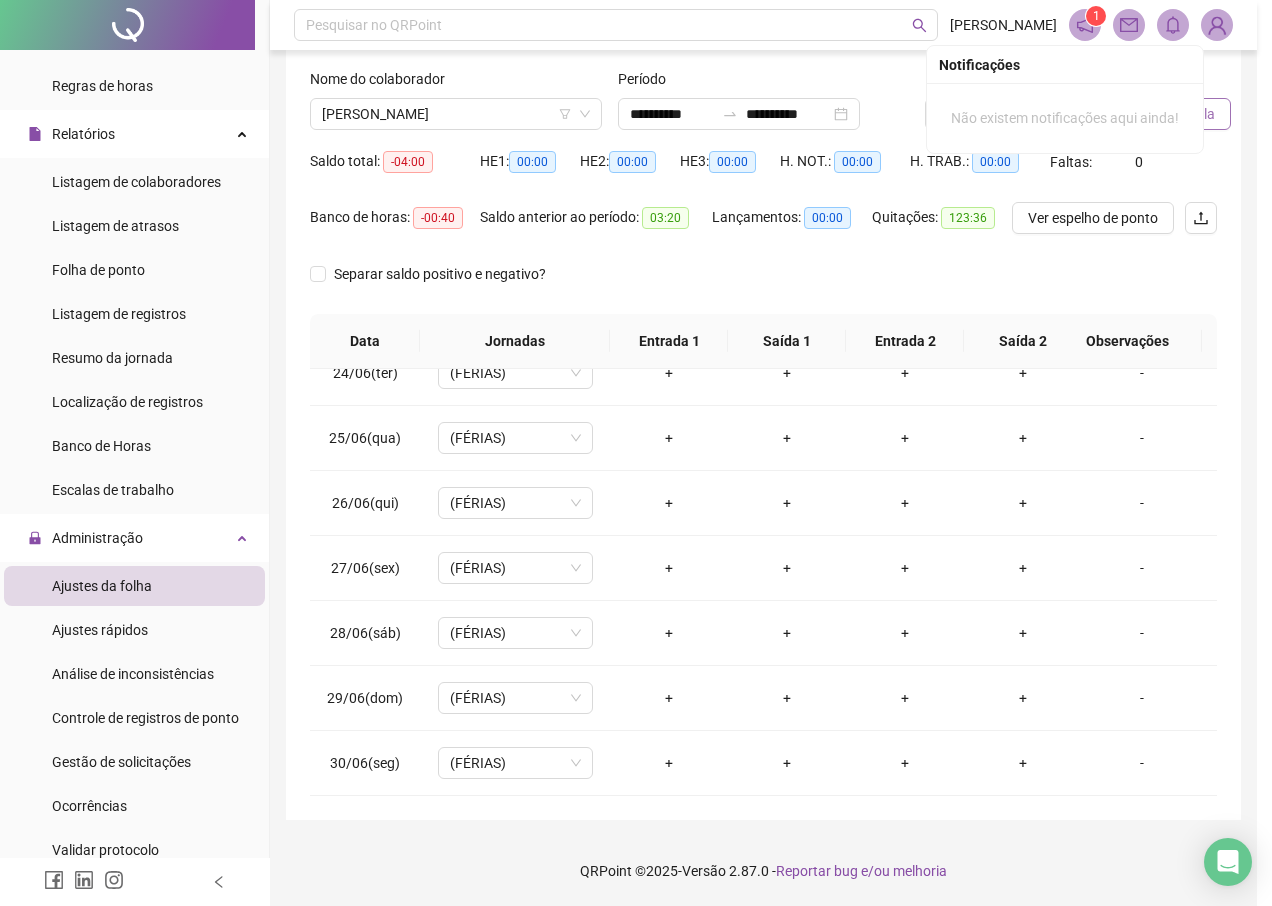 click on "INSERIR NO DIA :   [DATE] Horário Pertence à jornada atual Pertence à jornada anterior Esqueceu de registrar Excesso de marcação Horário equivocado Outro motivo Motivo Cancelar OK" at bounding box center (636, 453) 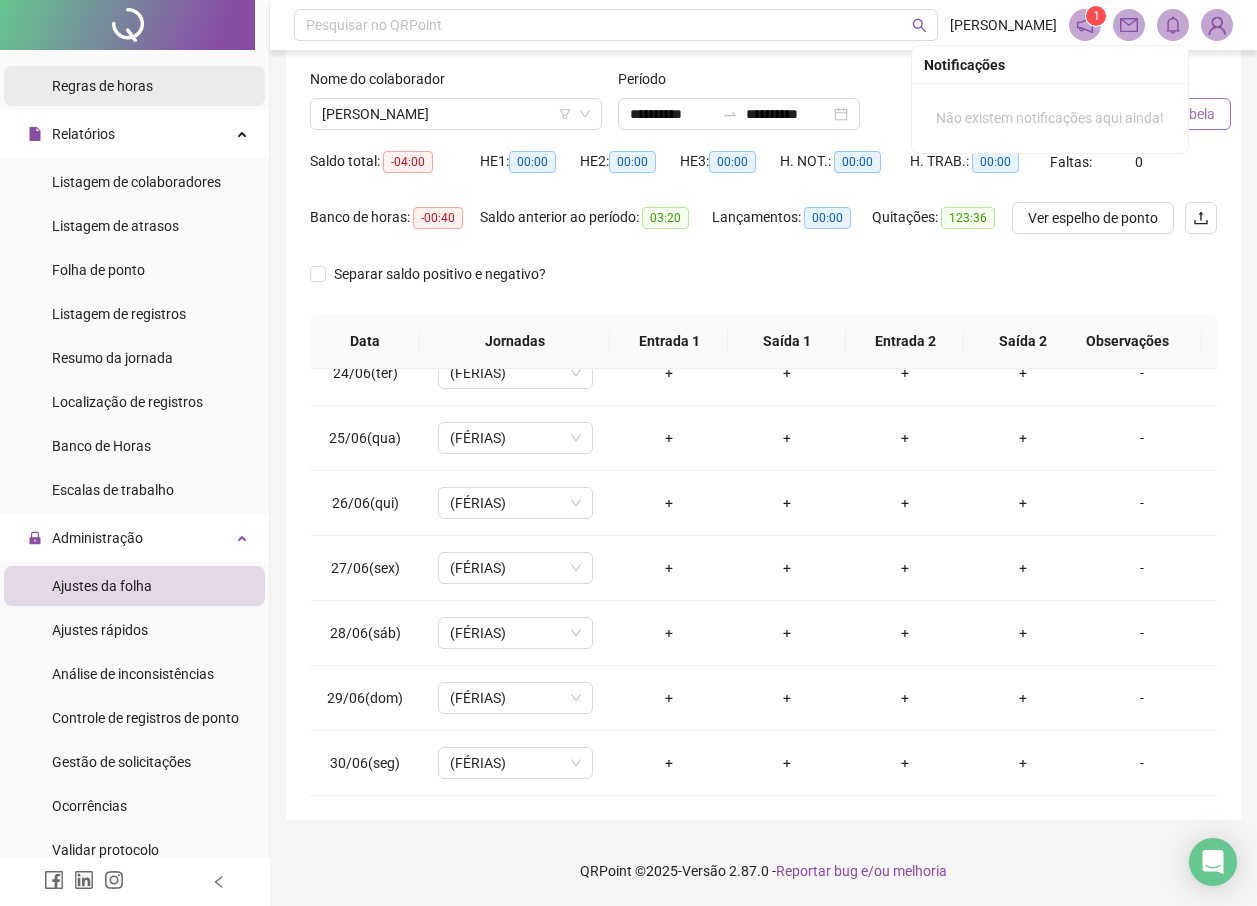 click on "Regras de horas" at bounding box center (102, 86) 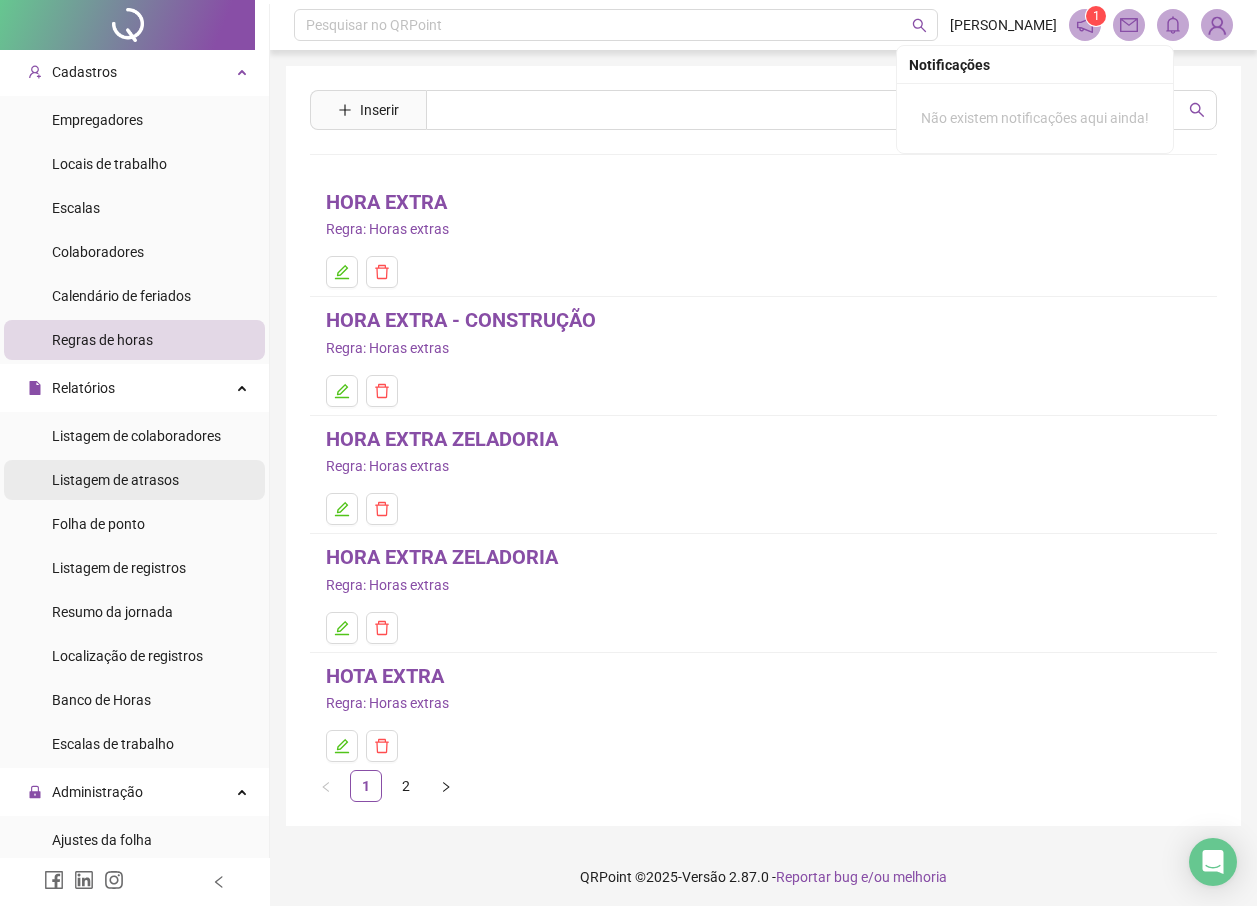 scroll, scrollTop: 0, scrollLeft: 0, axis: both 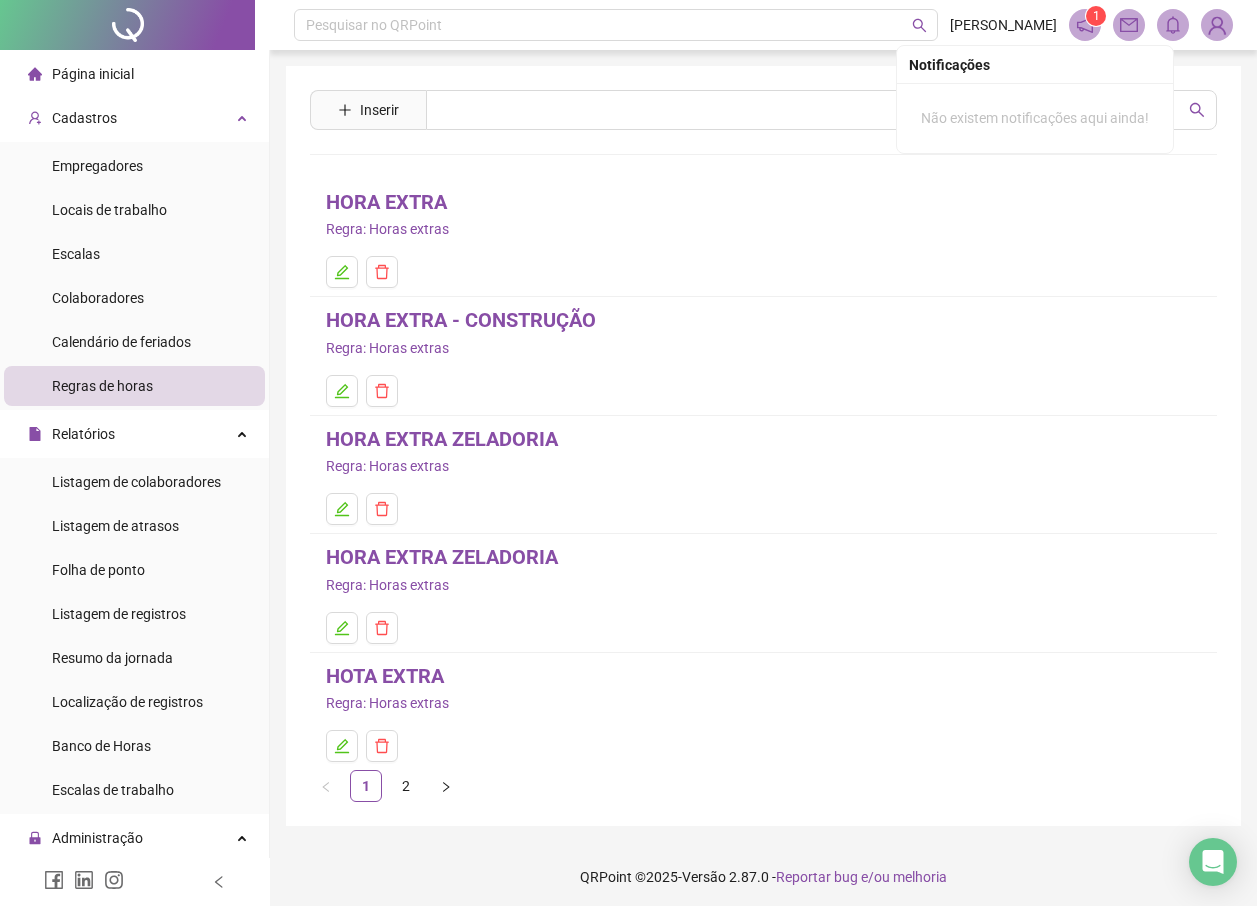 click on "Página inicial" at bounding box center [93, 74] 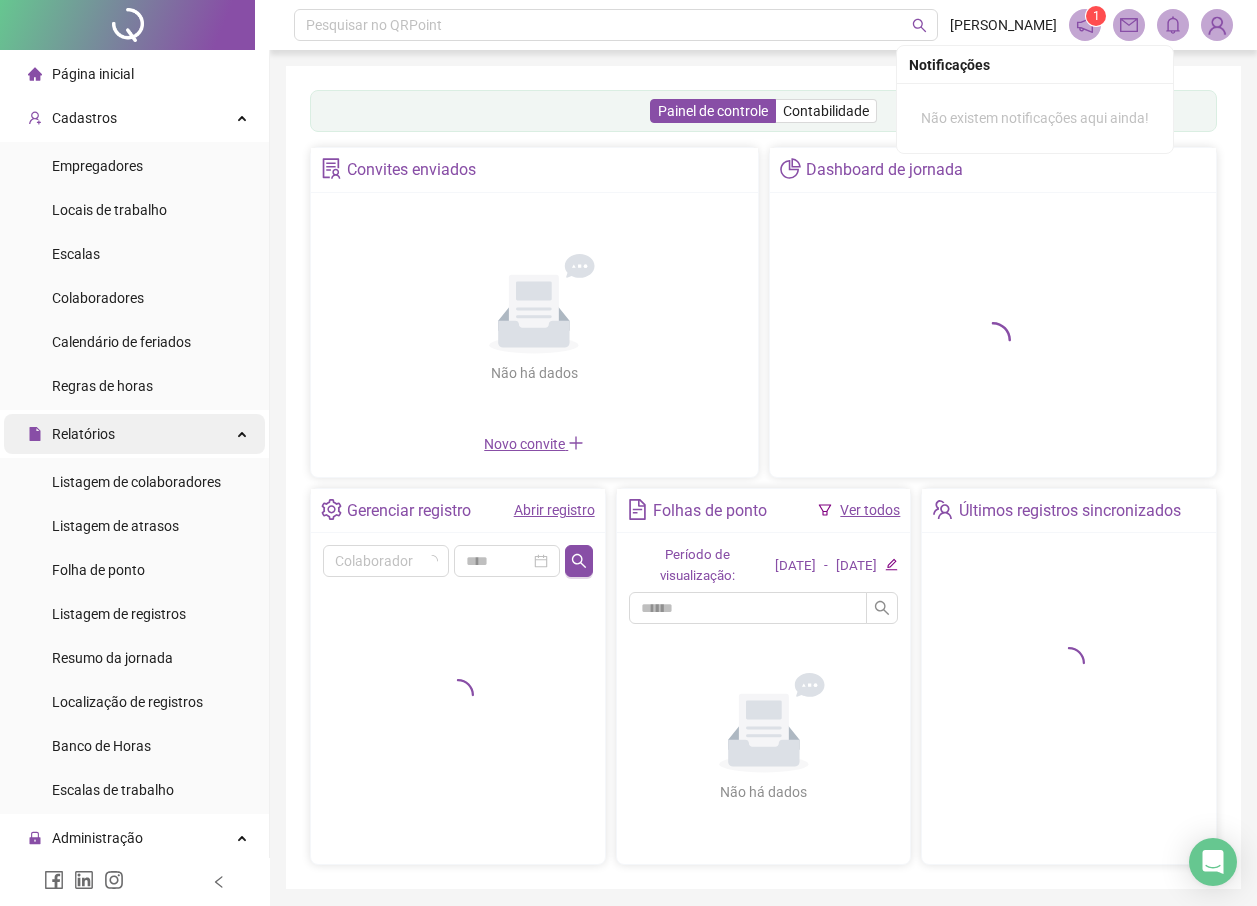 click on "Relatórios" at bounding box center [134, 434] 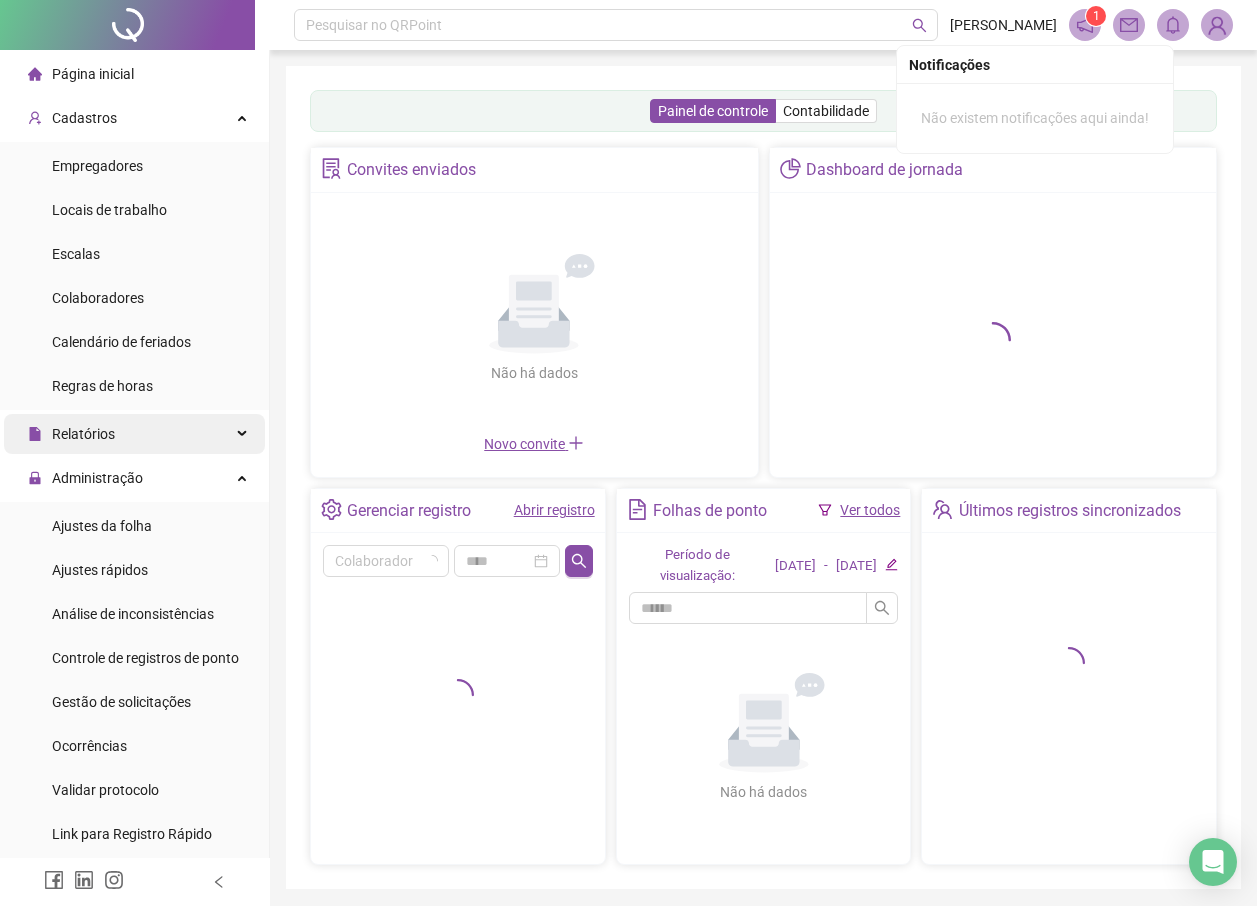 click on "Relatórios" at bounding box center (134, 434) 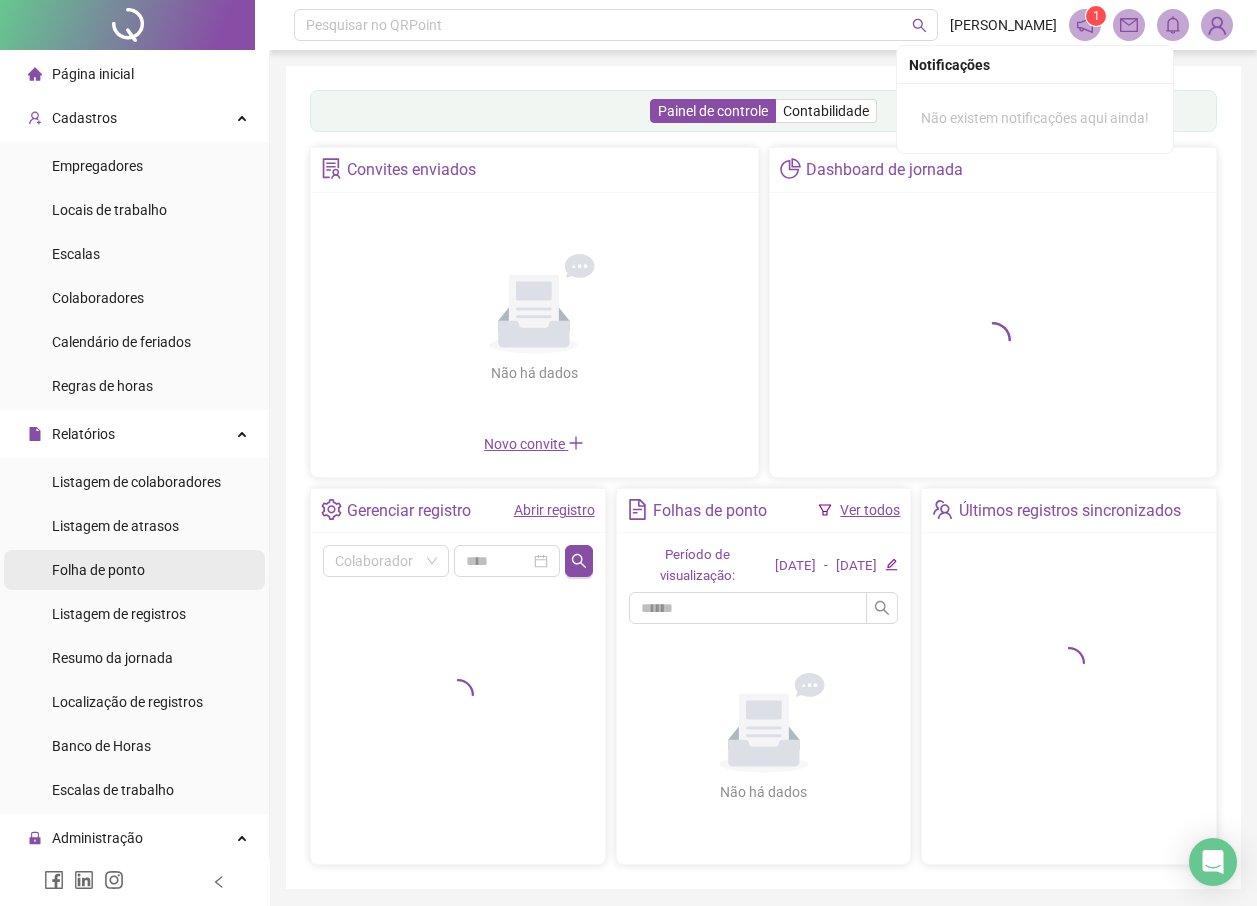 click on "Folha de ponto" at bounding box center [98, 570] 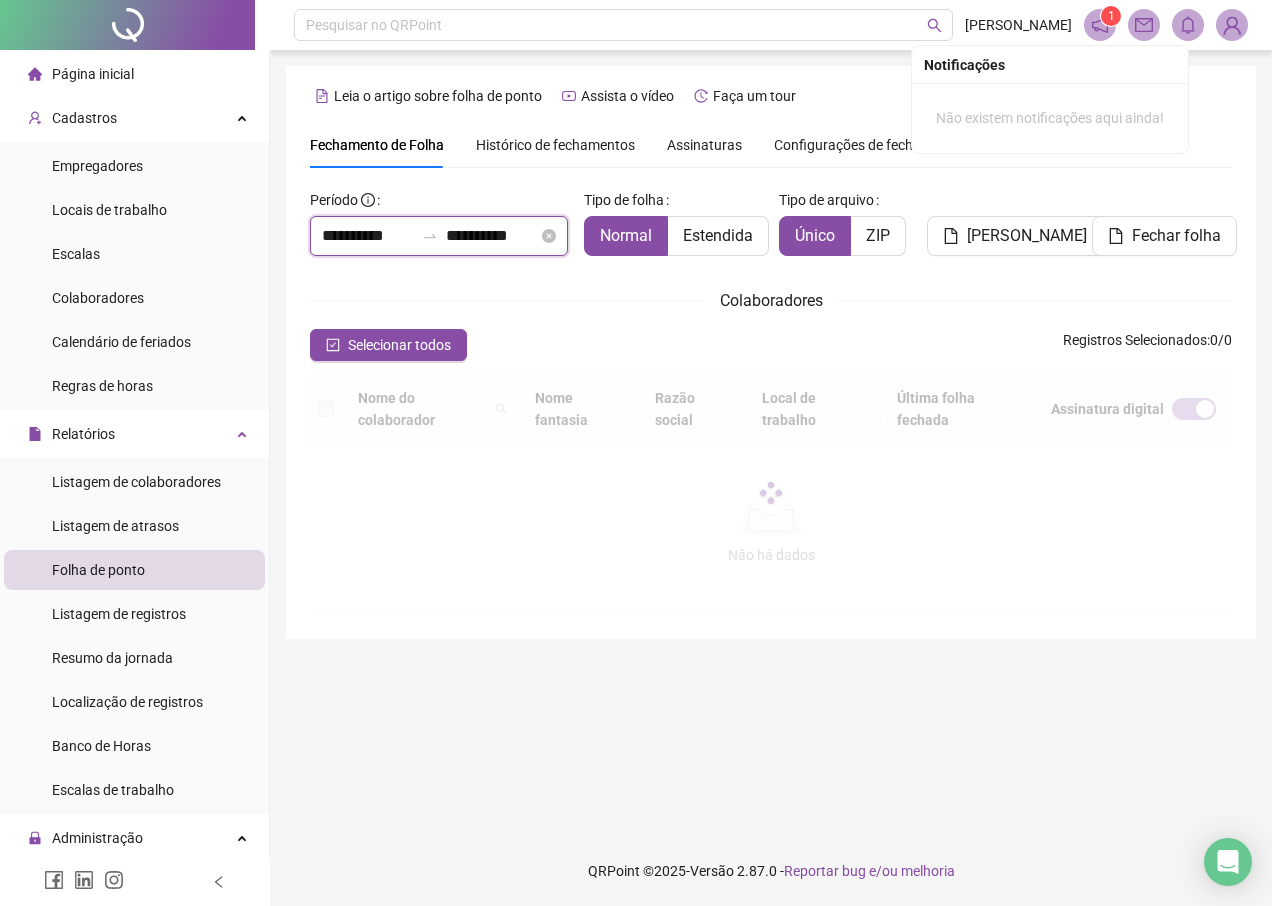 click on "**********" at bounding box center (368, 236) 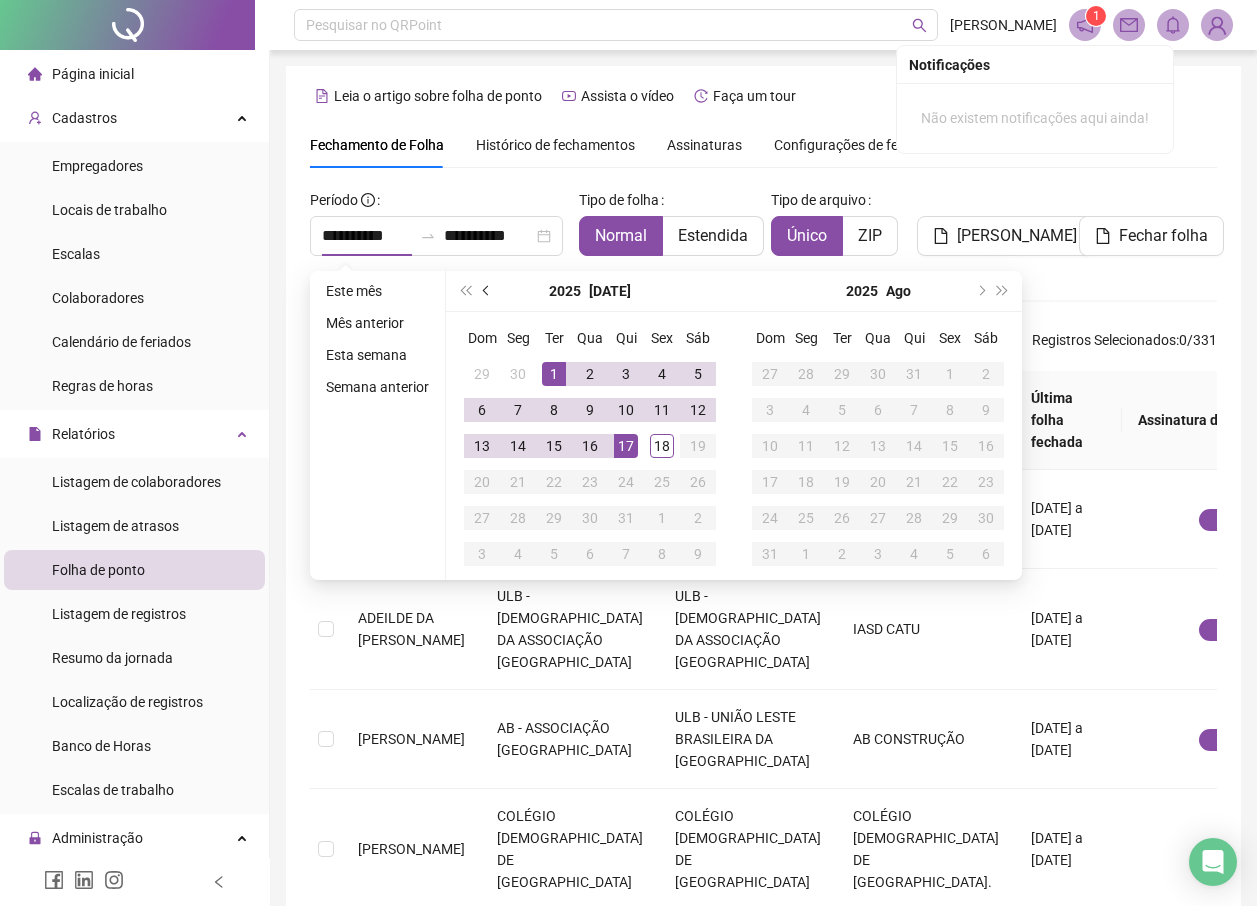 click at bounding box center [487, 291] 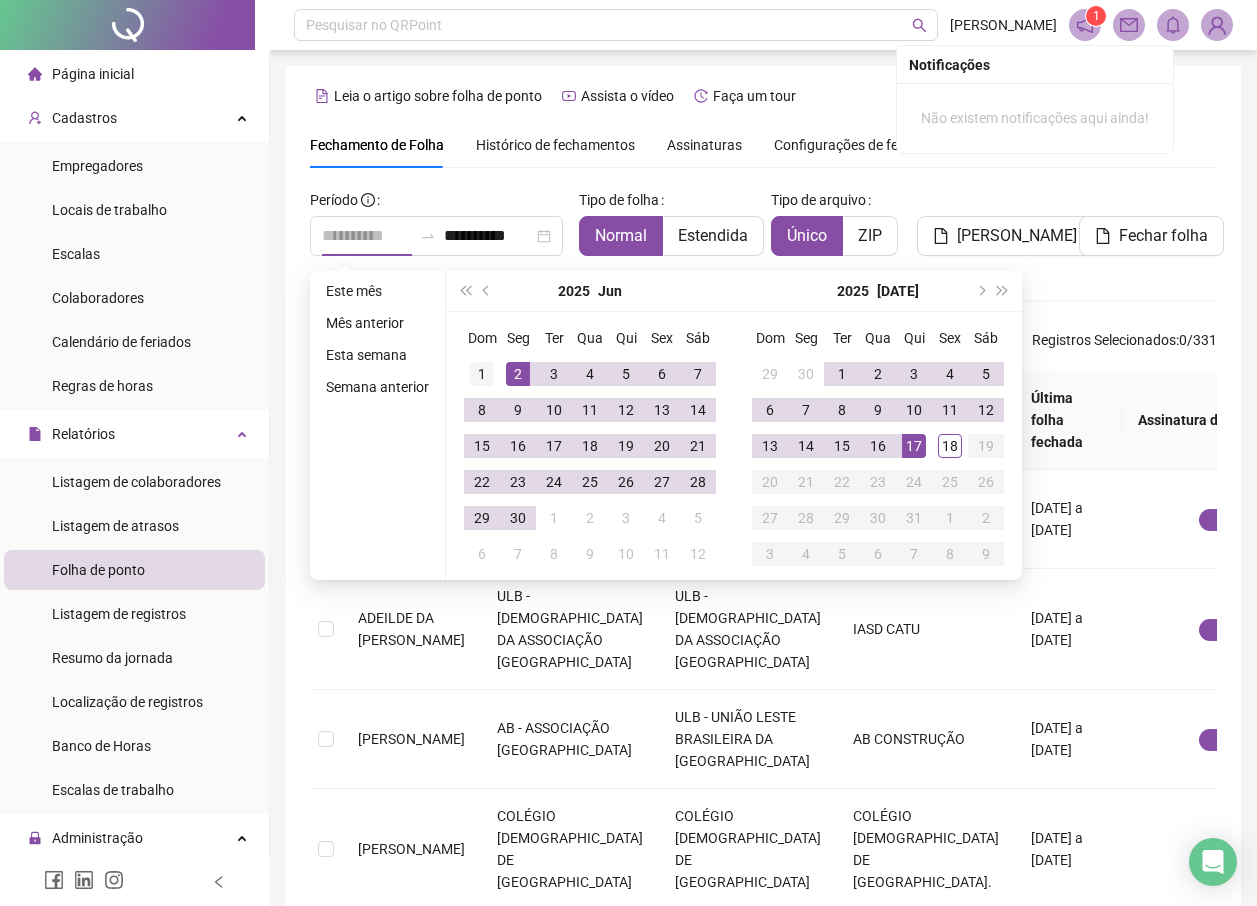 type on "**********" 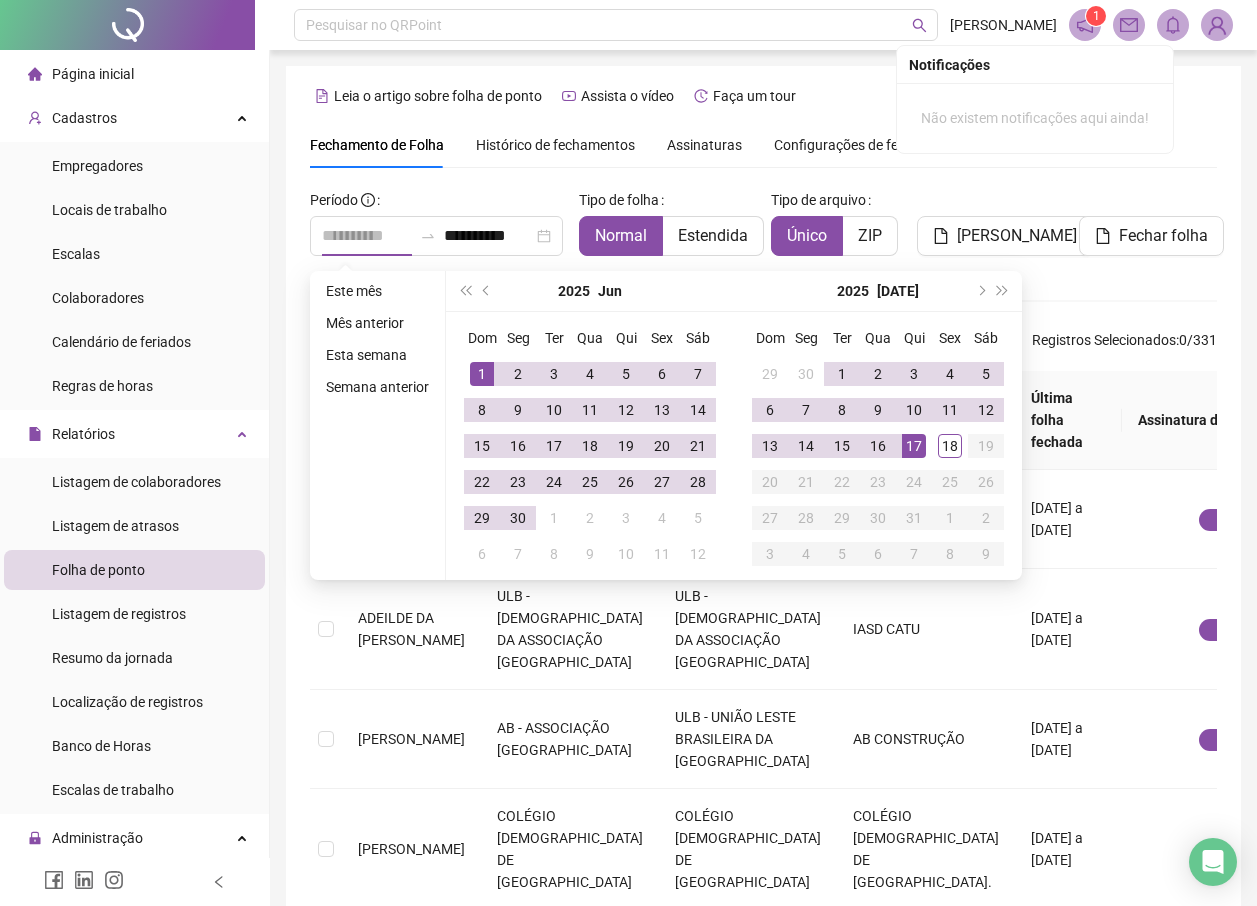 click on "1" at bounding box center [482, 374] 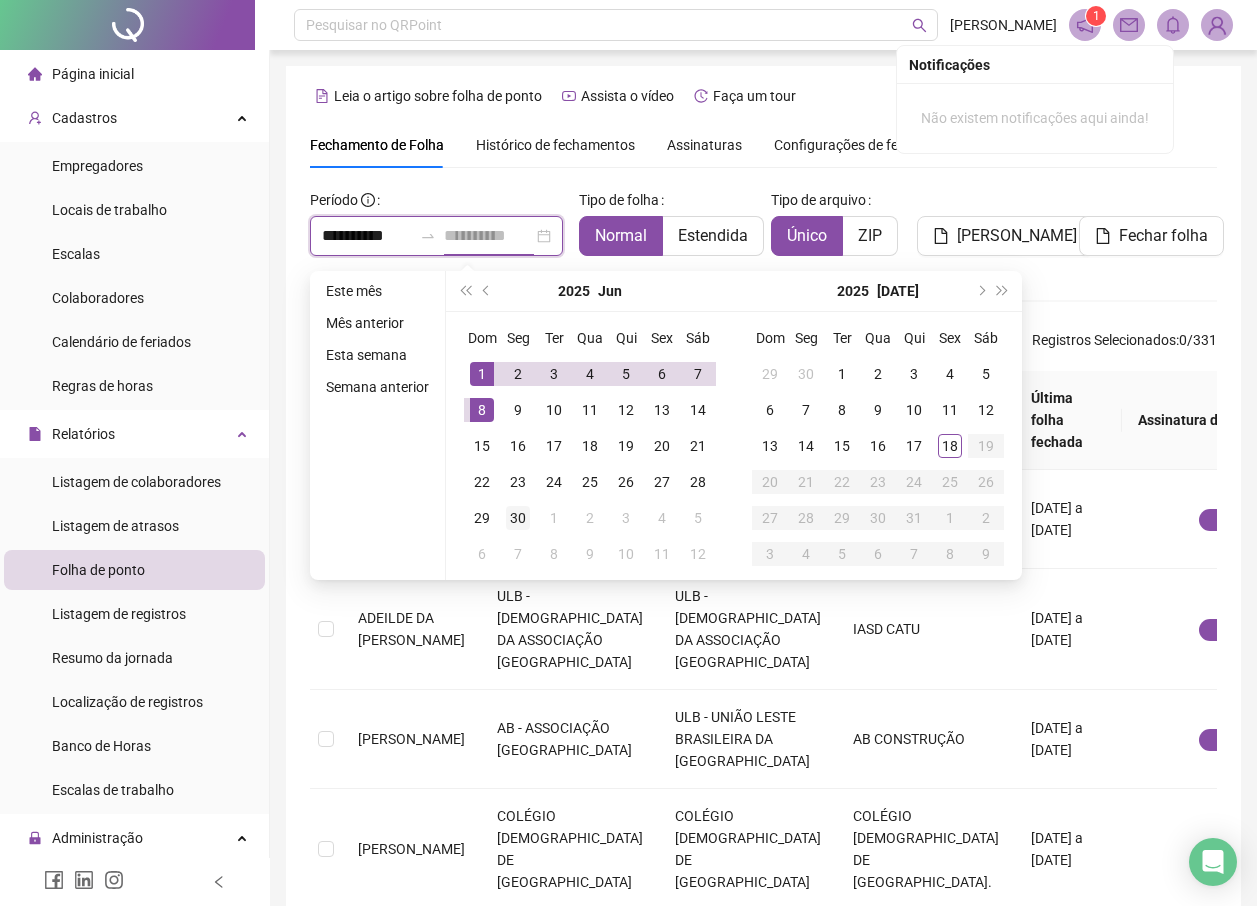 type on "**********" 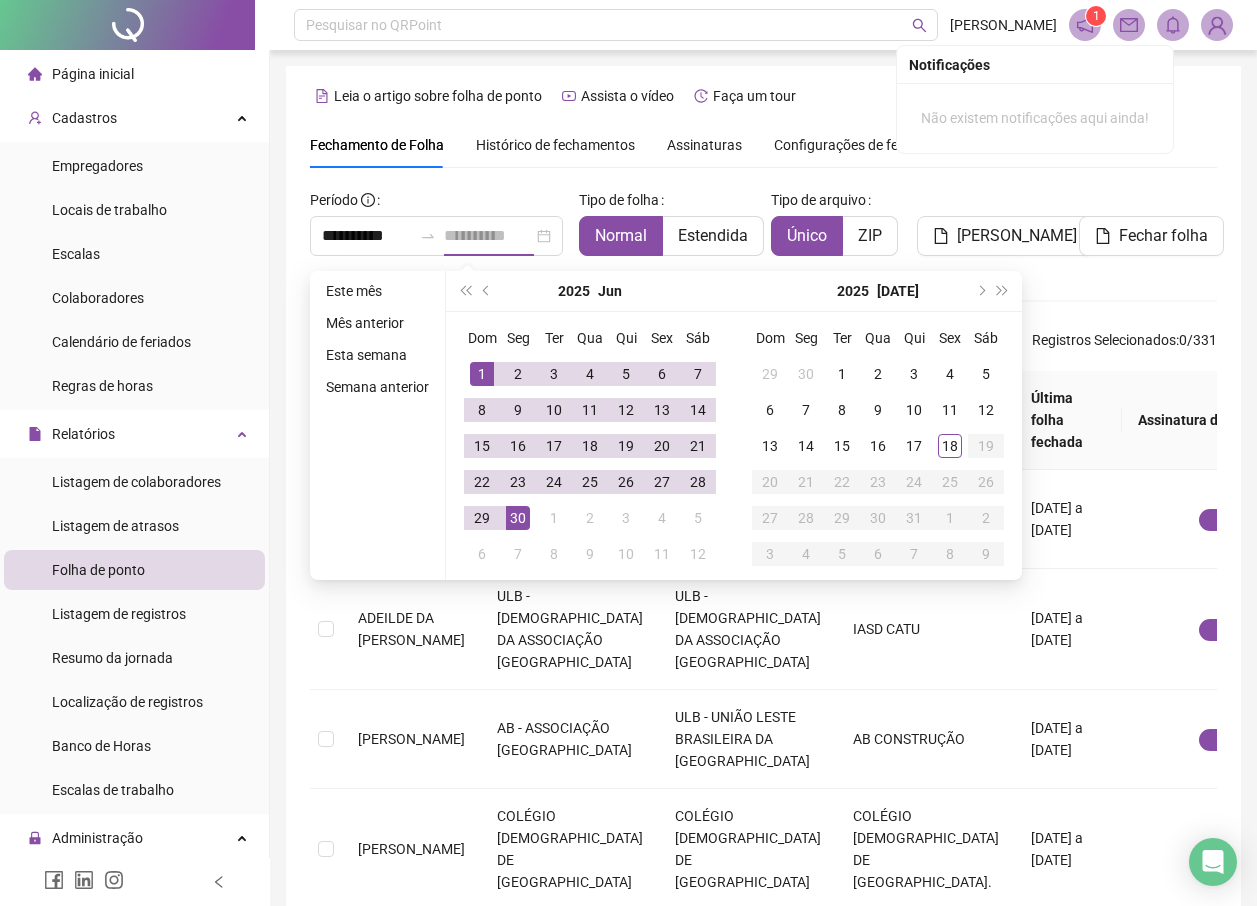 click on "30" at bounding box center (518, 518) 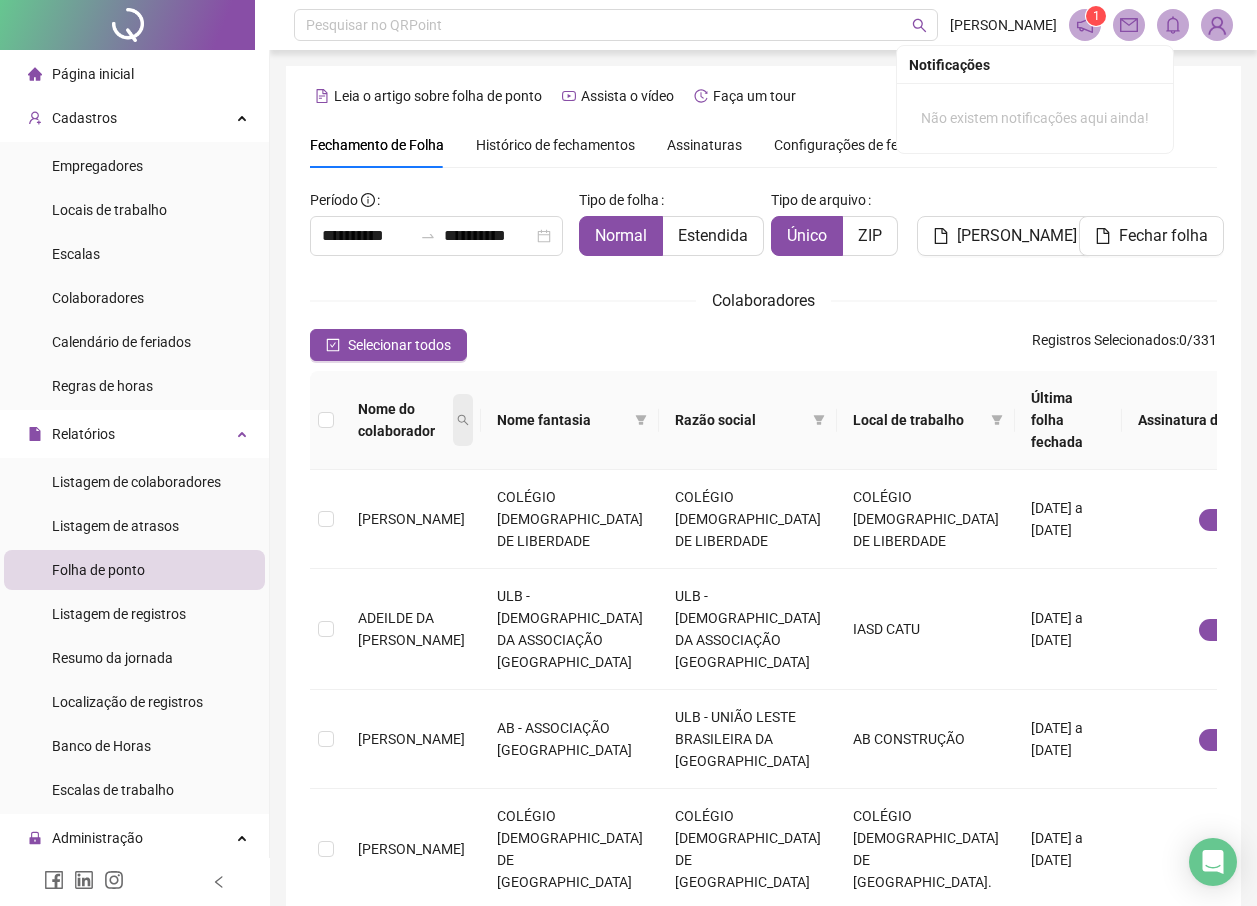 click 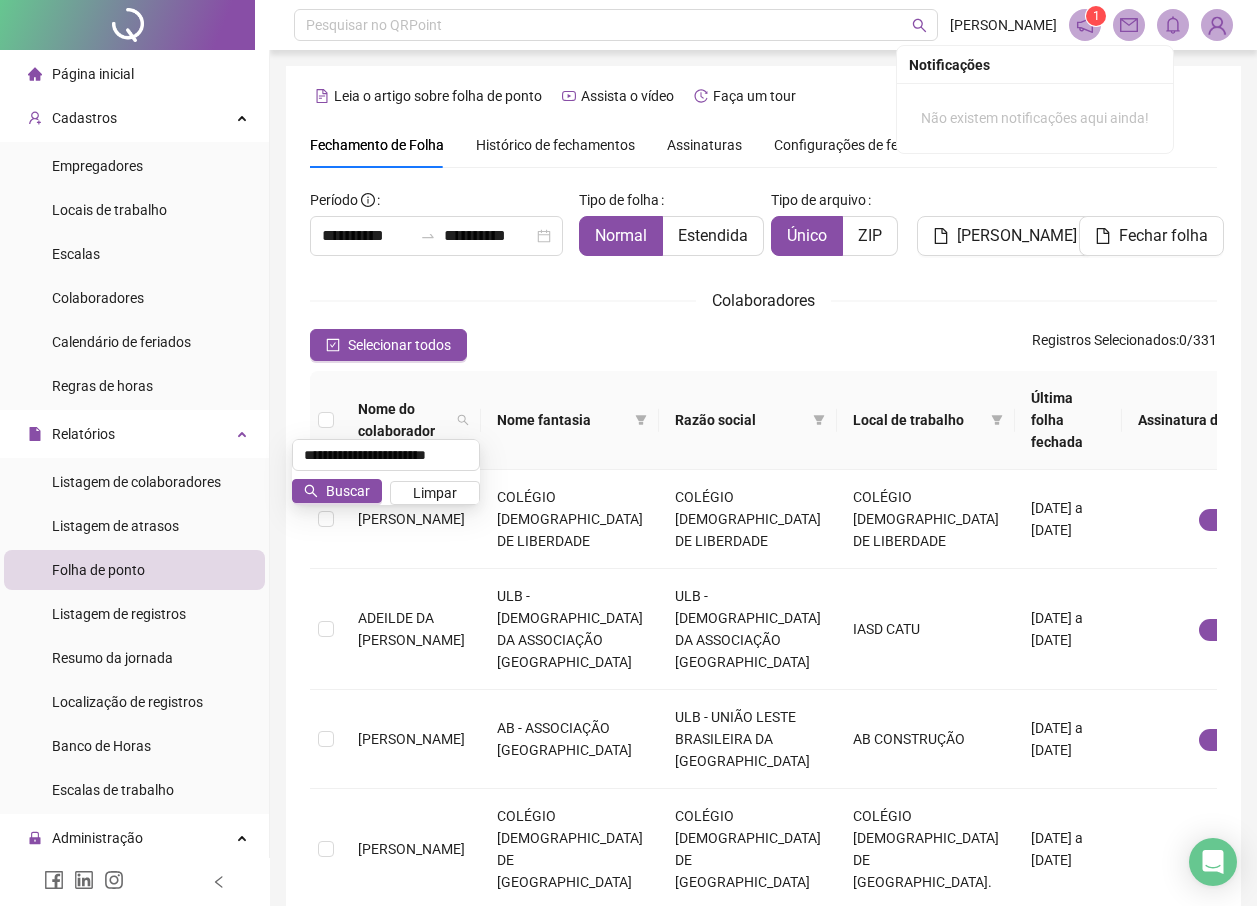 scroll, scrollTop: 0, scrollLeft: 23, axis: horizontal 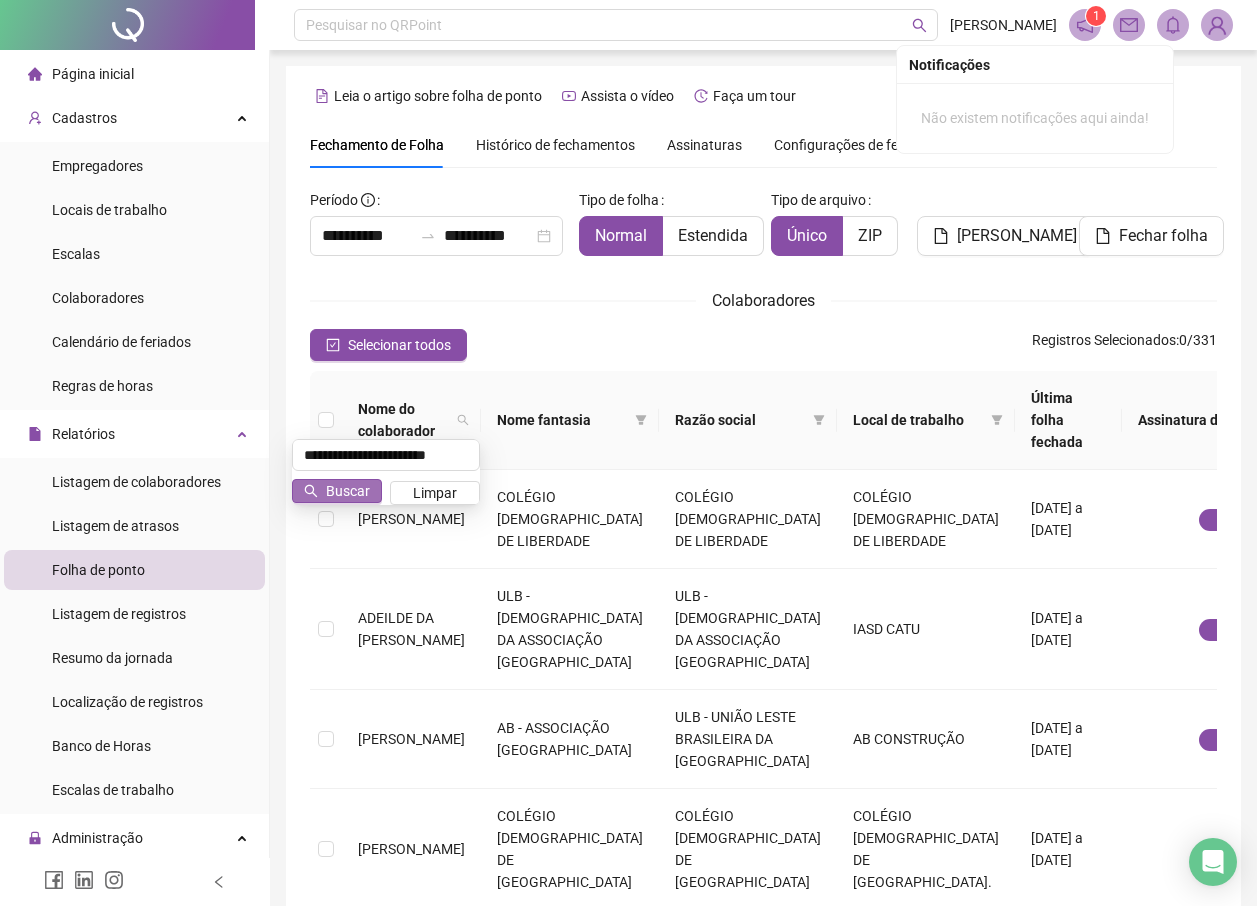 type on "**********" 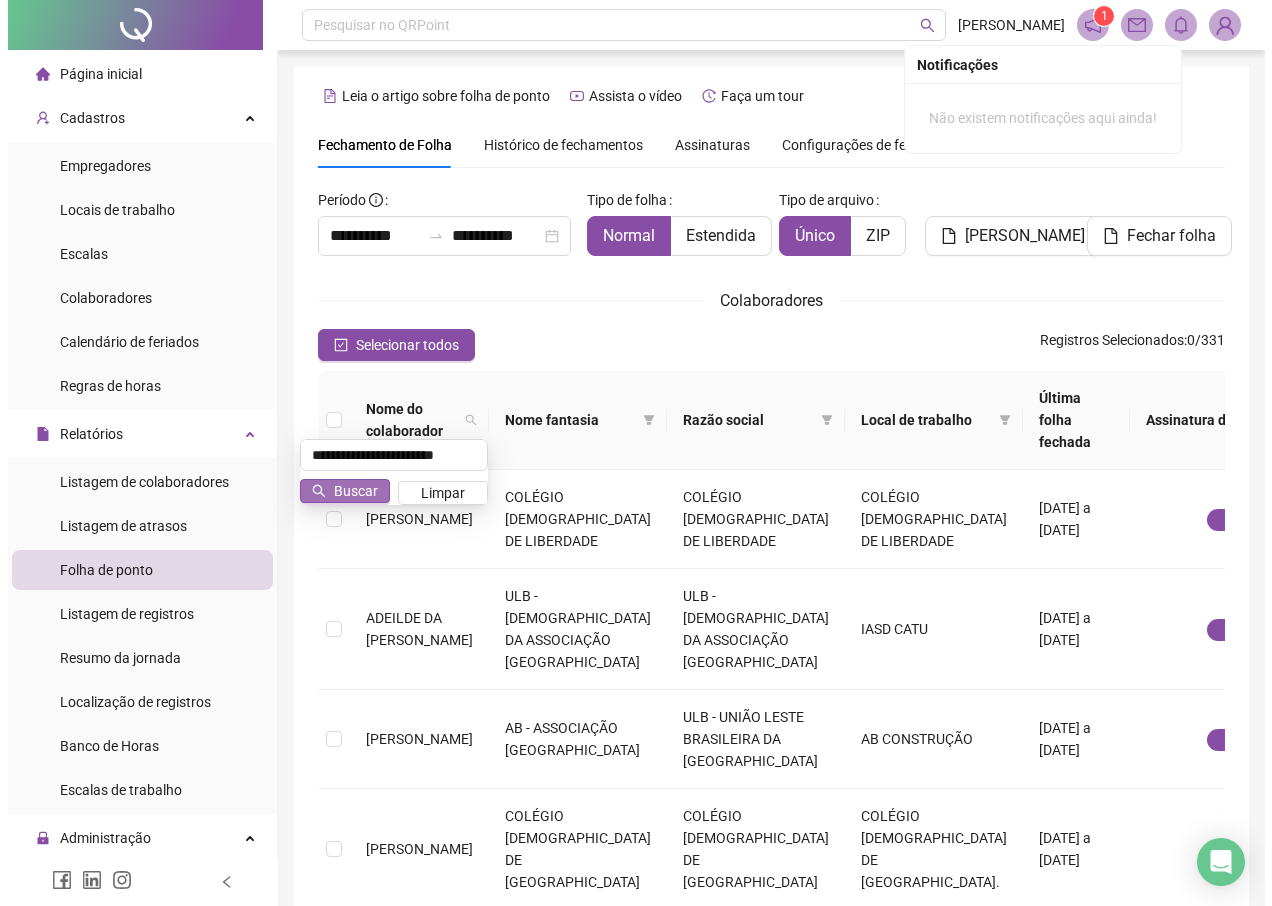 scroll, scrollTop: 0, scrollLeft: 0, axis: both 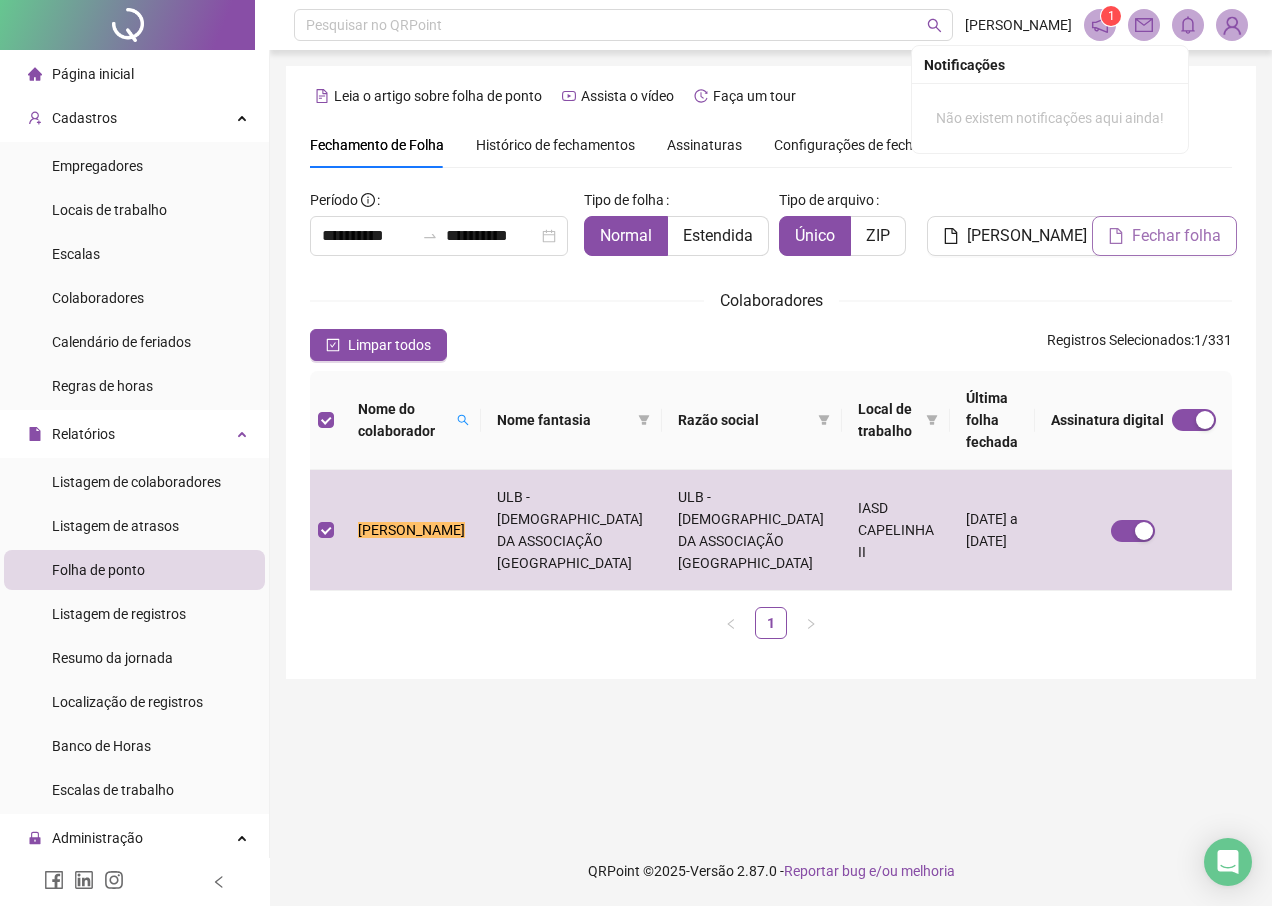 click on "Fechar folha" at bounding box center (1176, 236) 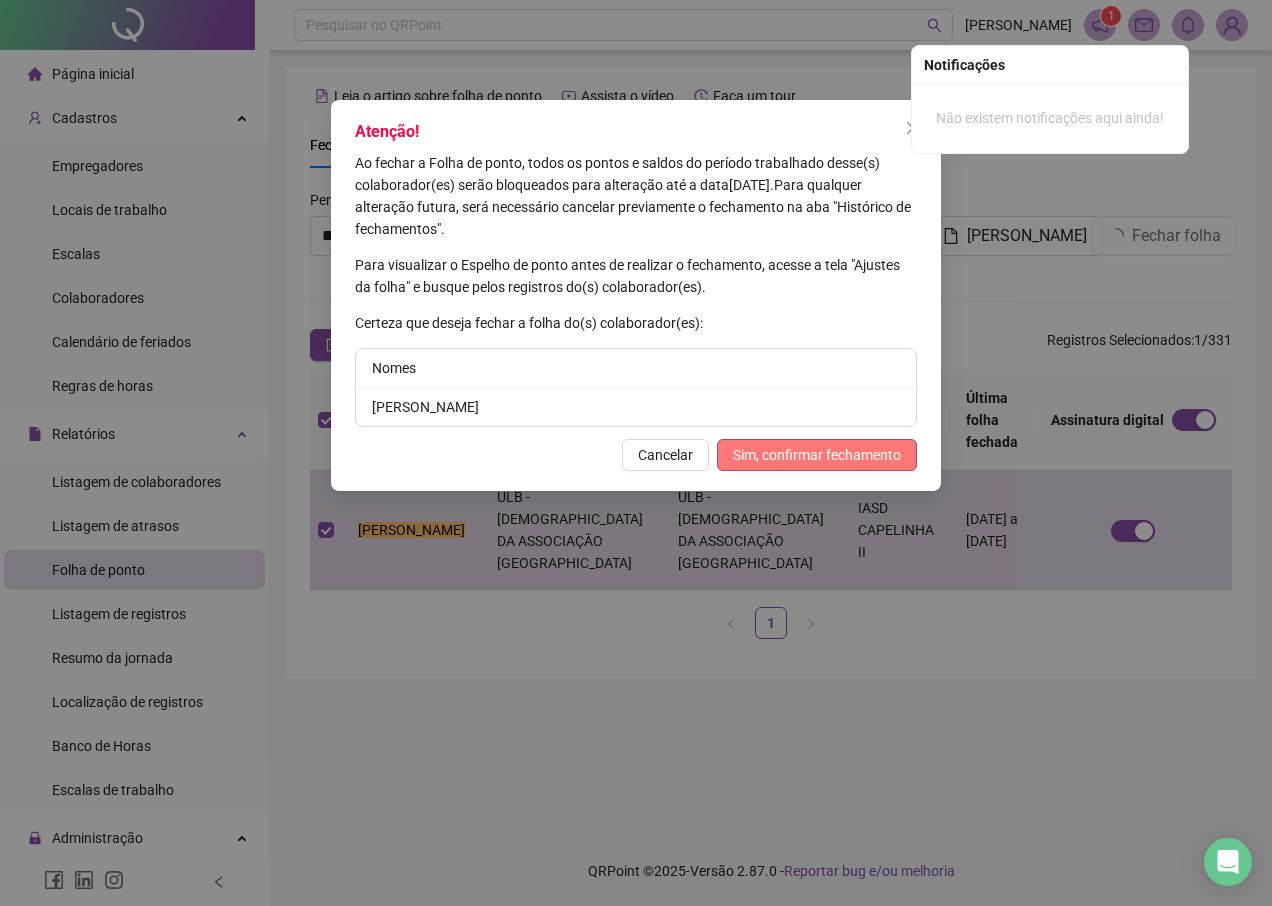 click on "Sim, confirmar fechamento" at bounding box center [817, 455] 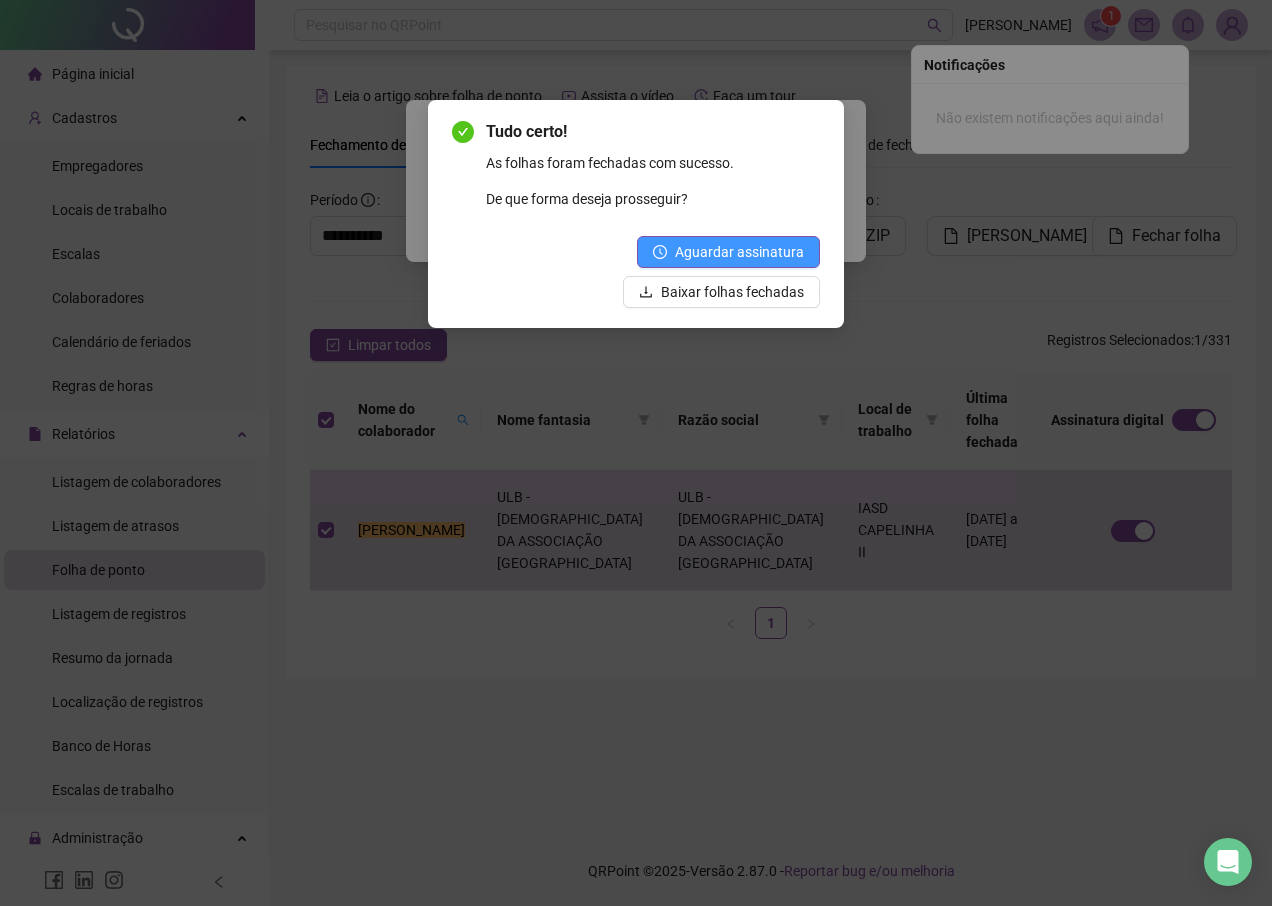 click on "Aguardar assinatura" at bounding box center [739, 252] 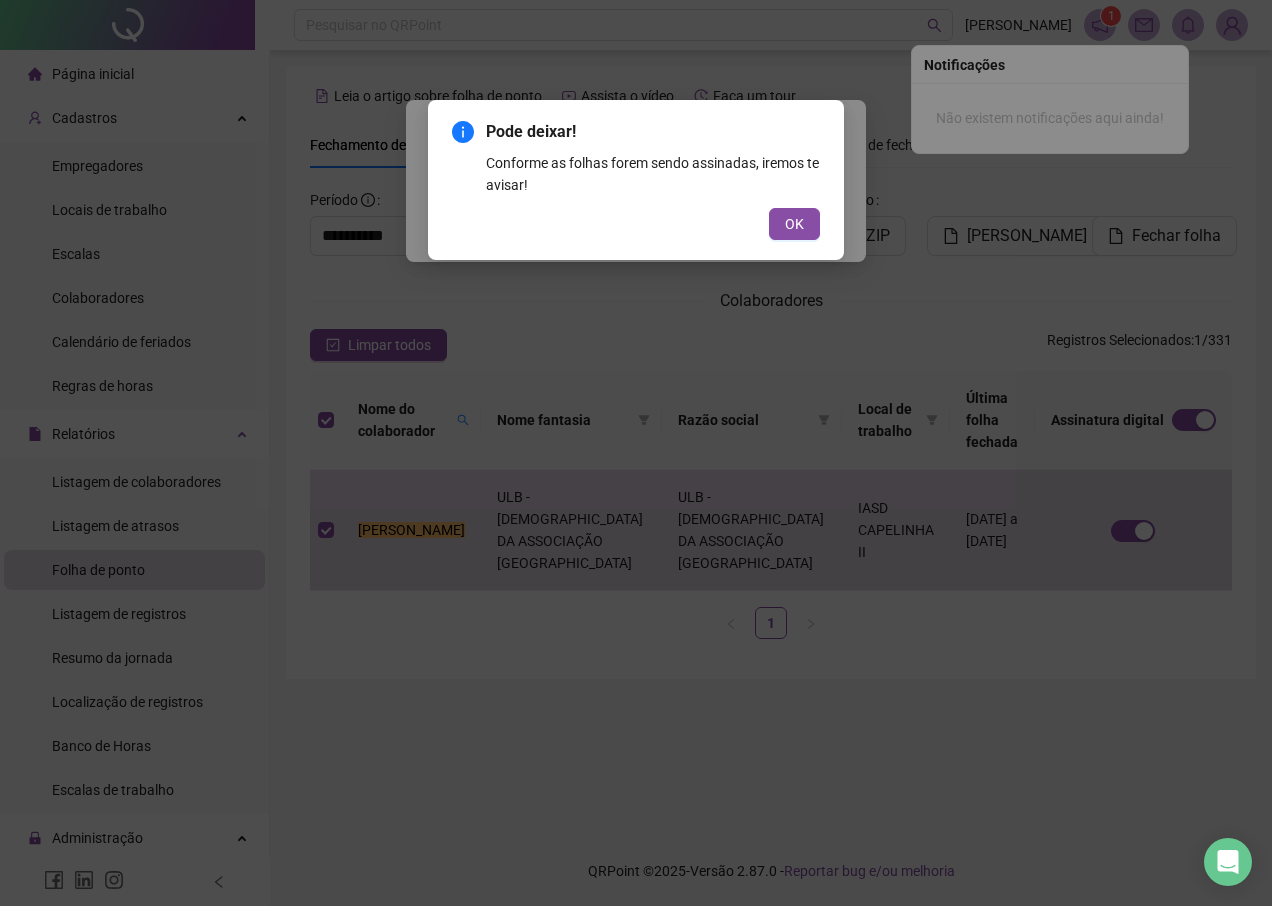 click on "OK" at bounding box center (794, 224) 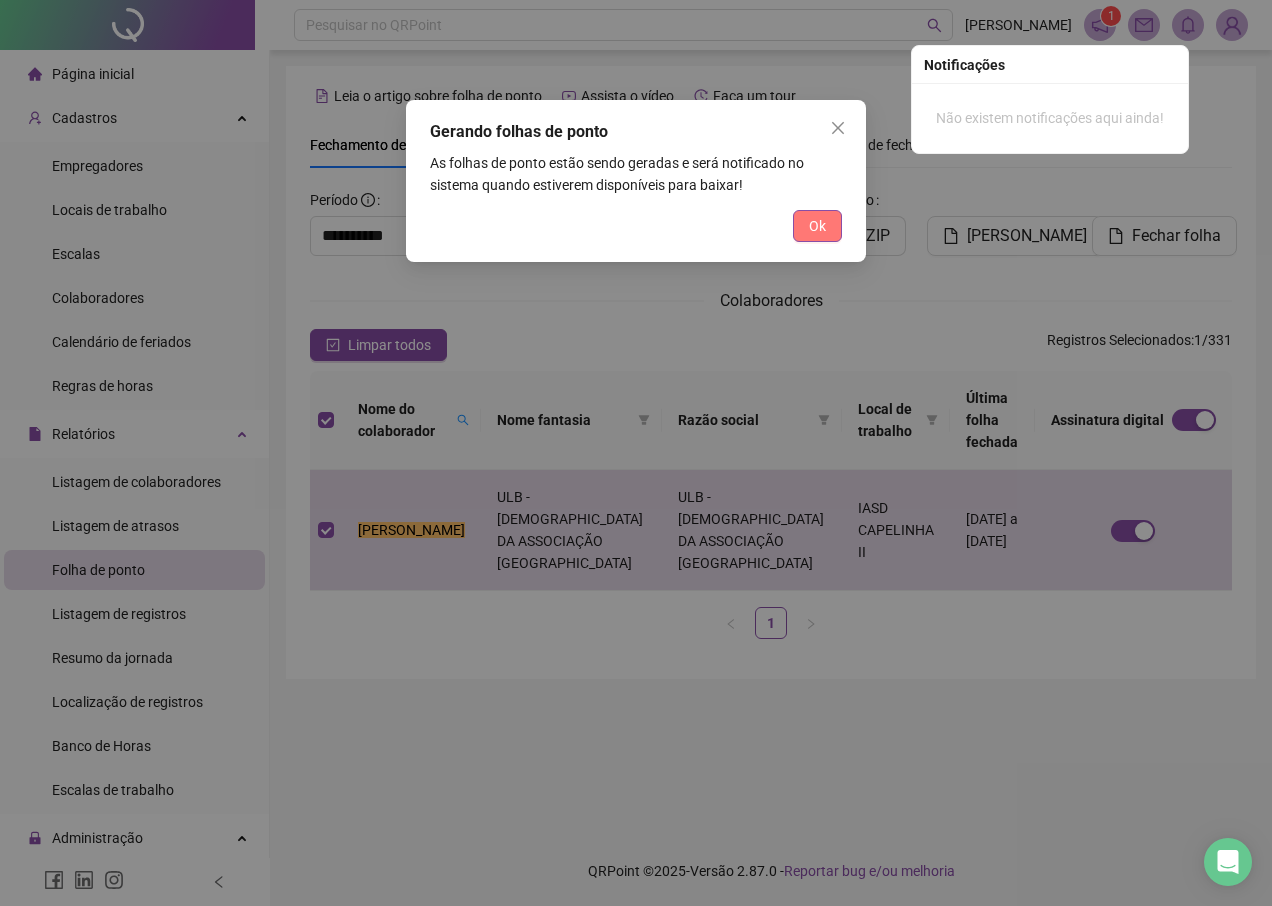 click on "Ok" at bounding box center [817, 226] 